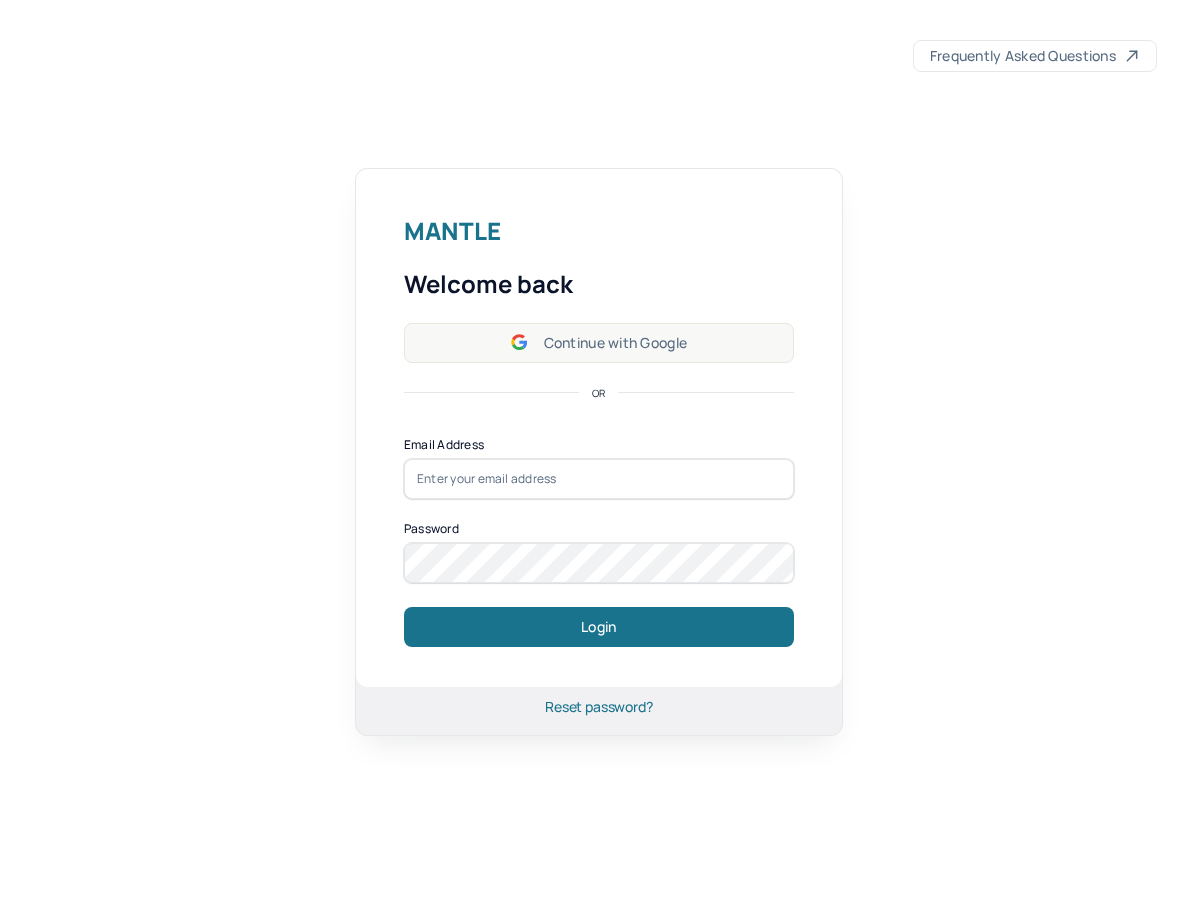 scroll, scrollTop: 0, scrollLeft: 0, axis: both 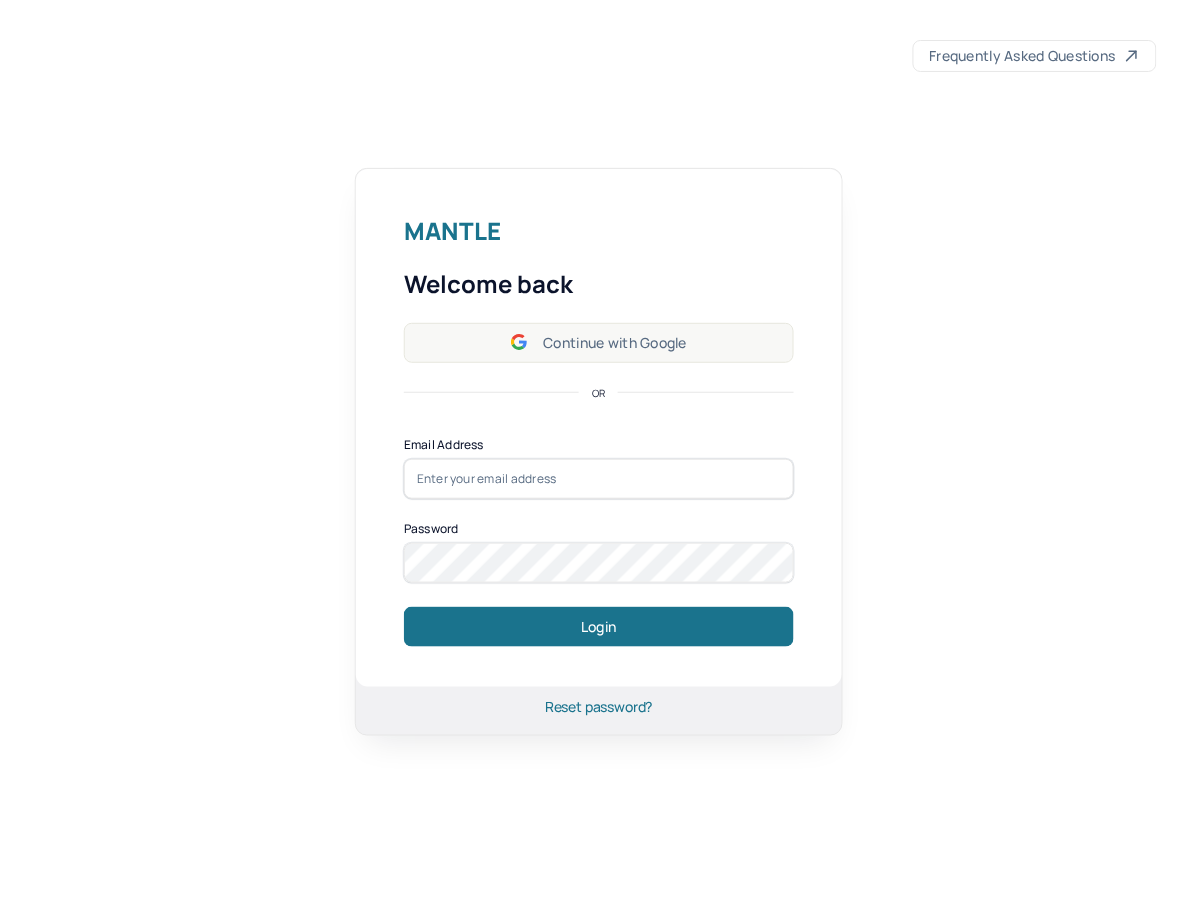click on "Continue with Google" at bounding box center (599, 343) 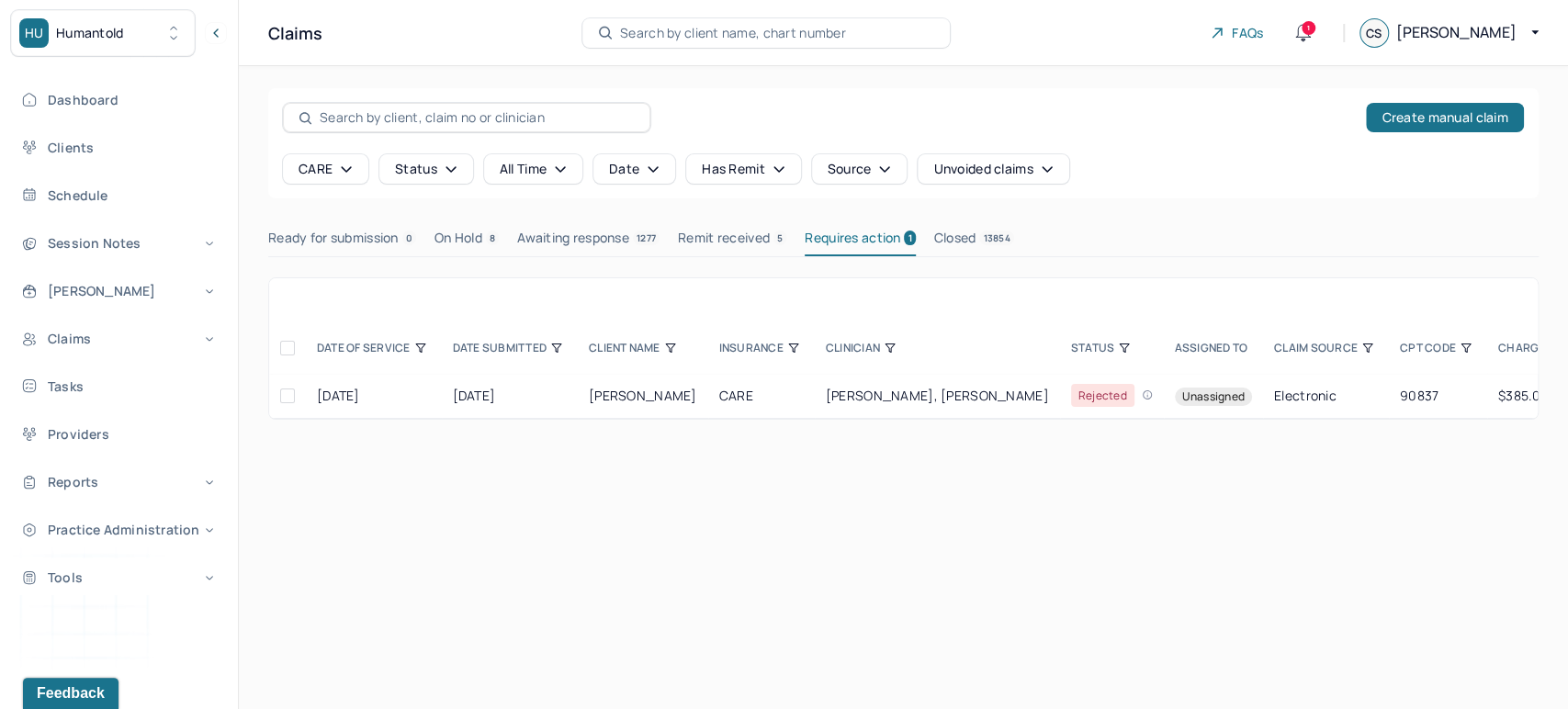 click on "Search by client name, chart number" at bounding box center [733, 33] 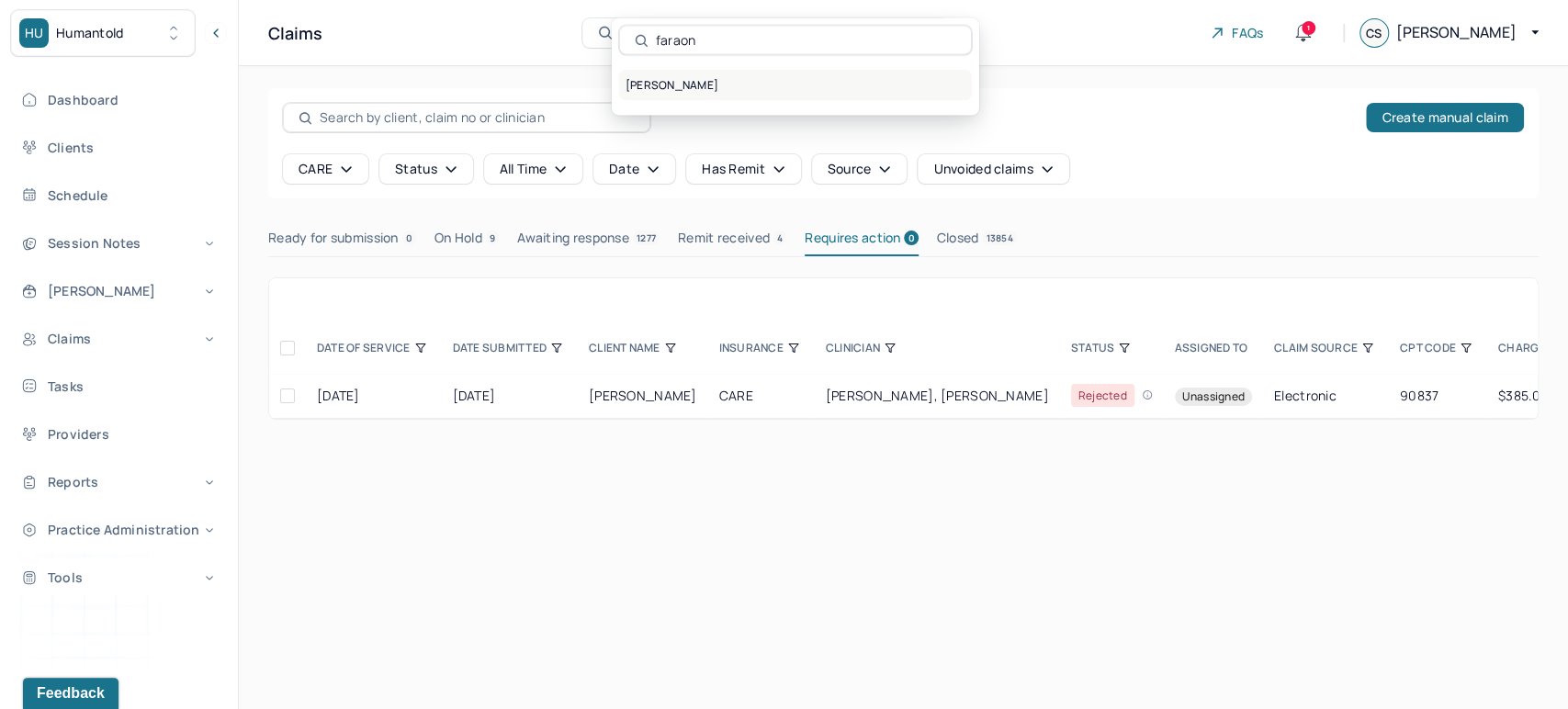 type on "faraon" 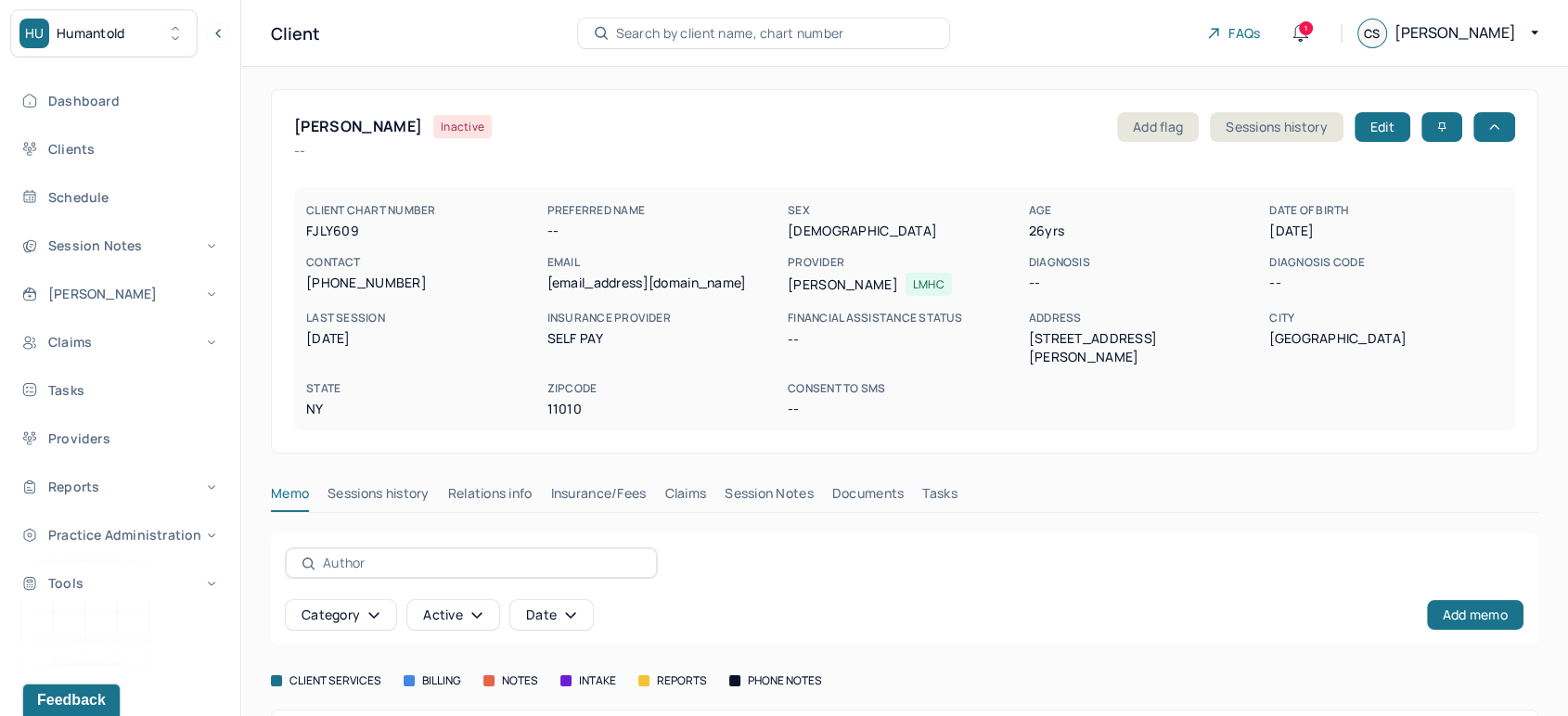 click on "Insurance/Fees" at bounding box center (598, 497) 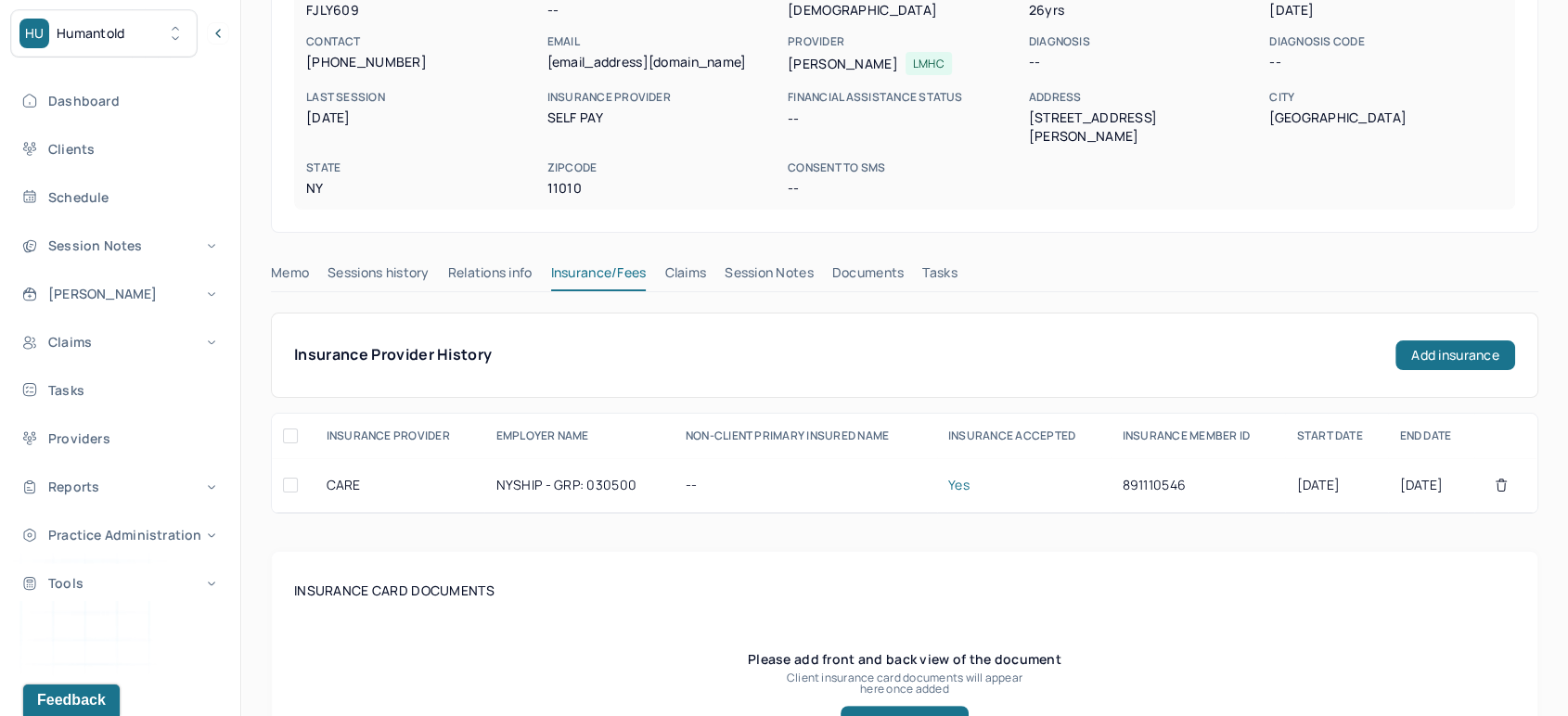 scroll, scrollTop: 0, scrollLeft: 0, axis: both 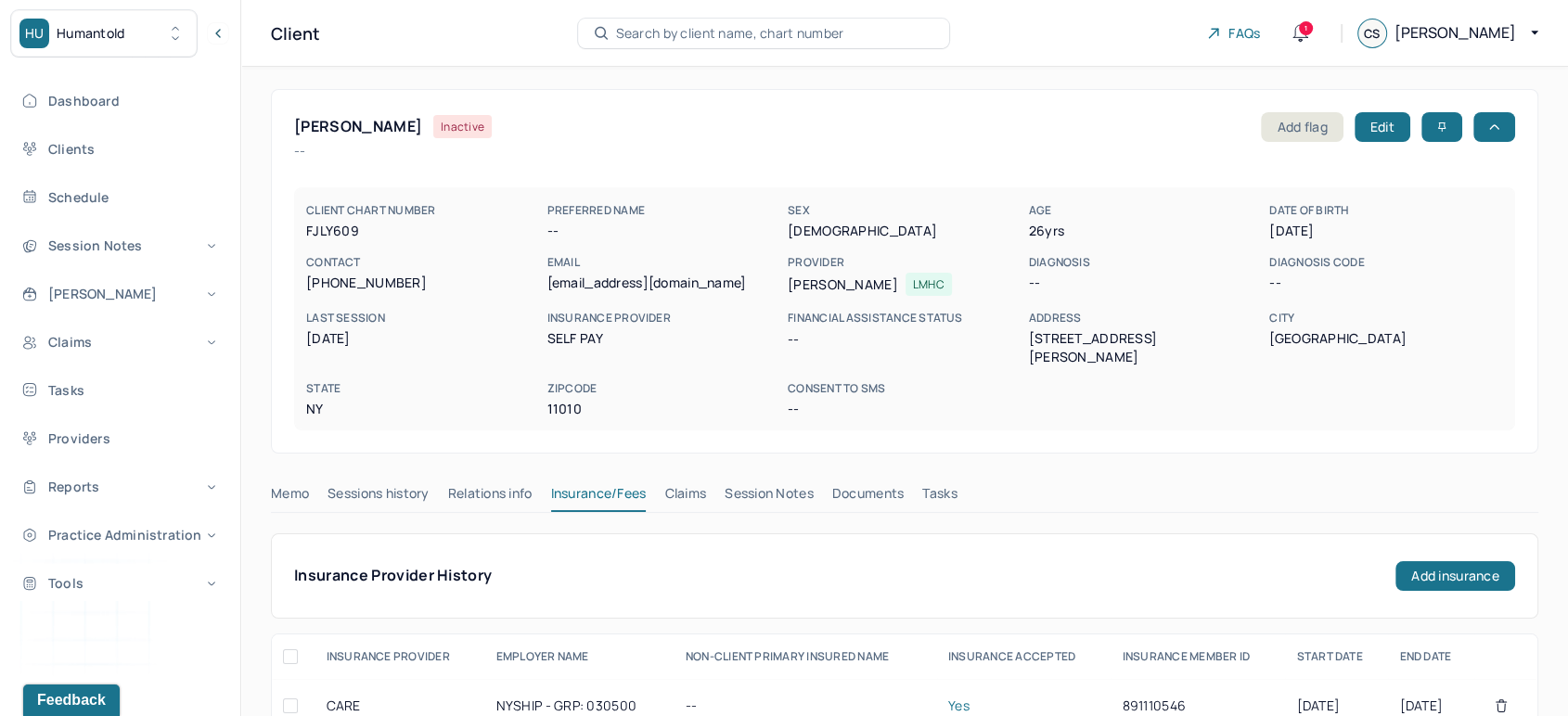 click on "Search by client name, chart number" at bounding box center (730, 33) 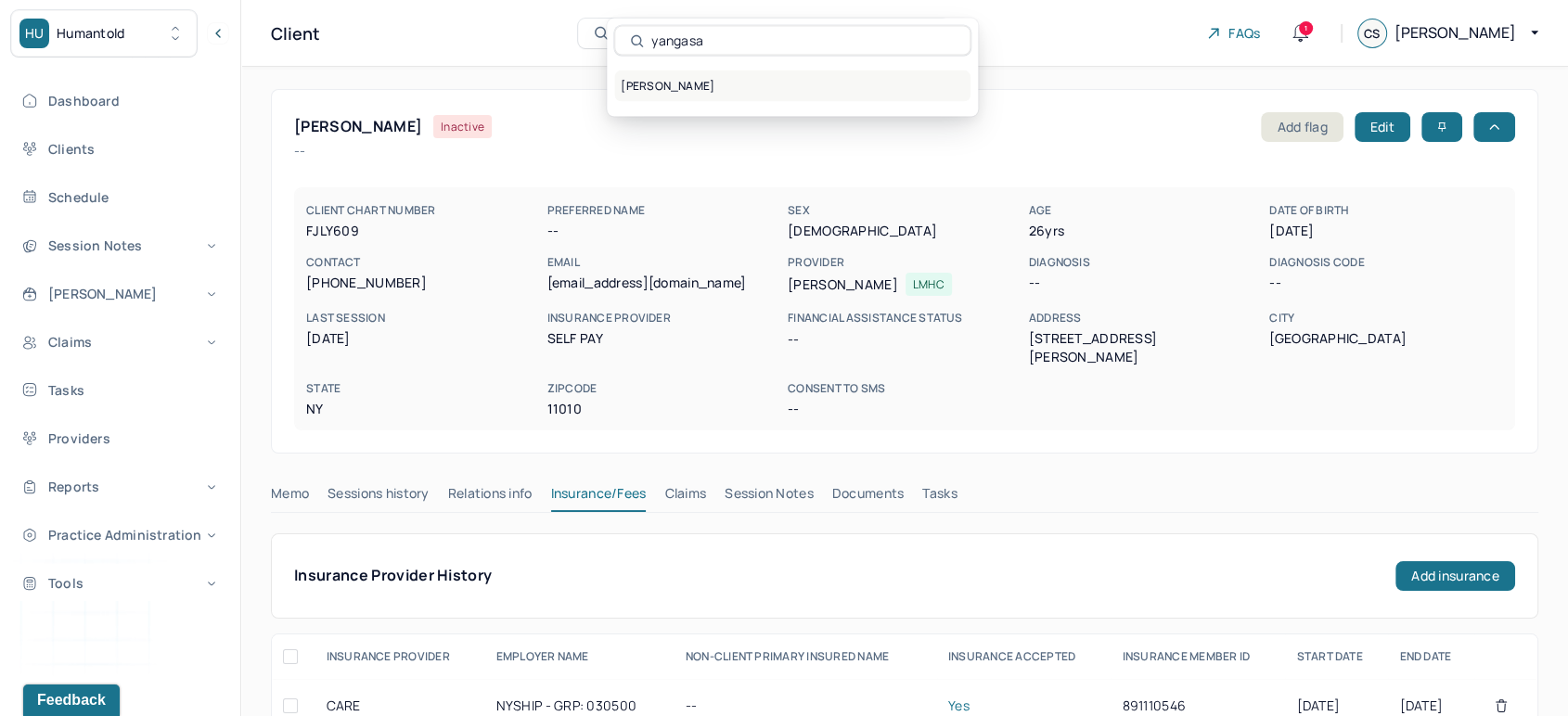 type on "yangasa" 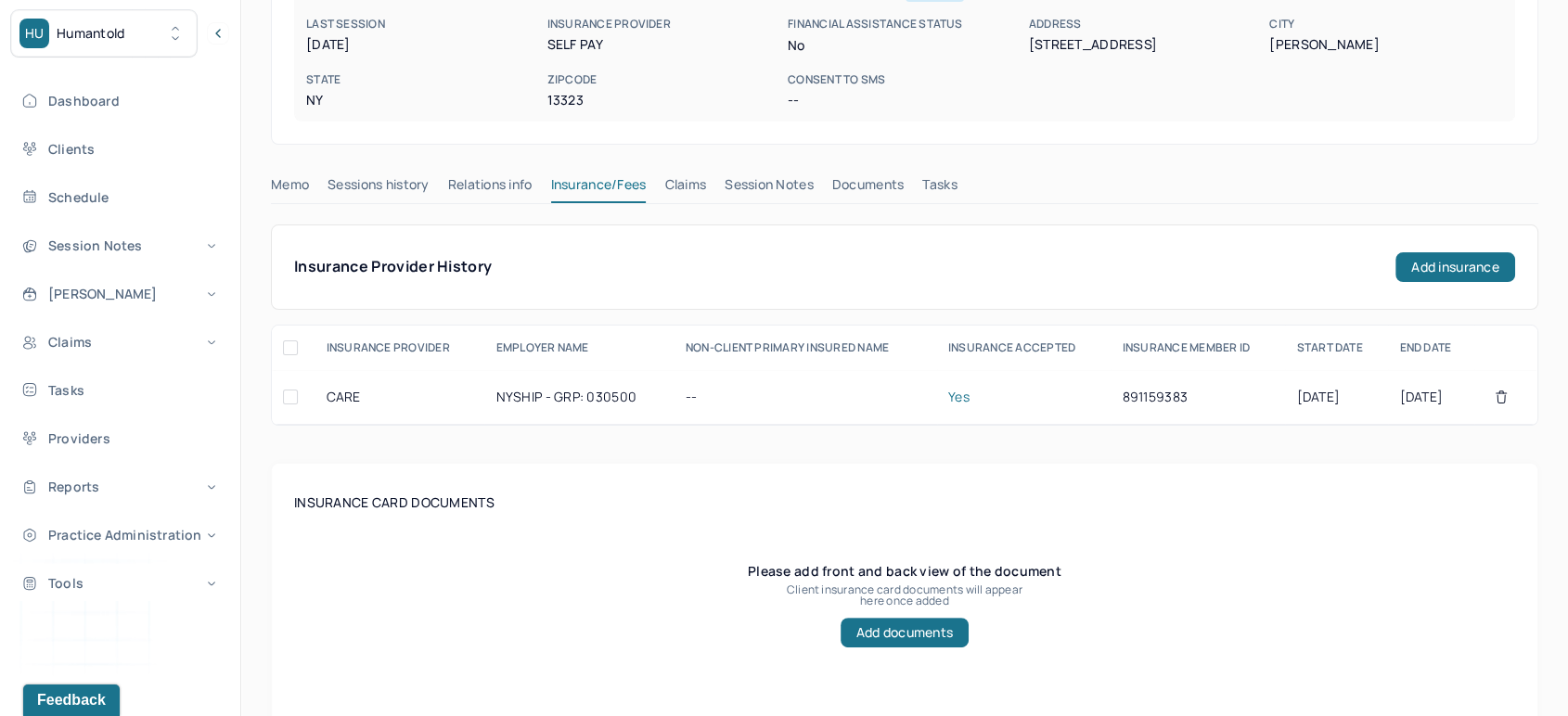 scroll, scrollTop: 309, scrollLeft: 0, axis: vertical 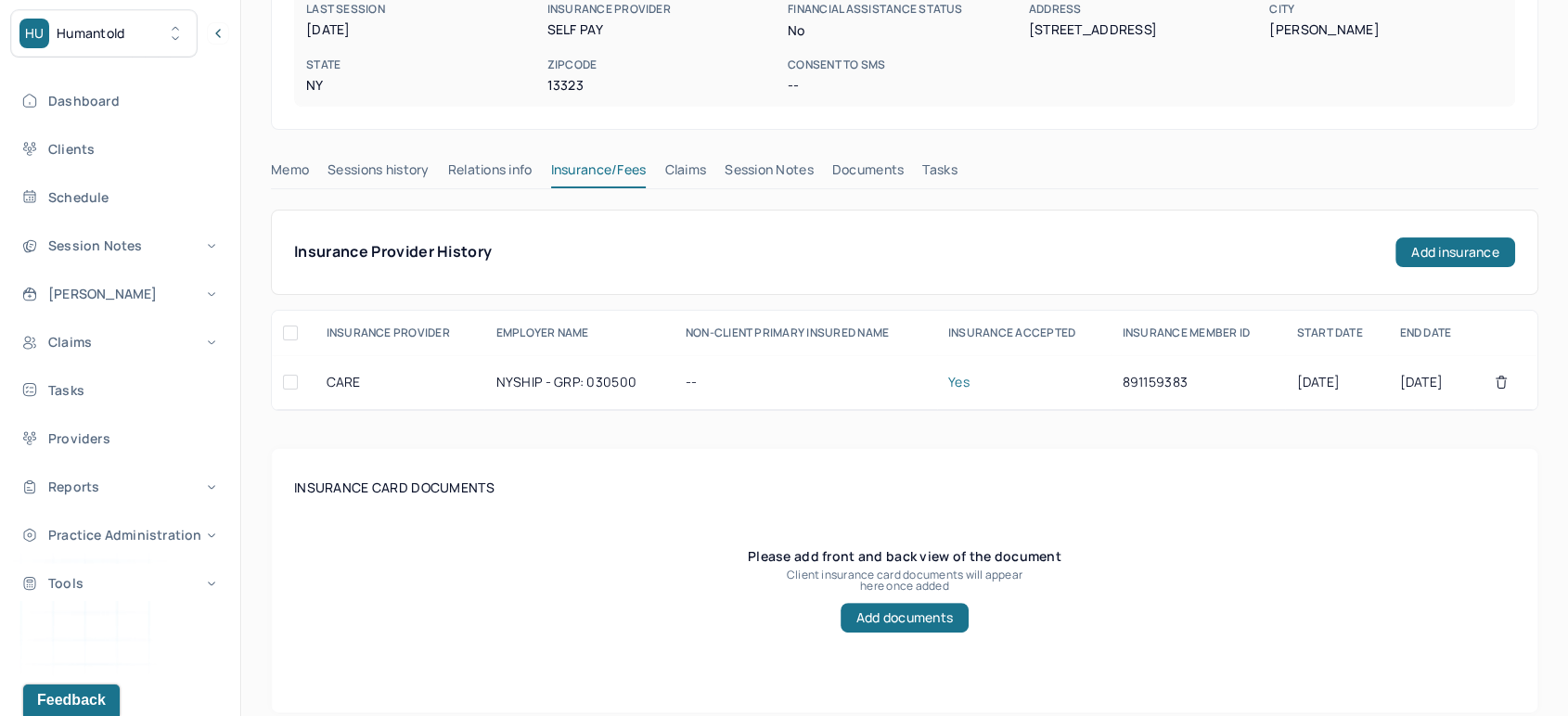 click on "Session Notes" at bounding box center [769, 173] 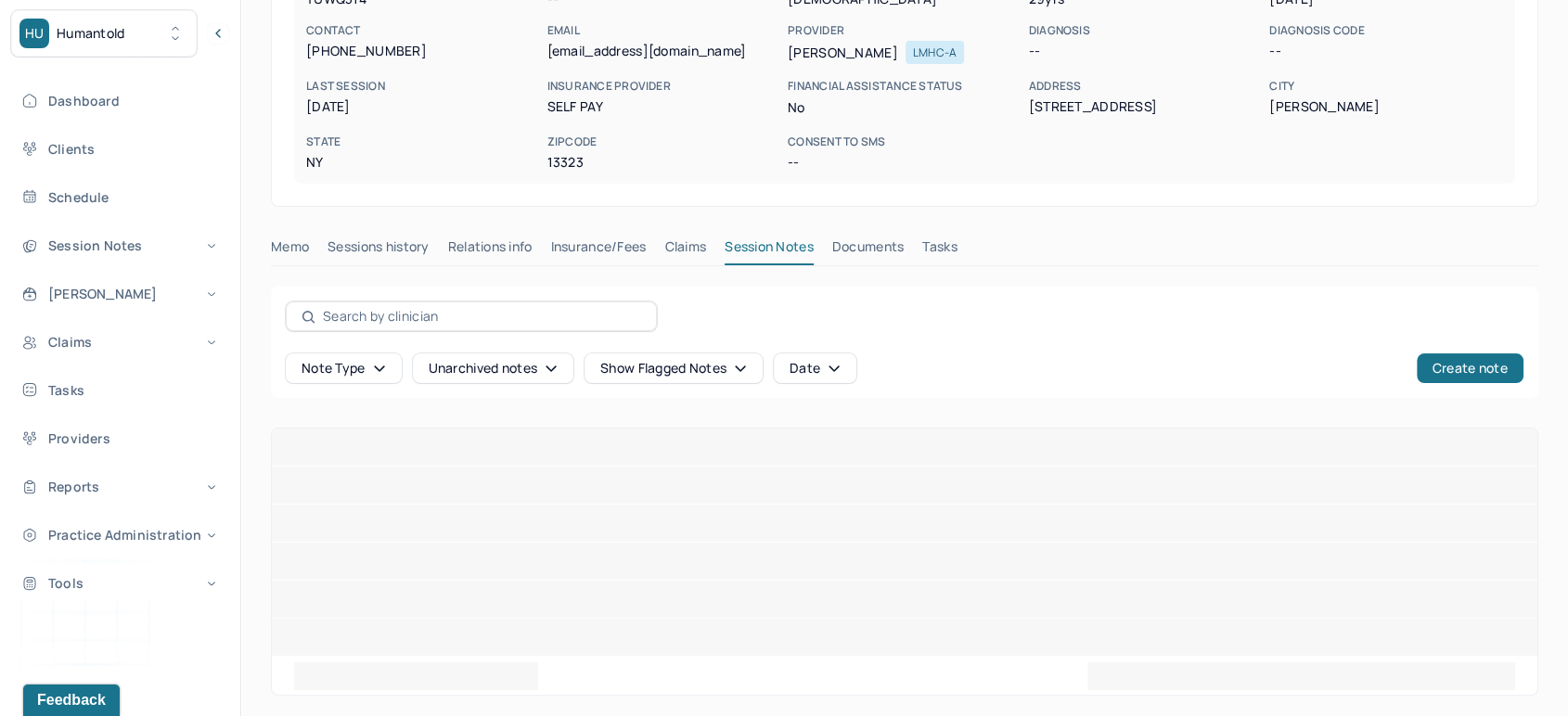 scroll, scrollTop: 309, scrollLeft: 0, axis: vertical 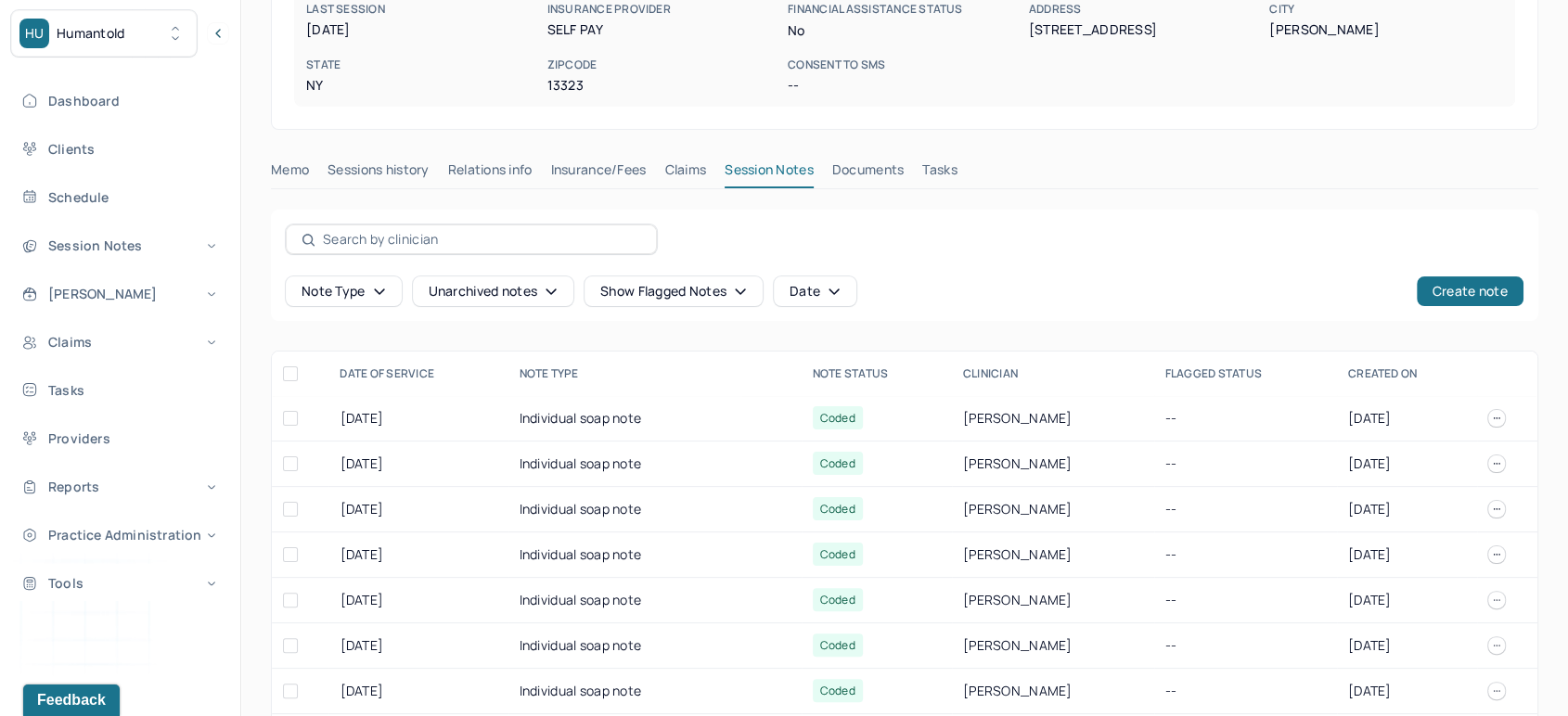 click on "Memo" at bounding box center [289, 173] 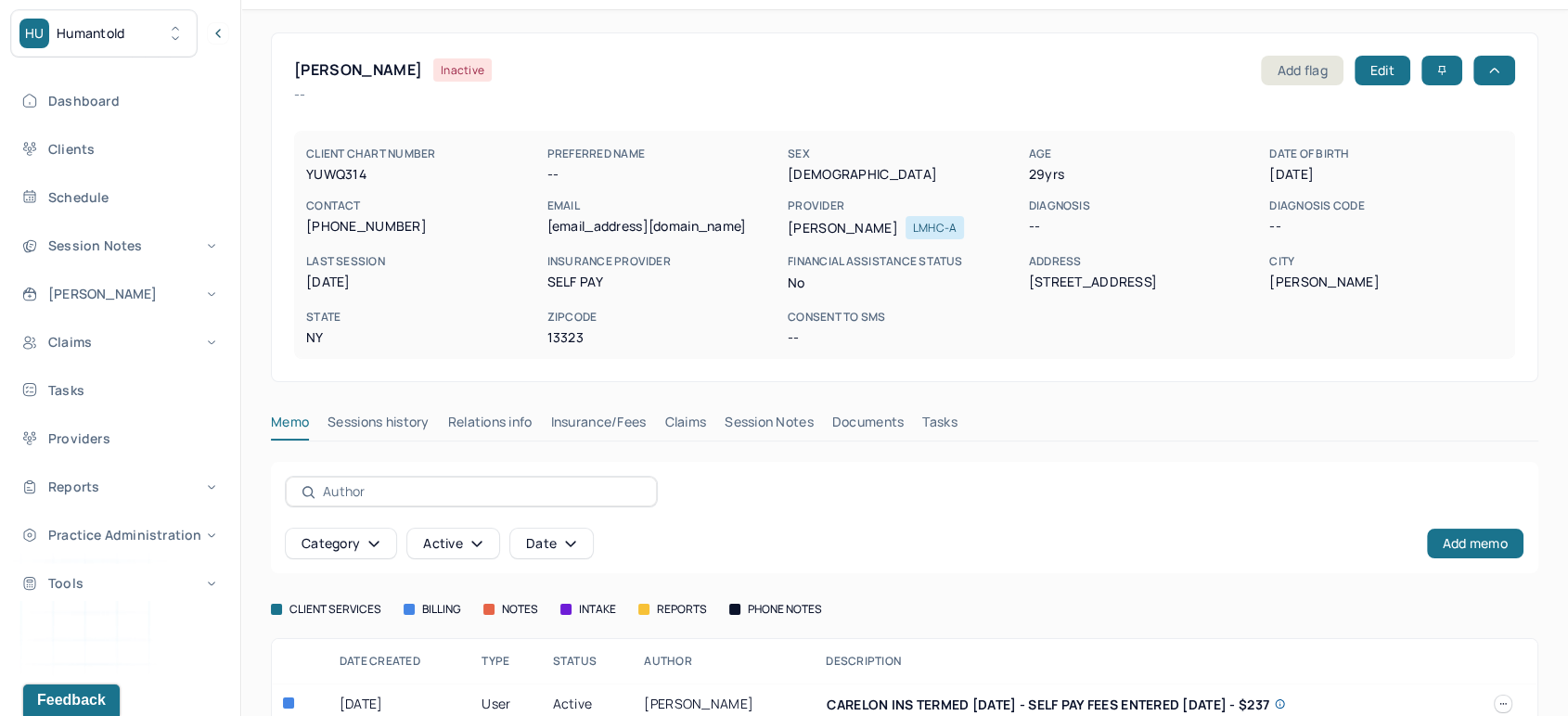 scroll, scrollTop: 88, scrollLeft: 0, axis: vertical 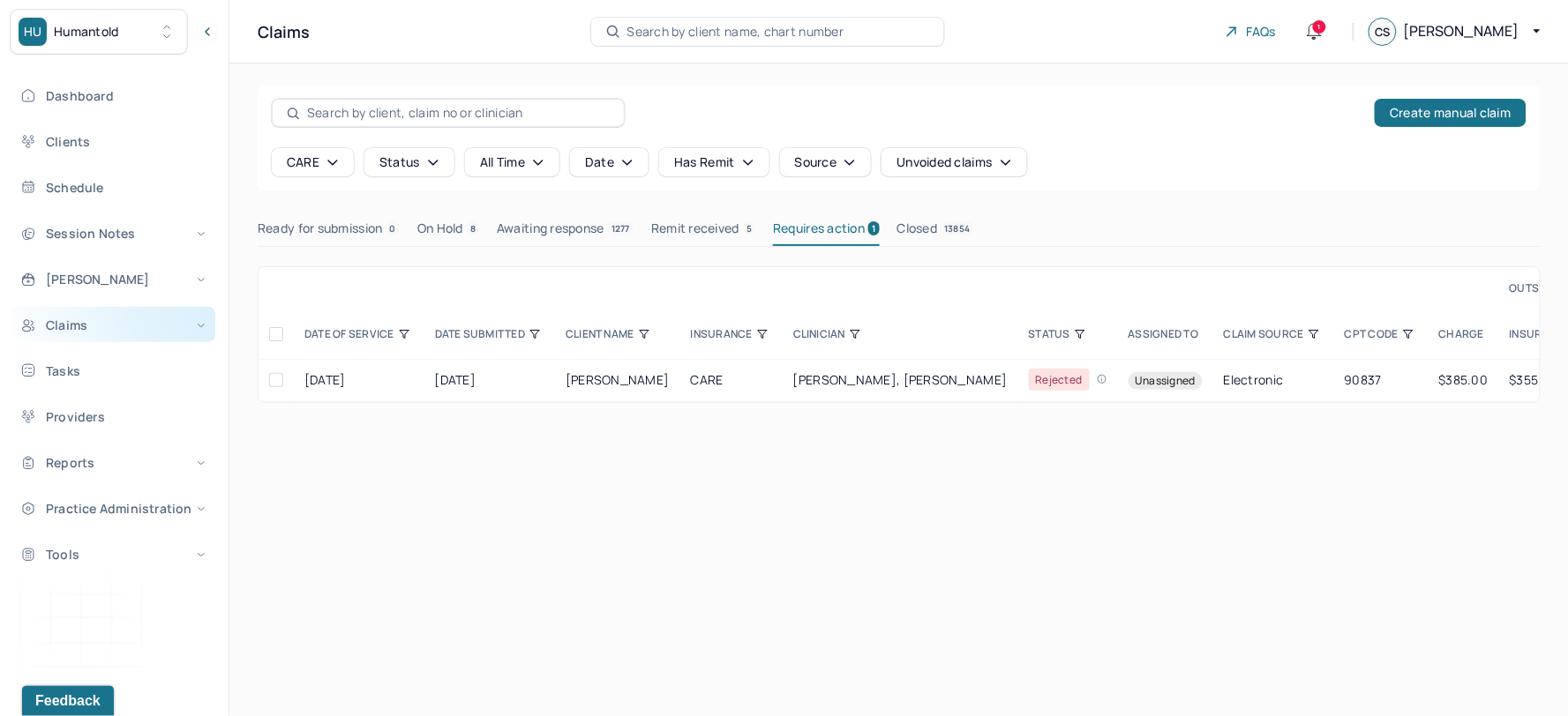 click on "Claims" at bounding box center (113, 324) 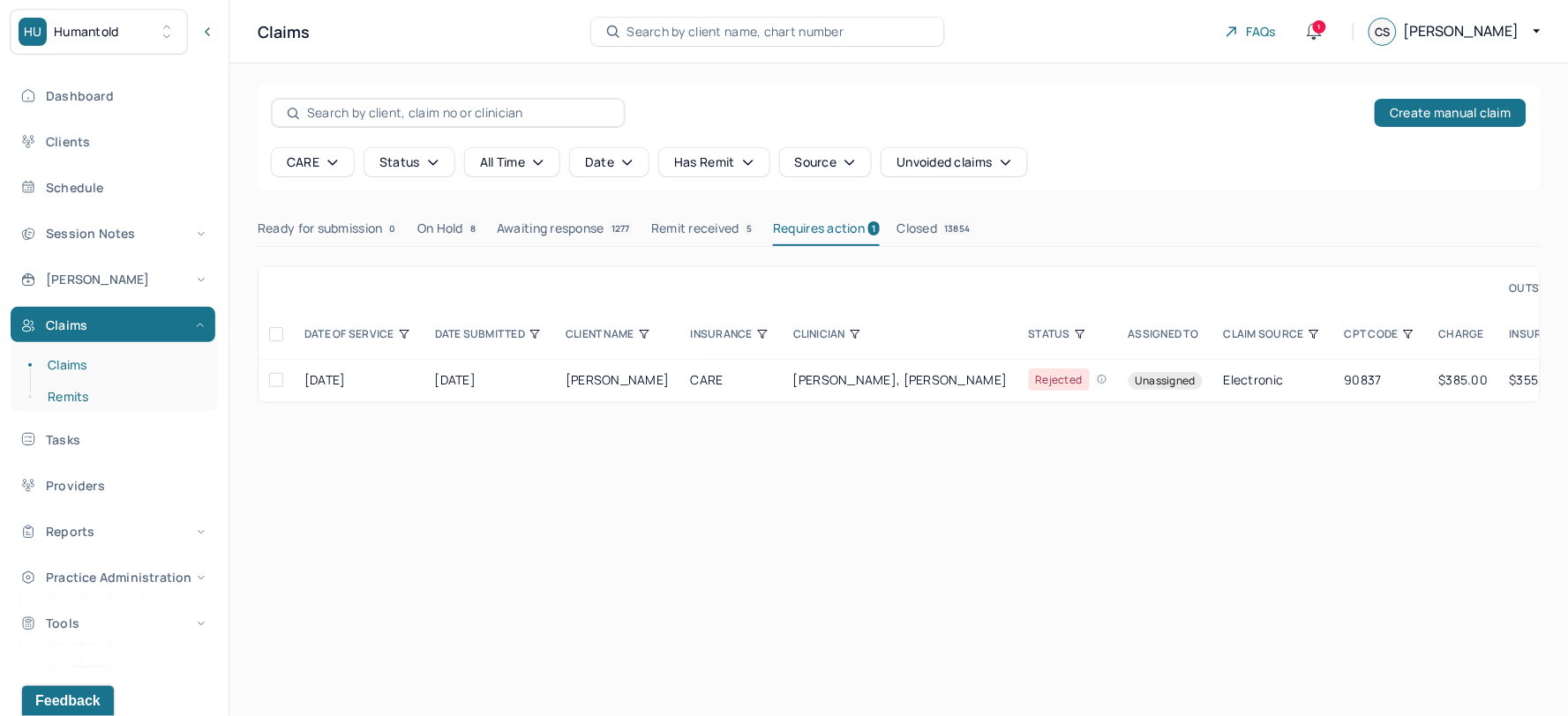 click on "Remits" at bounding box center (123, 397) 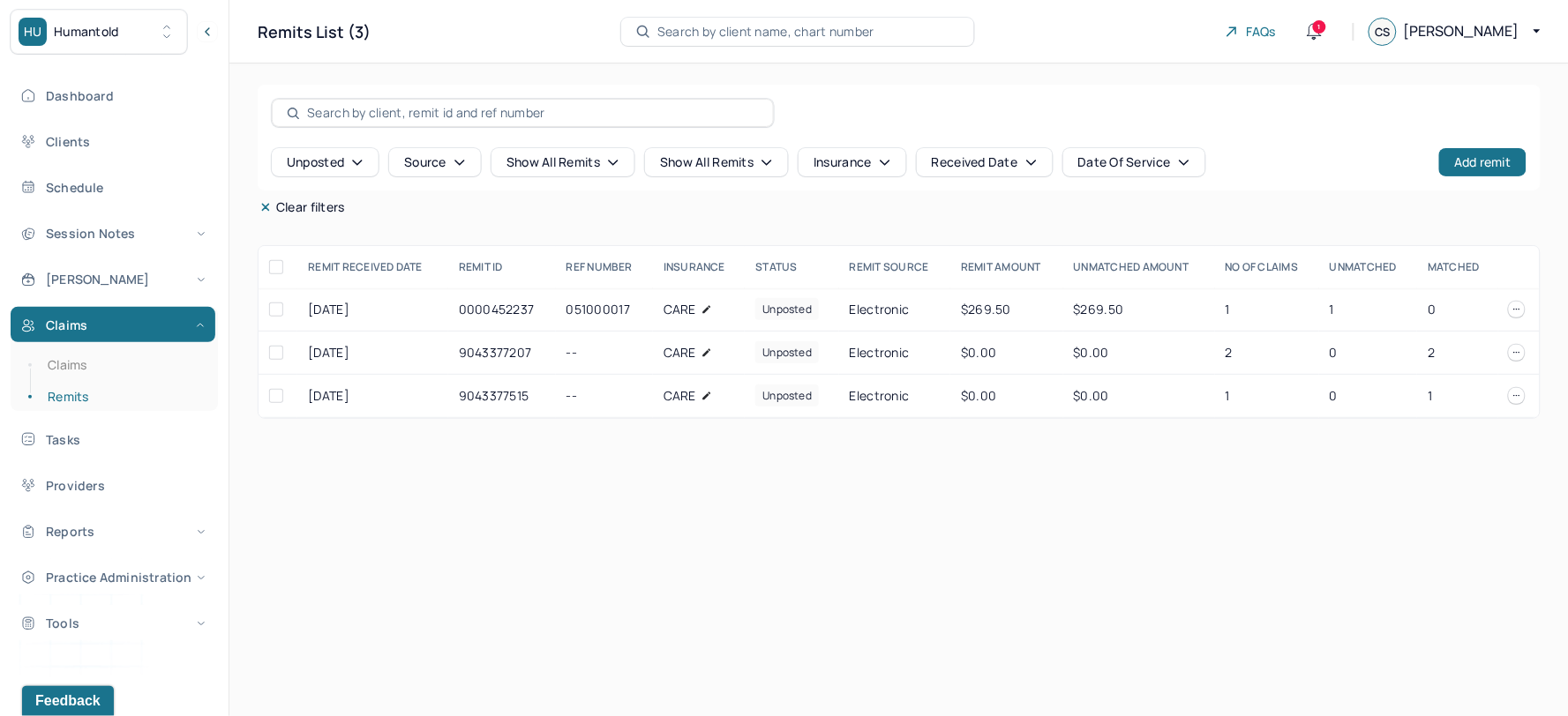 click on "Search by client name, chart number" at bounding box center [766, 32] 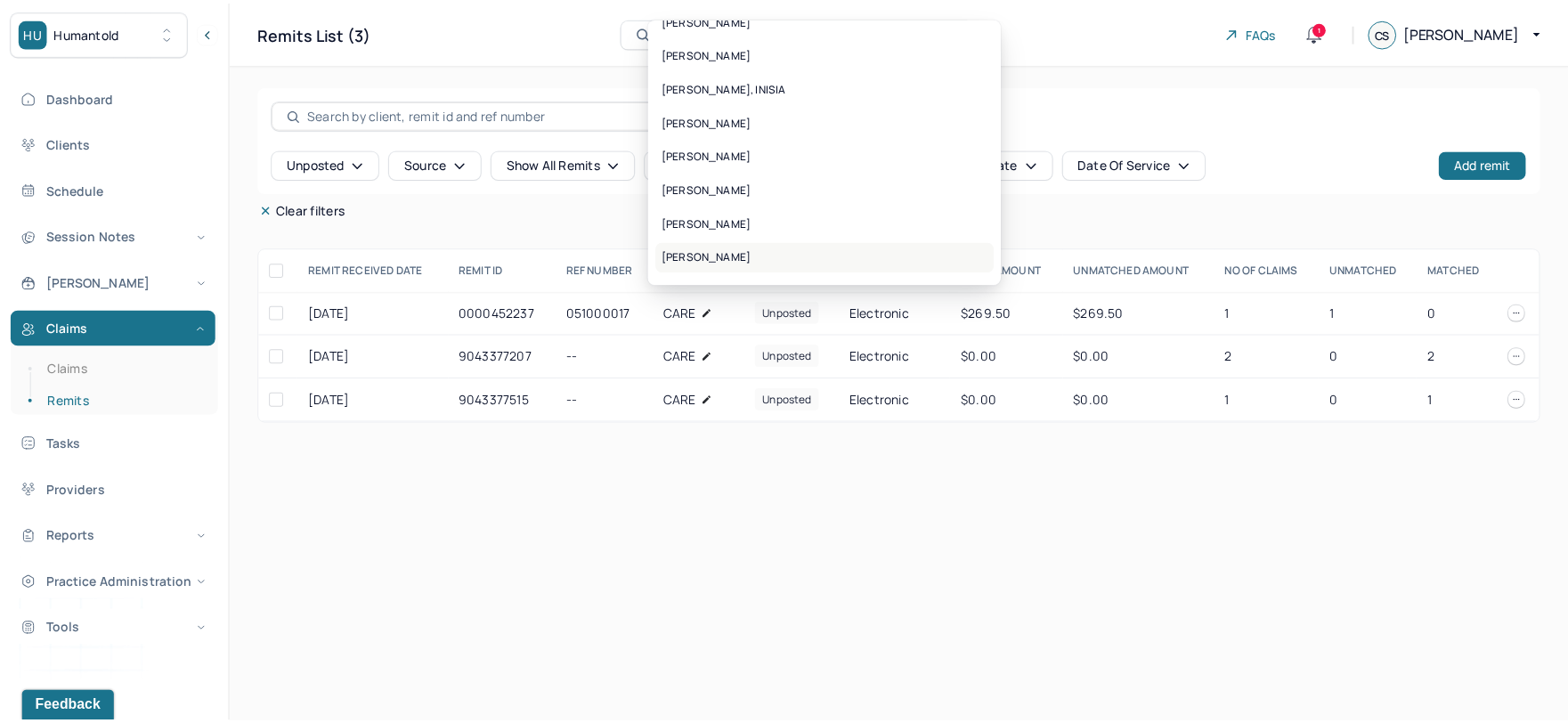 scroll, scrollTop: 297, scrollLeft: 0, axis: vertical 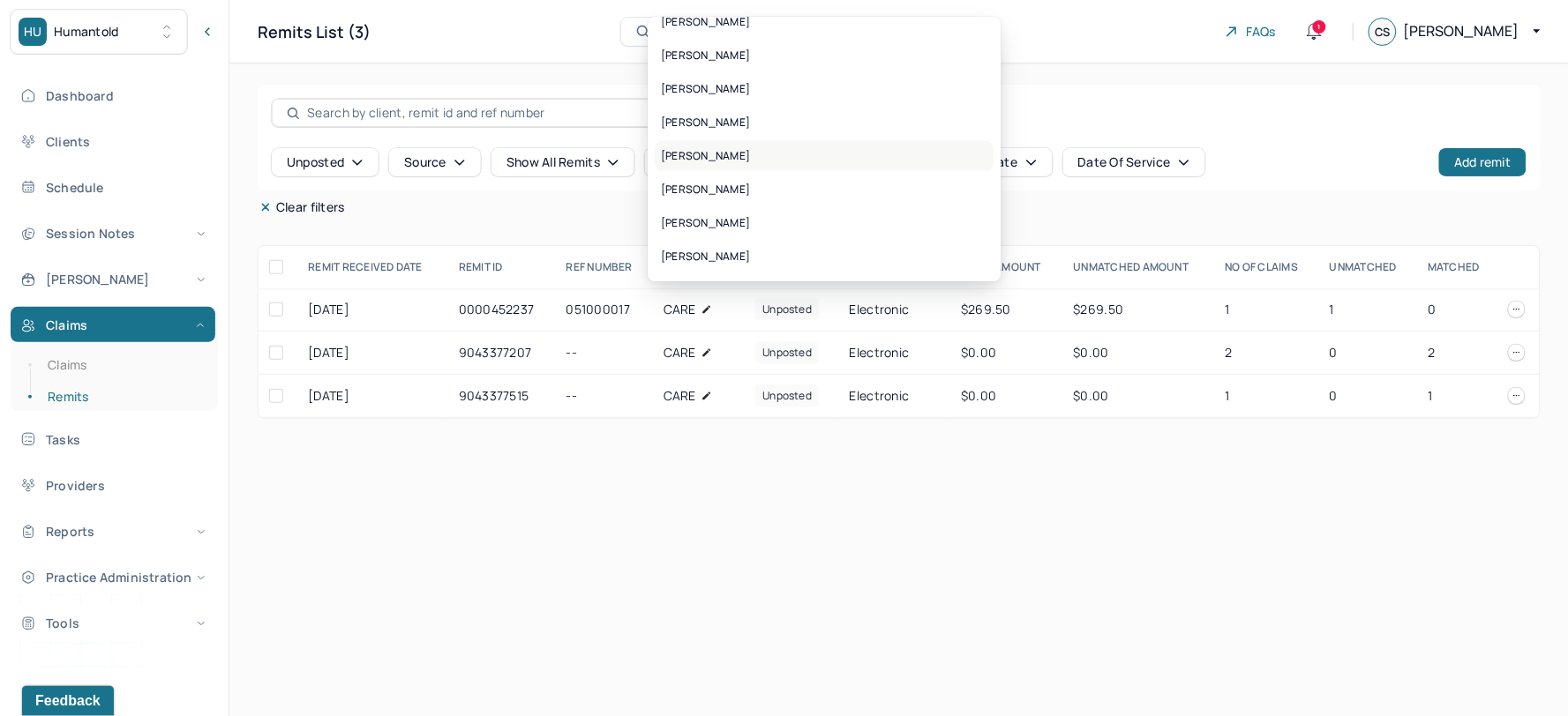 type on "[PERSON_NAME]," 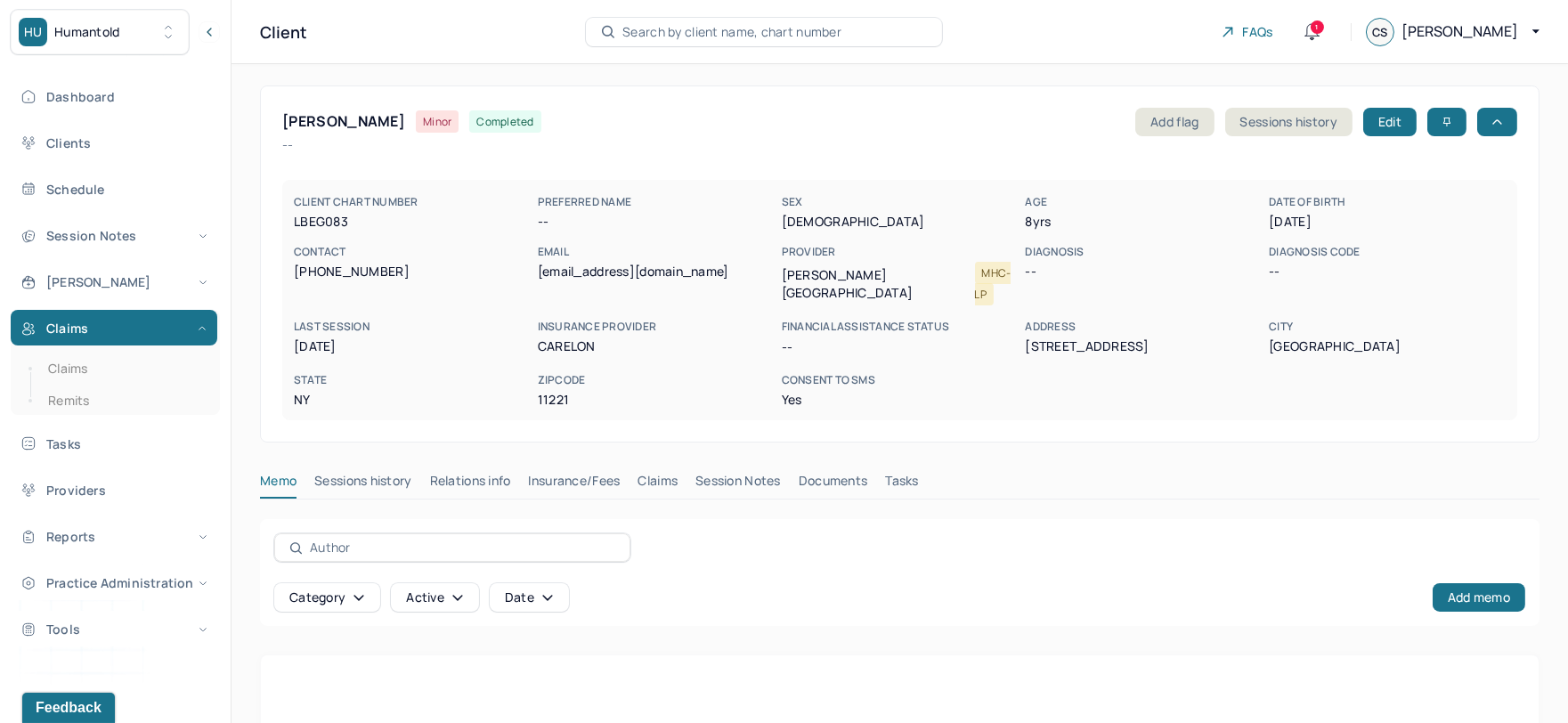 click on "Insurance/Fees" at bounding box center (574, 484) 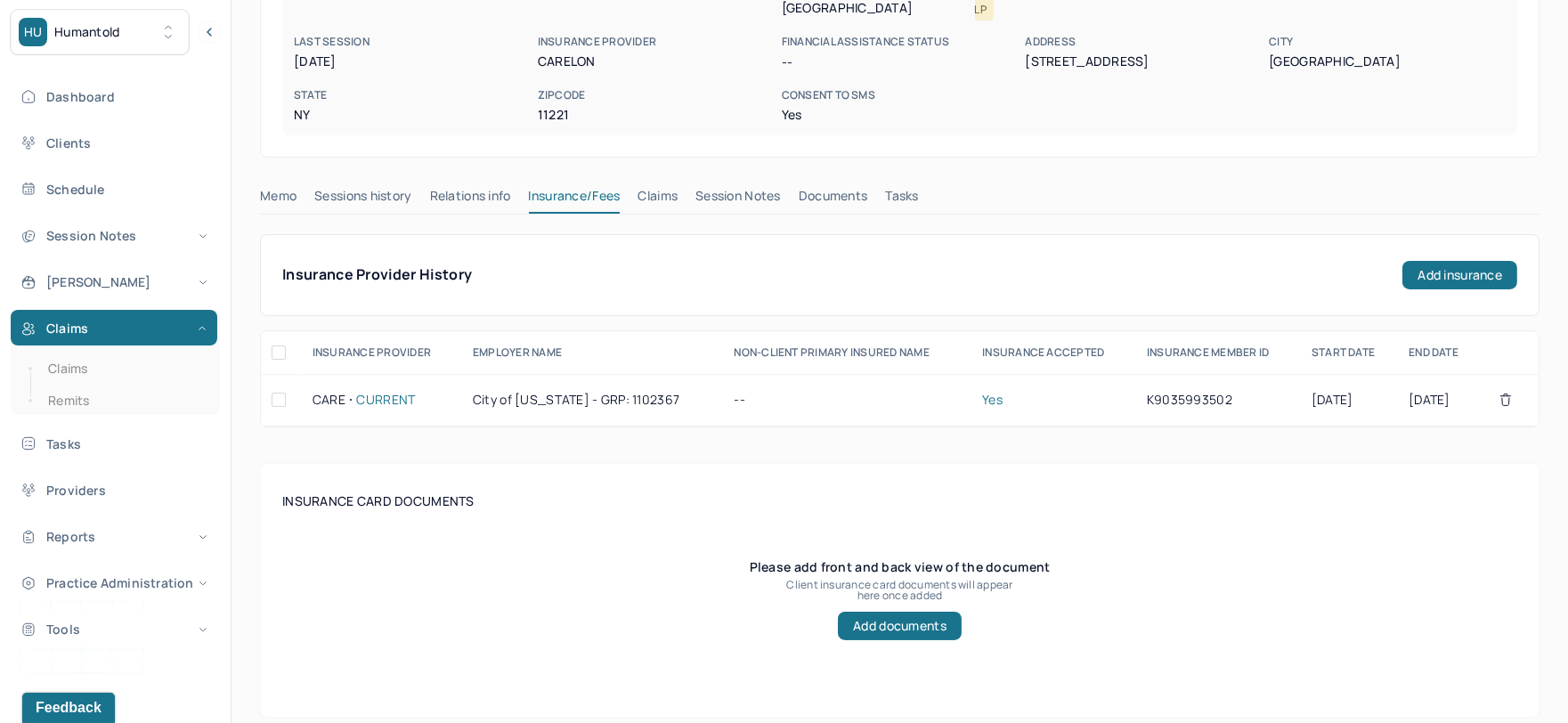 scroll, scrollTop: 297, scrollLeft: 0, axis: vertical 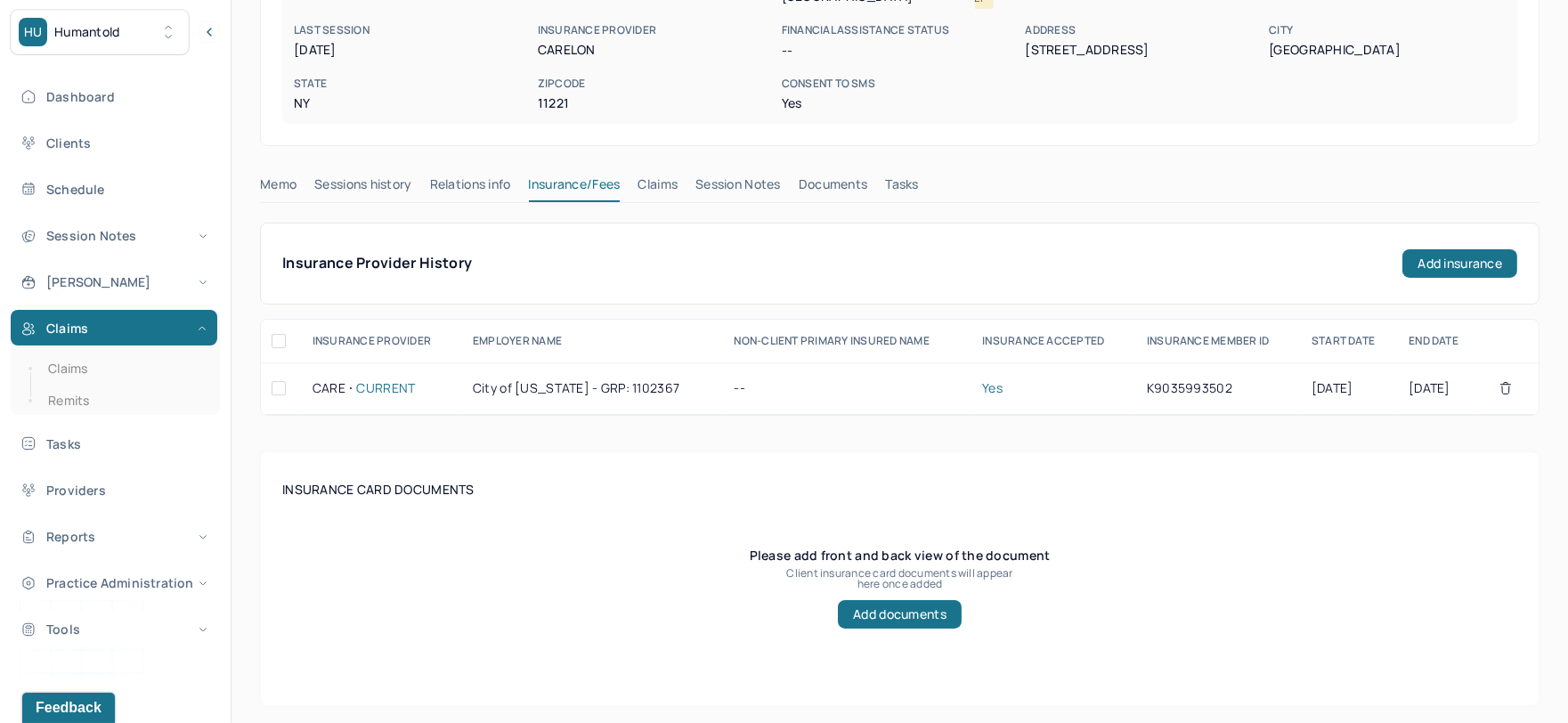 click on "Claims" at bounding box center [657, 188] 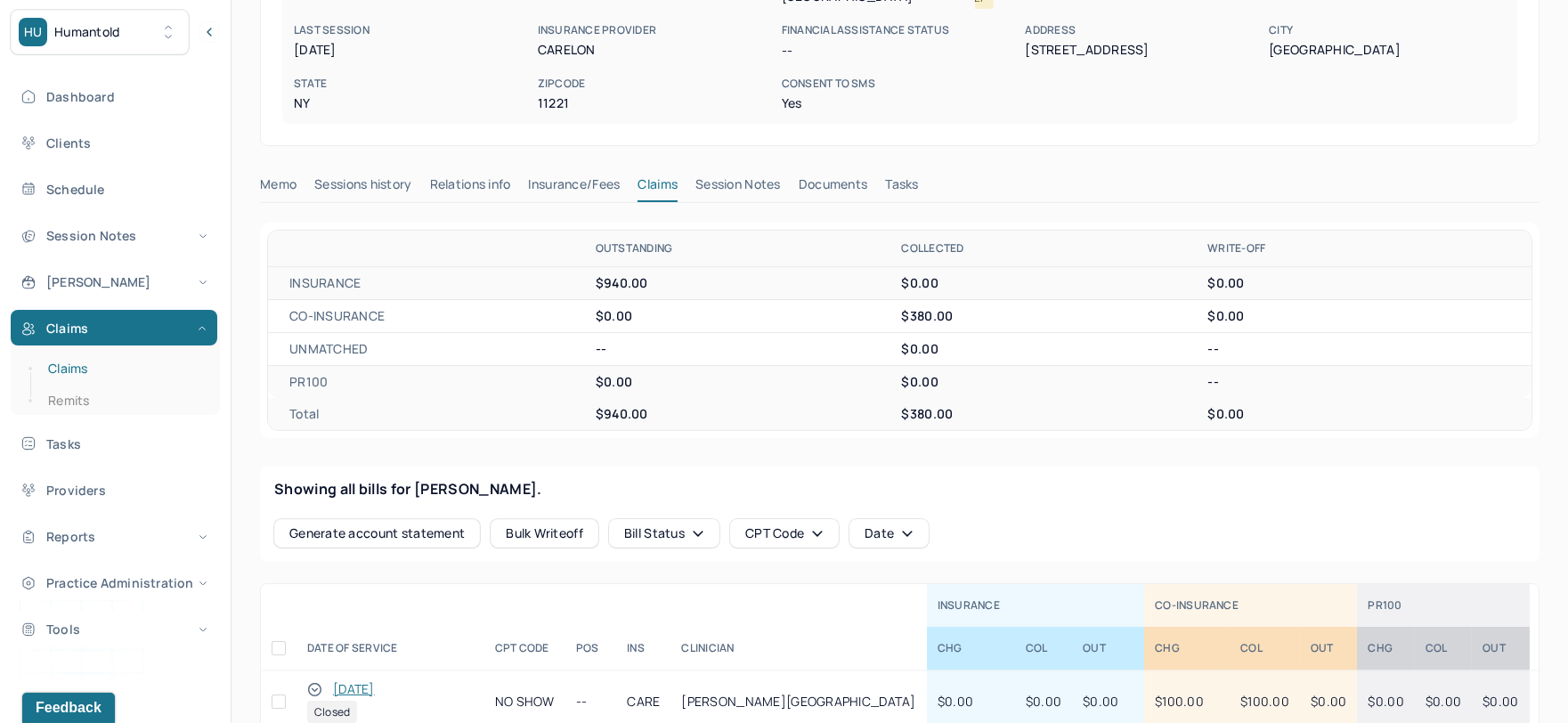 click on "Claims" at bounding box center (124, 369) 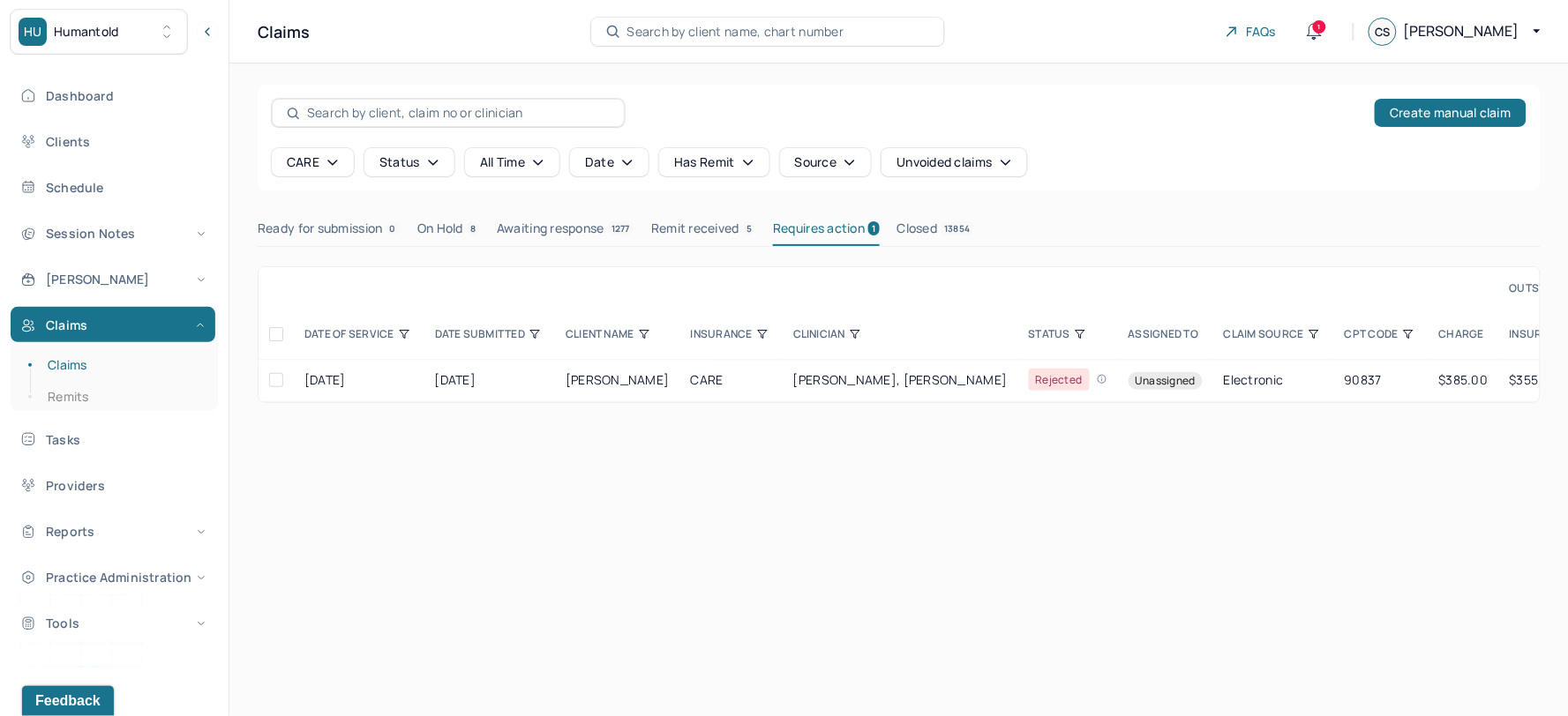 click on "On Hold 8" at bounding box center (448, 232) 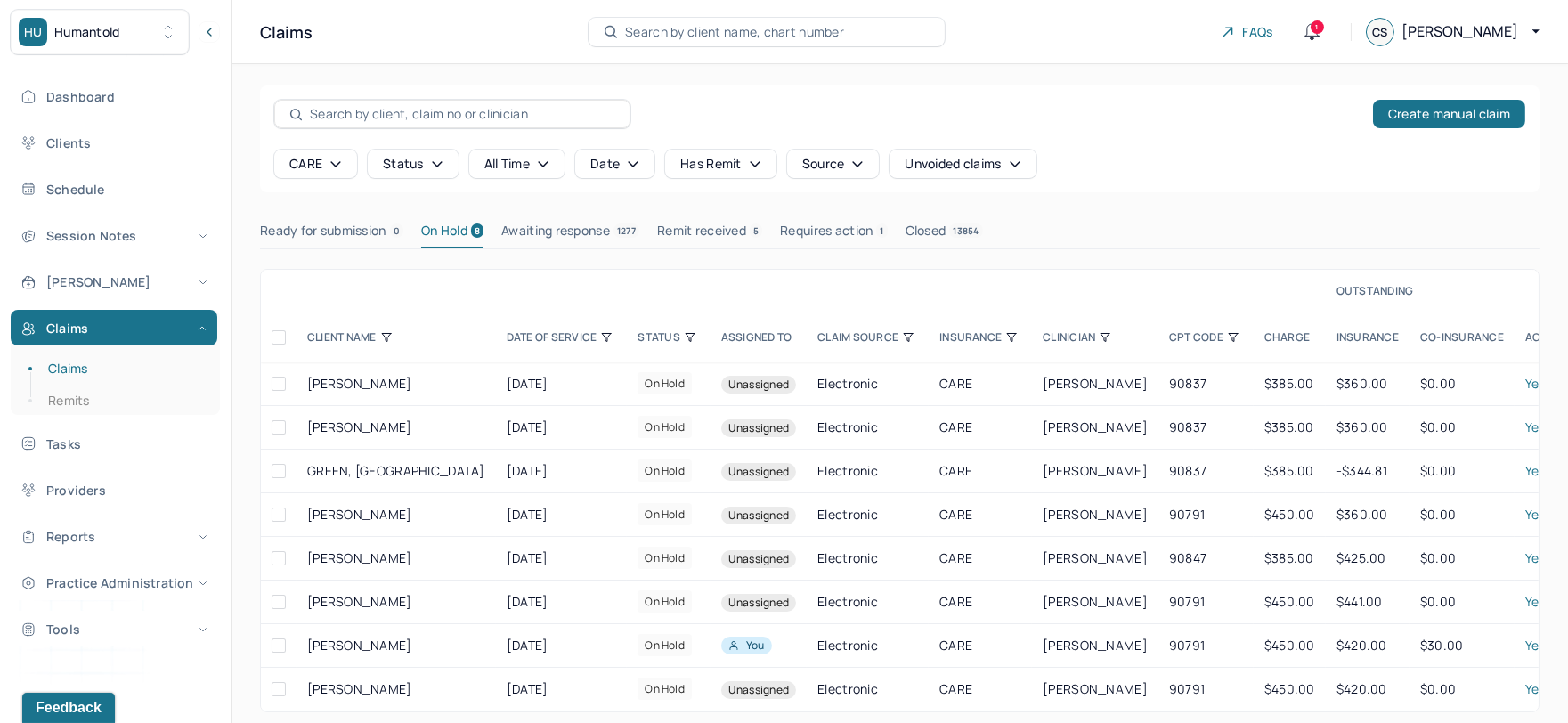 scroll, scrollTop: 25, scrollLeft: 0, axis: vertical 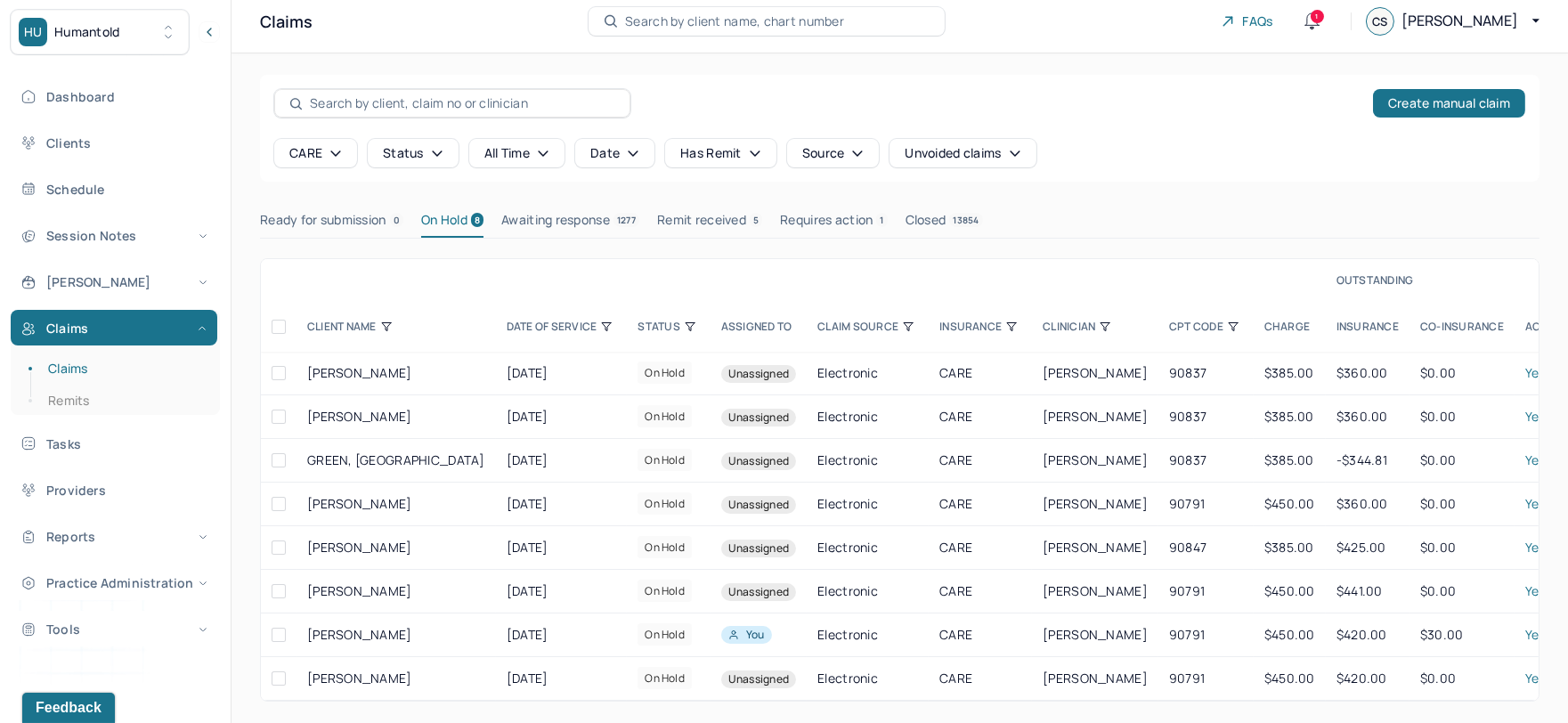 click on "Remit received 5" at bounding box center [710, 223] 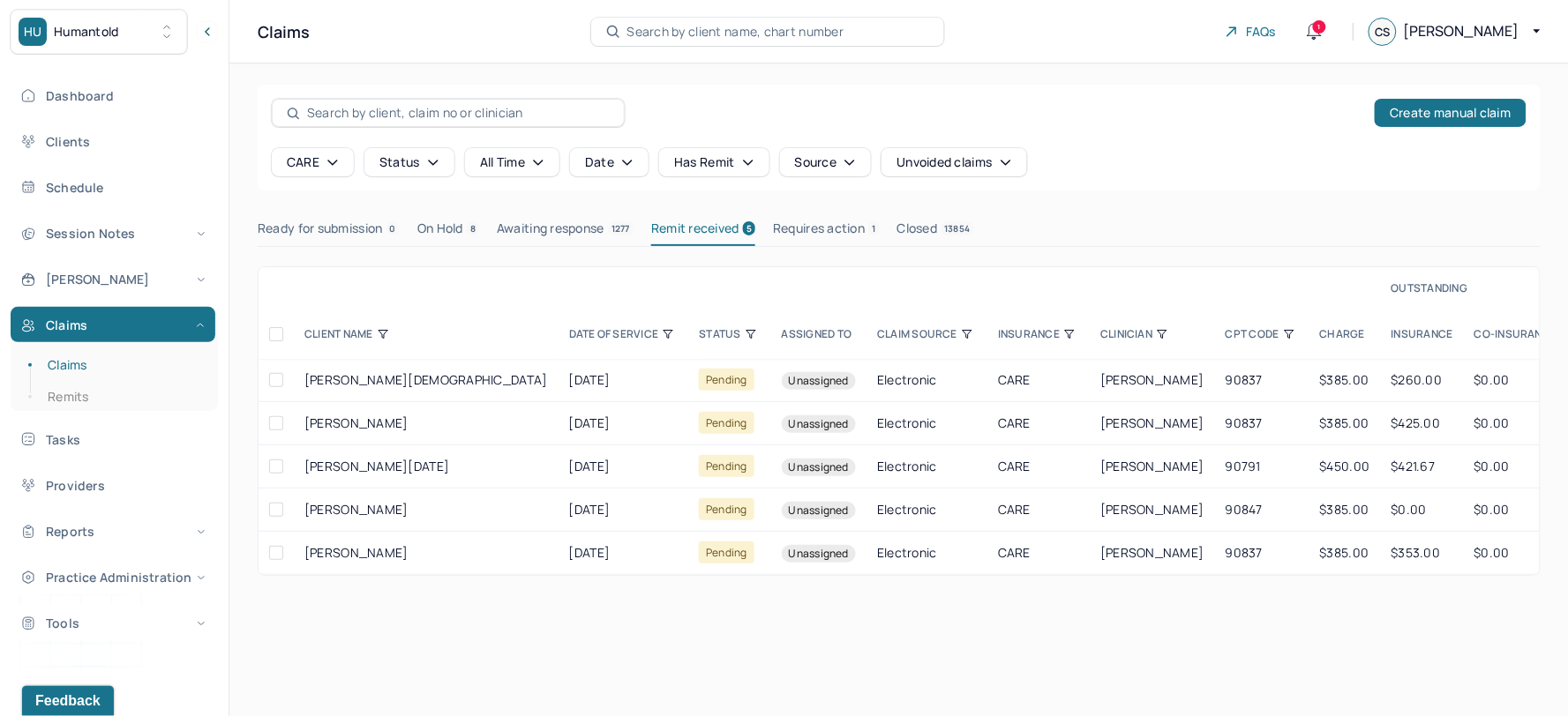 click on "Requires action 1" at bounding box center [826, 232] 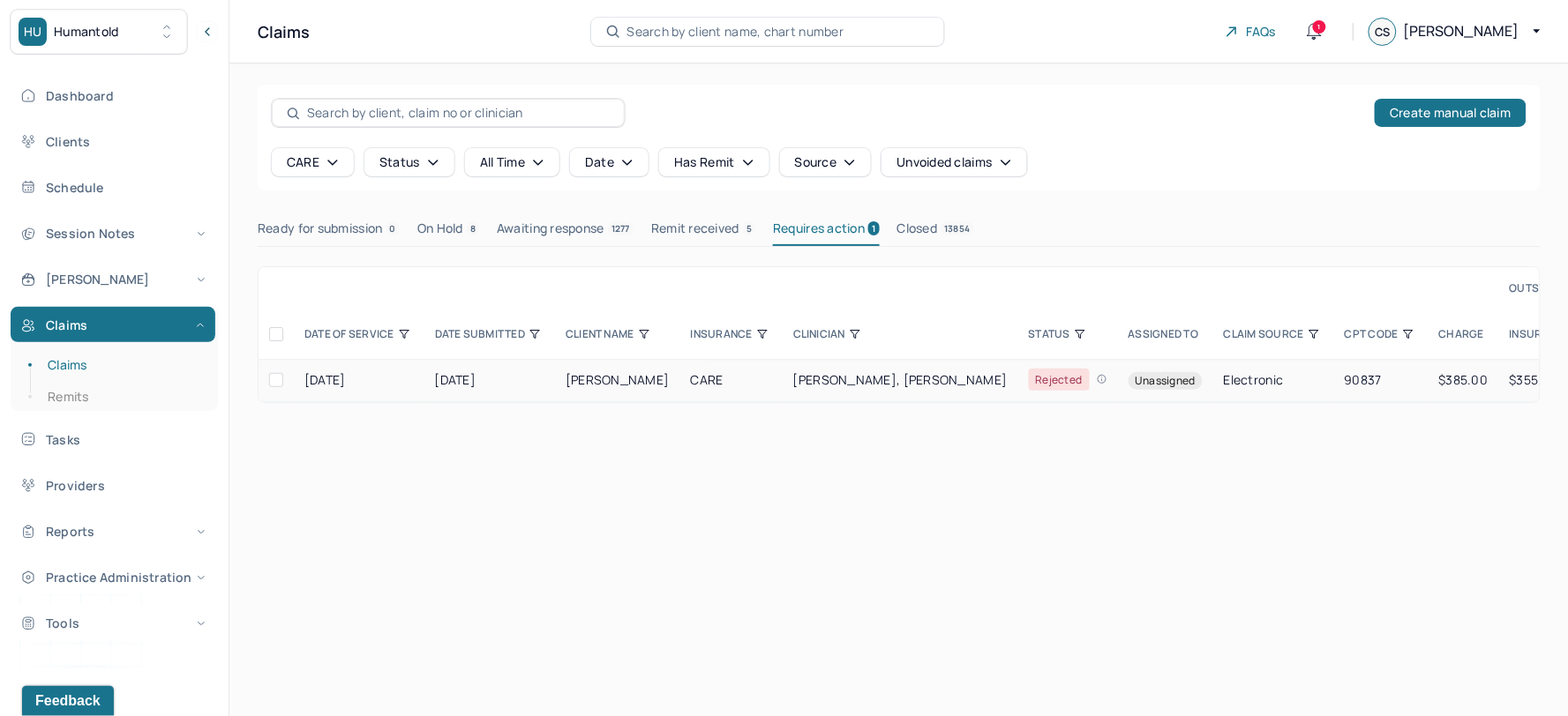 click on "[PERSON_NAME]" at bounding box center (618, 379) 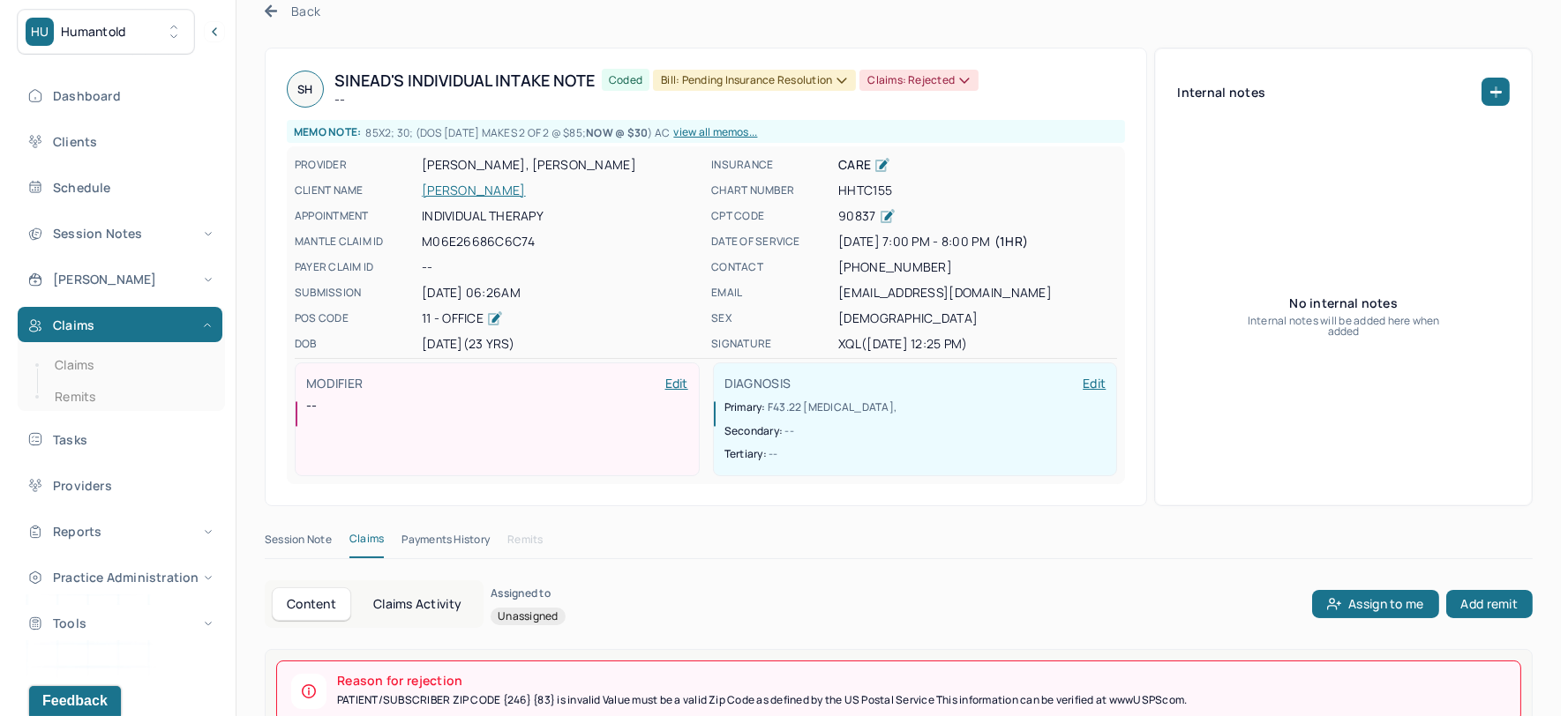 scroll, scrollTop: 0, scrollLeft: 0, axis: both 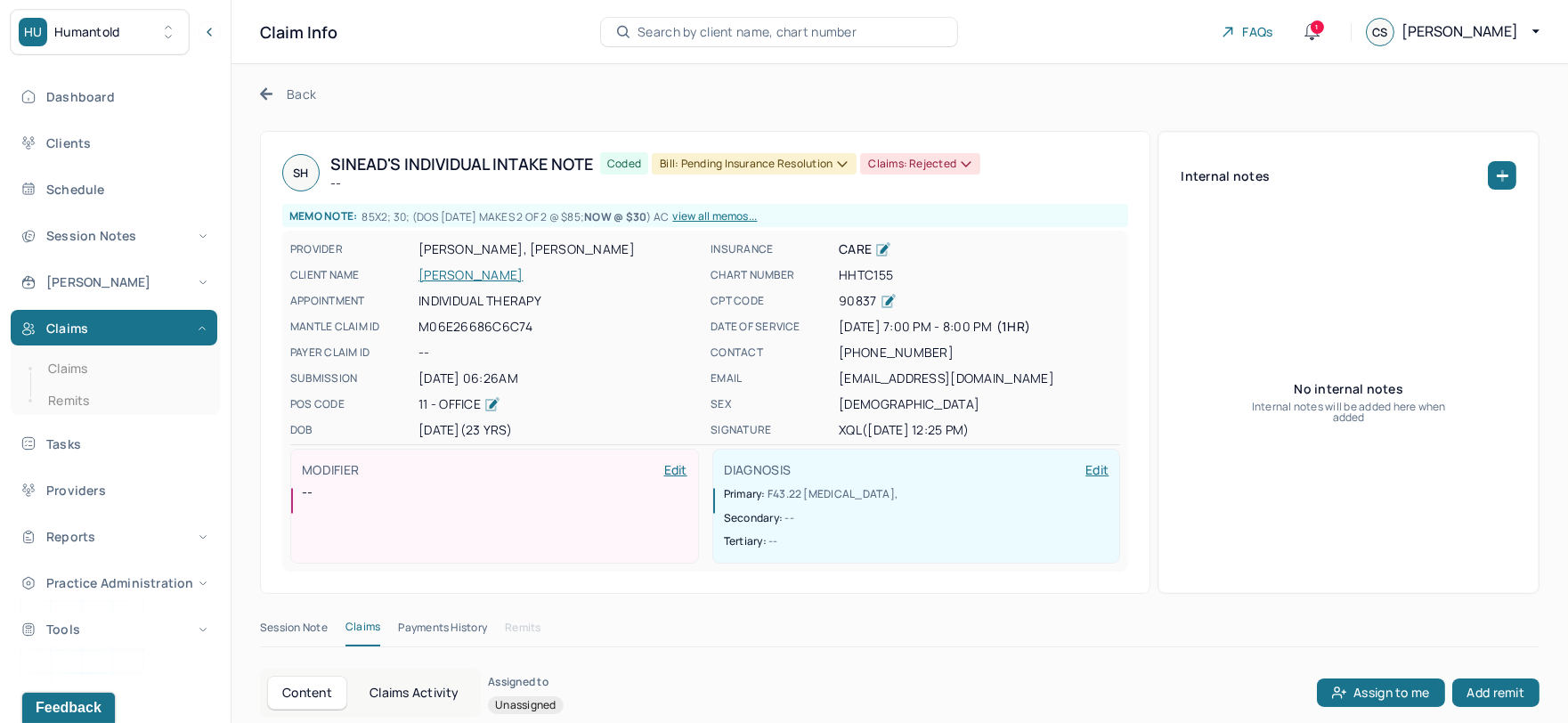 click on "[PERSON_NAME]" at bounding box center (559, 275) 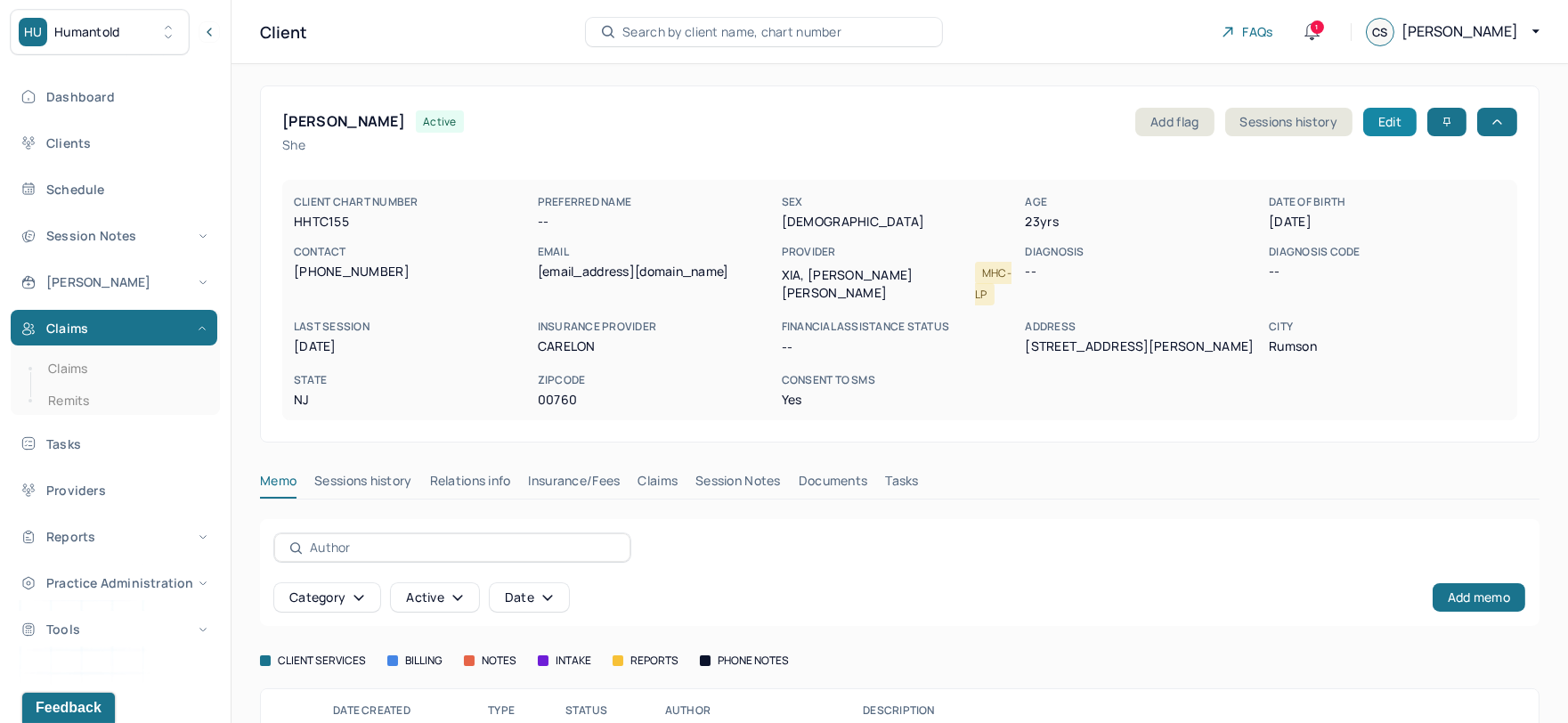 click on "Edit" at bounding box center (1390, 122) 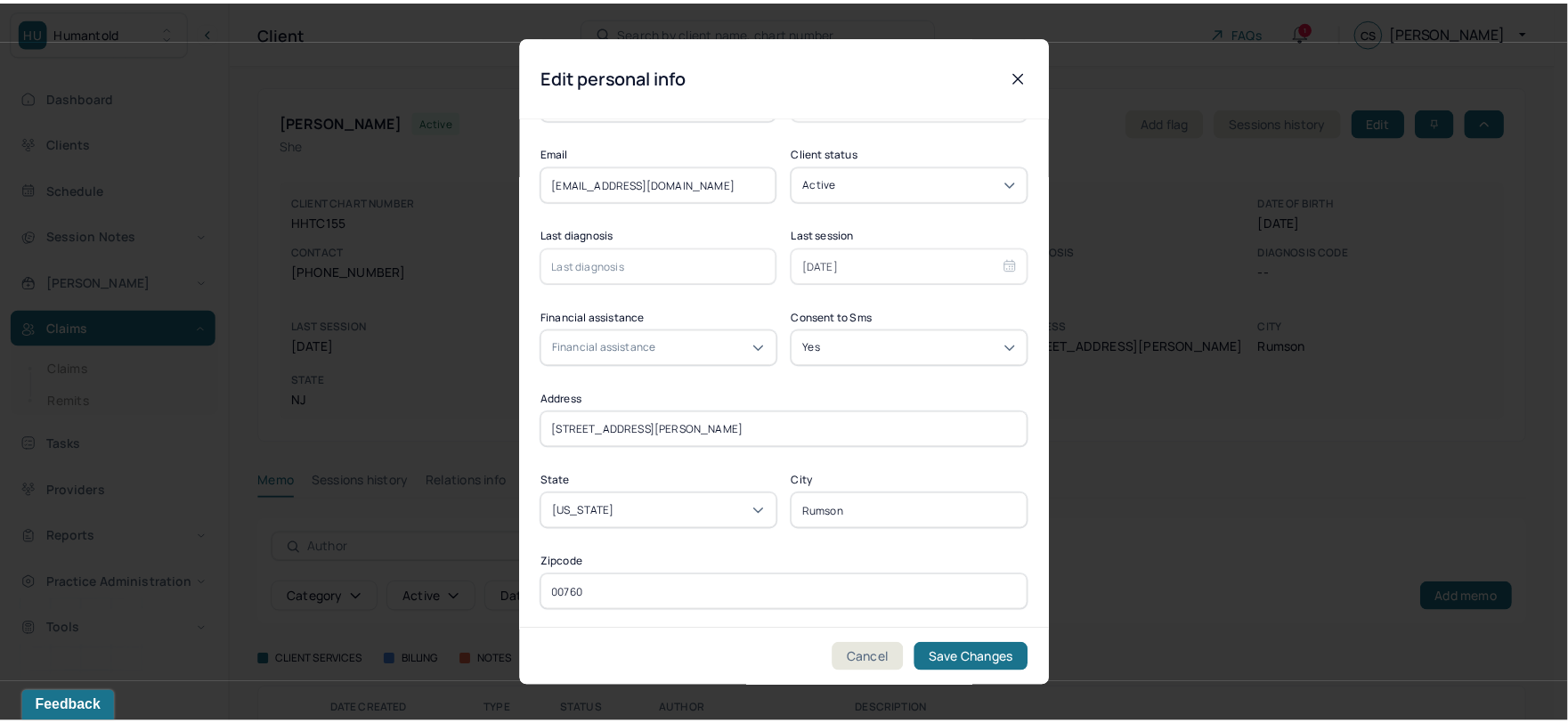 scroll, scrollTop: 321, scrollLeft: 0, axis: vertical 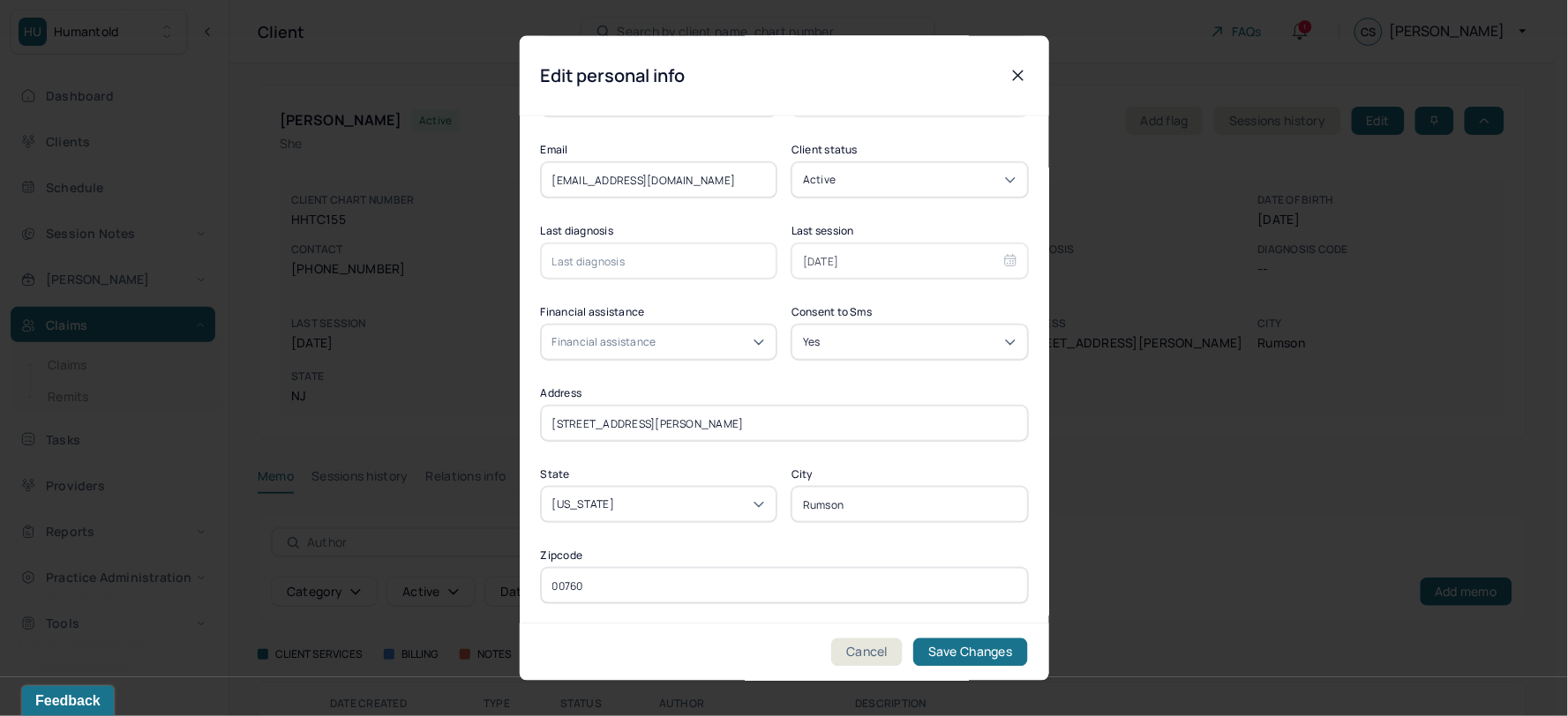 click on "00760" at bounding box center [784, 585] 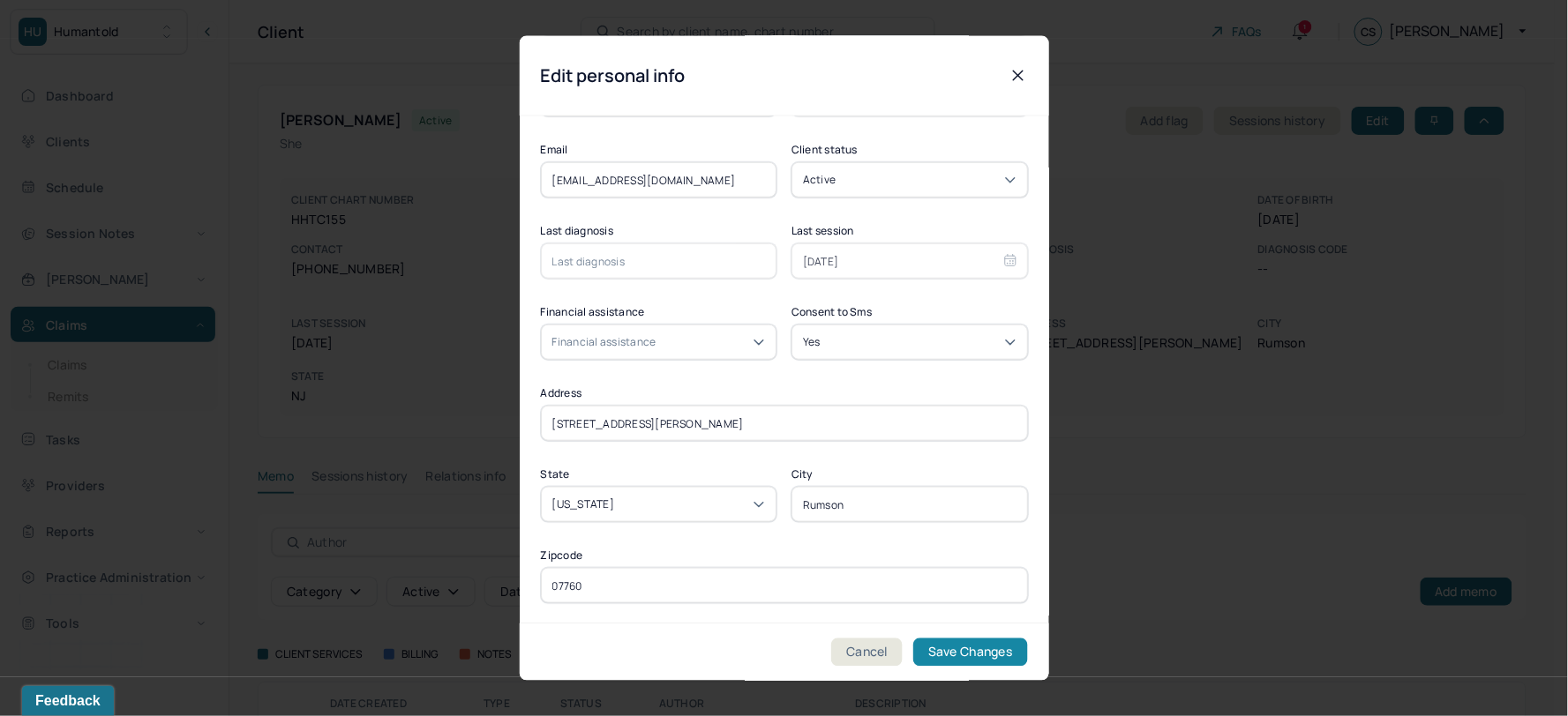 type on "07760" 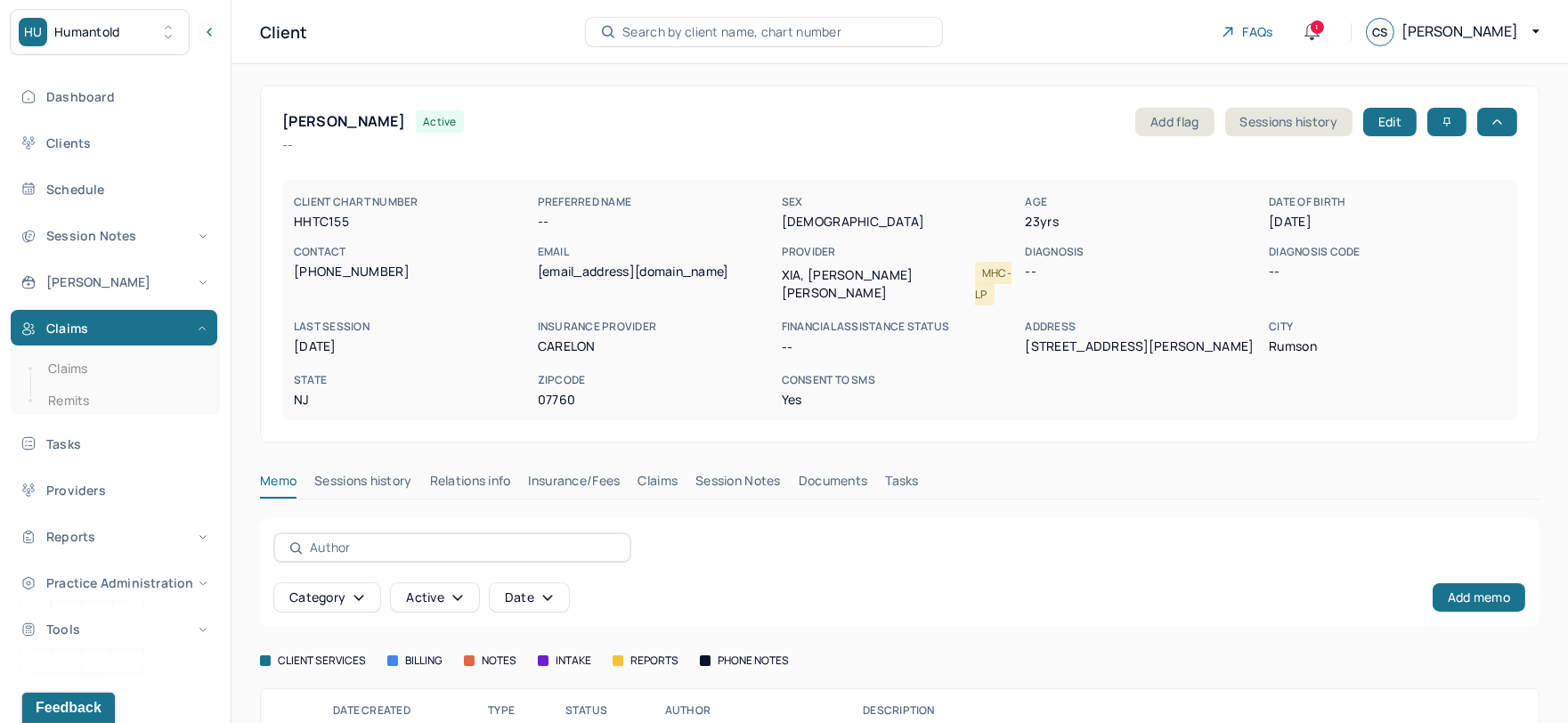 click on "Claims" at bounding box center (657, 484) 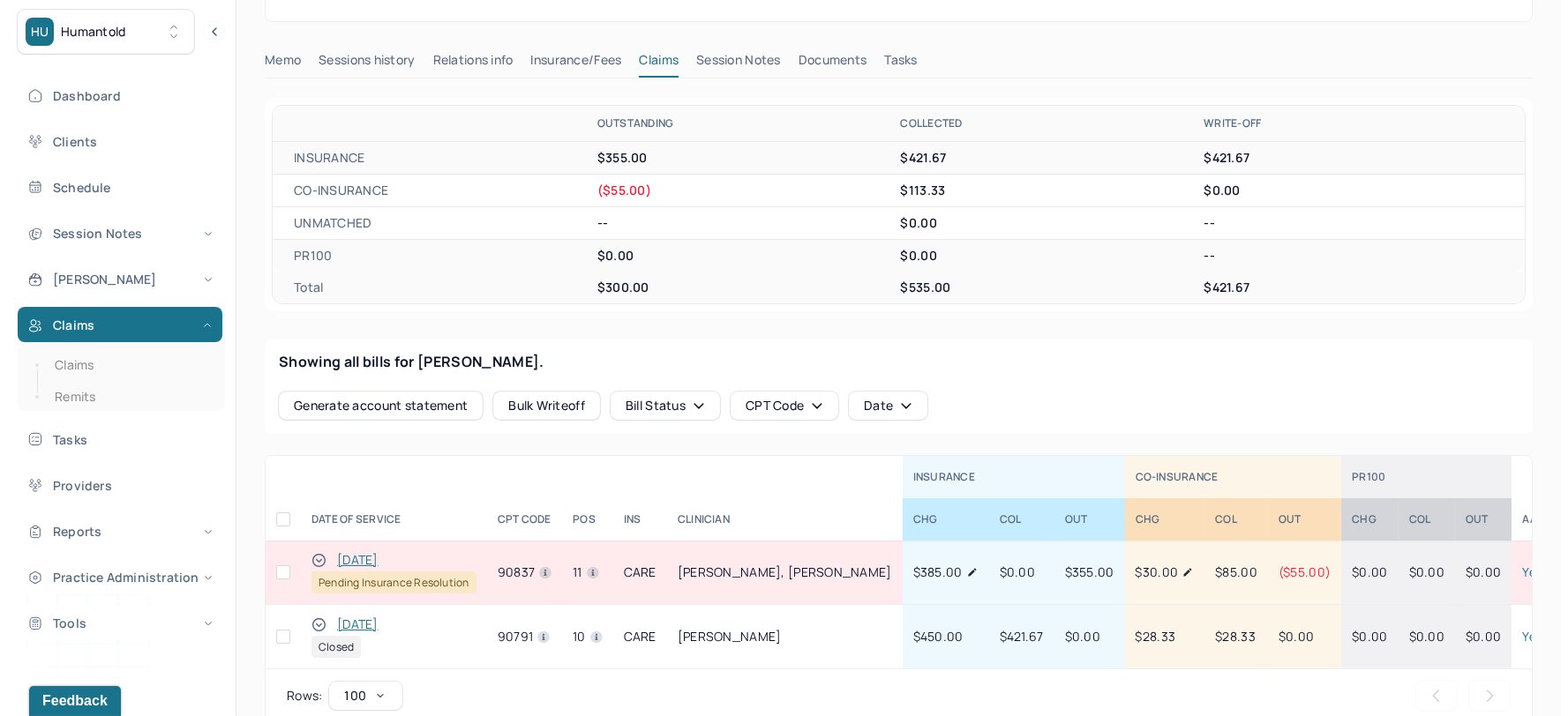 scroll, scrollTop: 424, scrollLeft: 0, axis: vertical 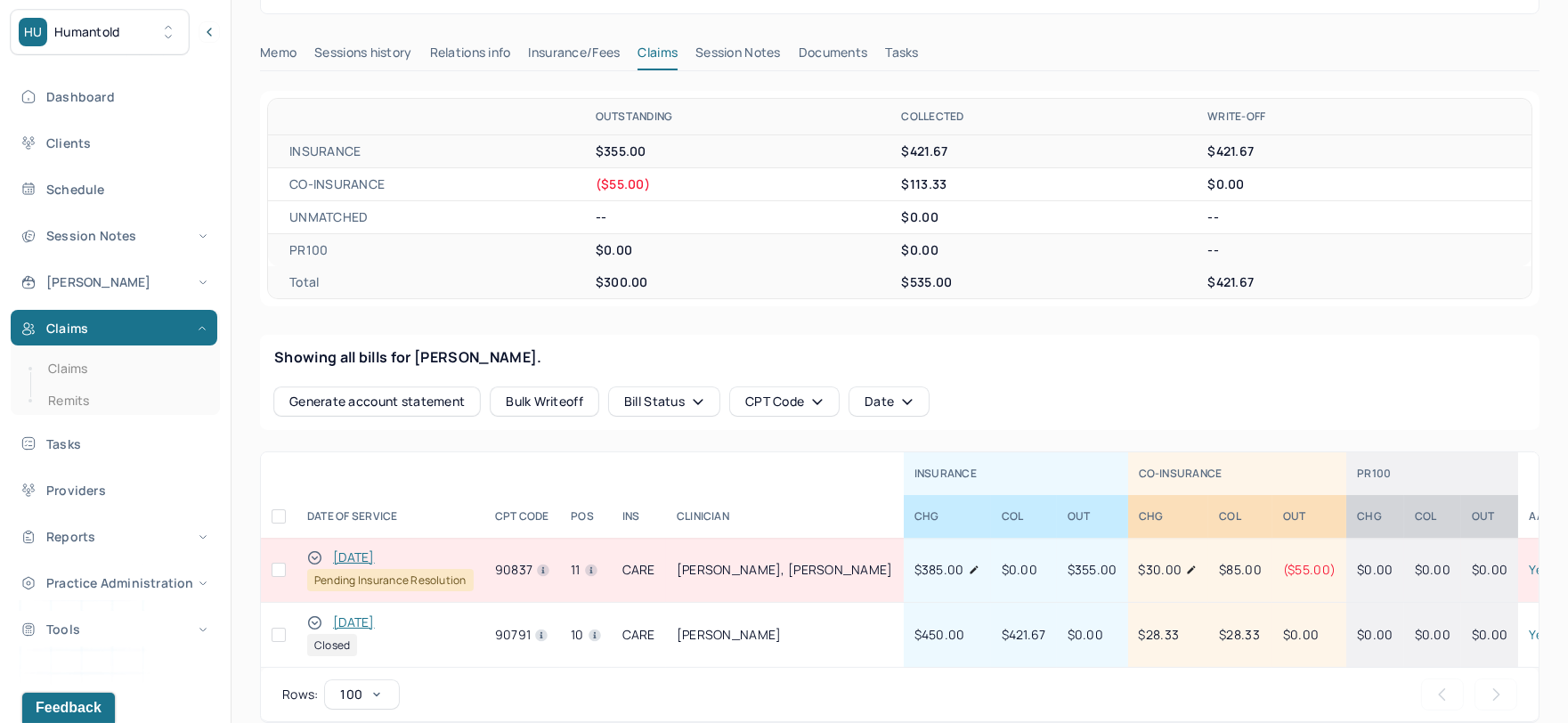 click on "[DATE]" at bounding box center [353, 557] 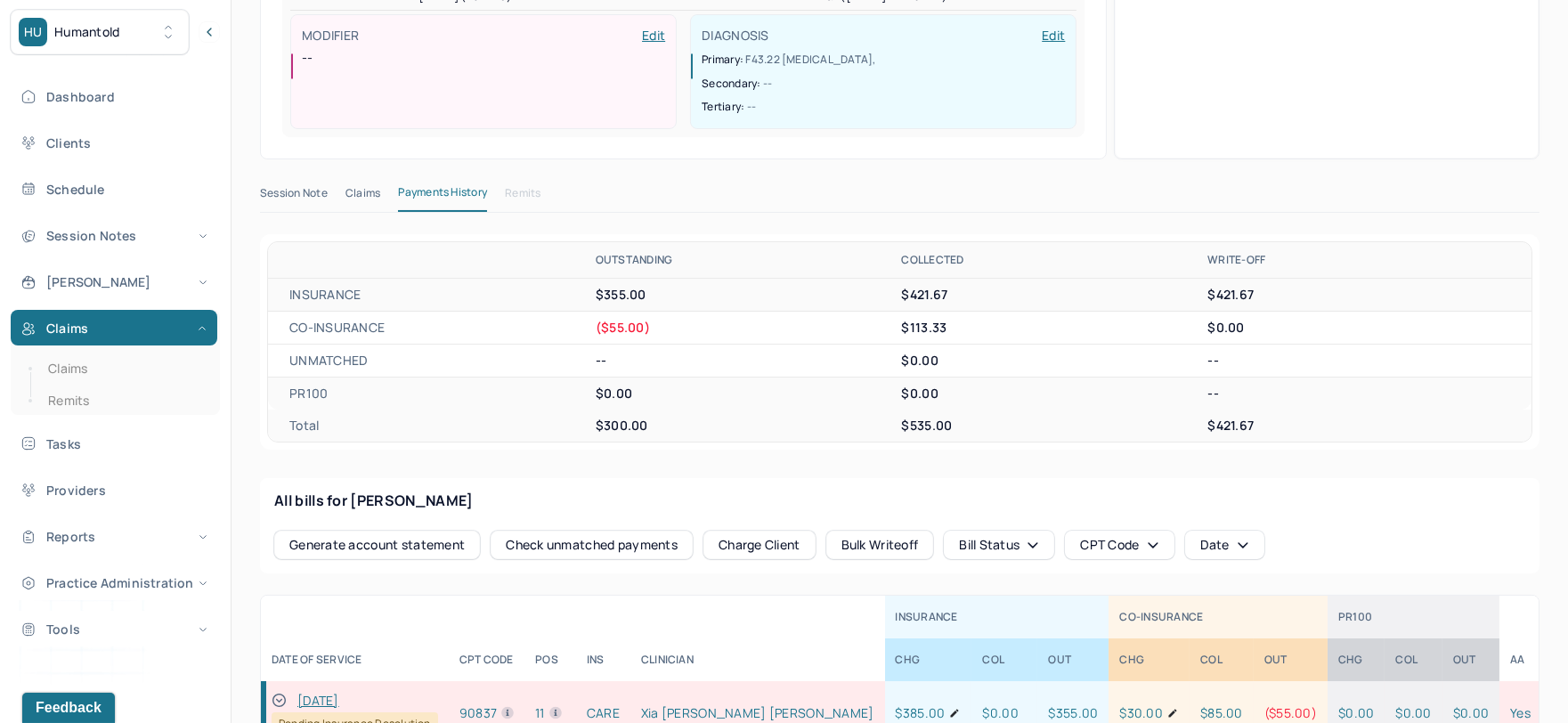 click on "Claims" at bounding box center (362, 197) 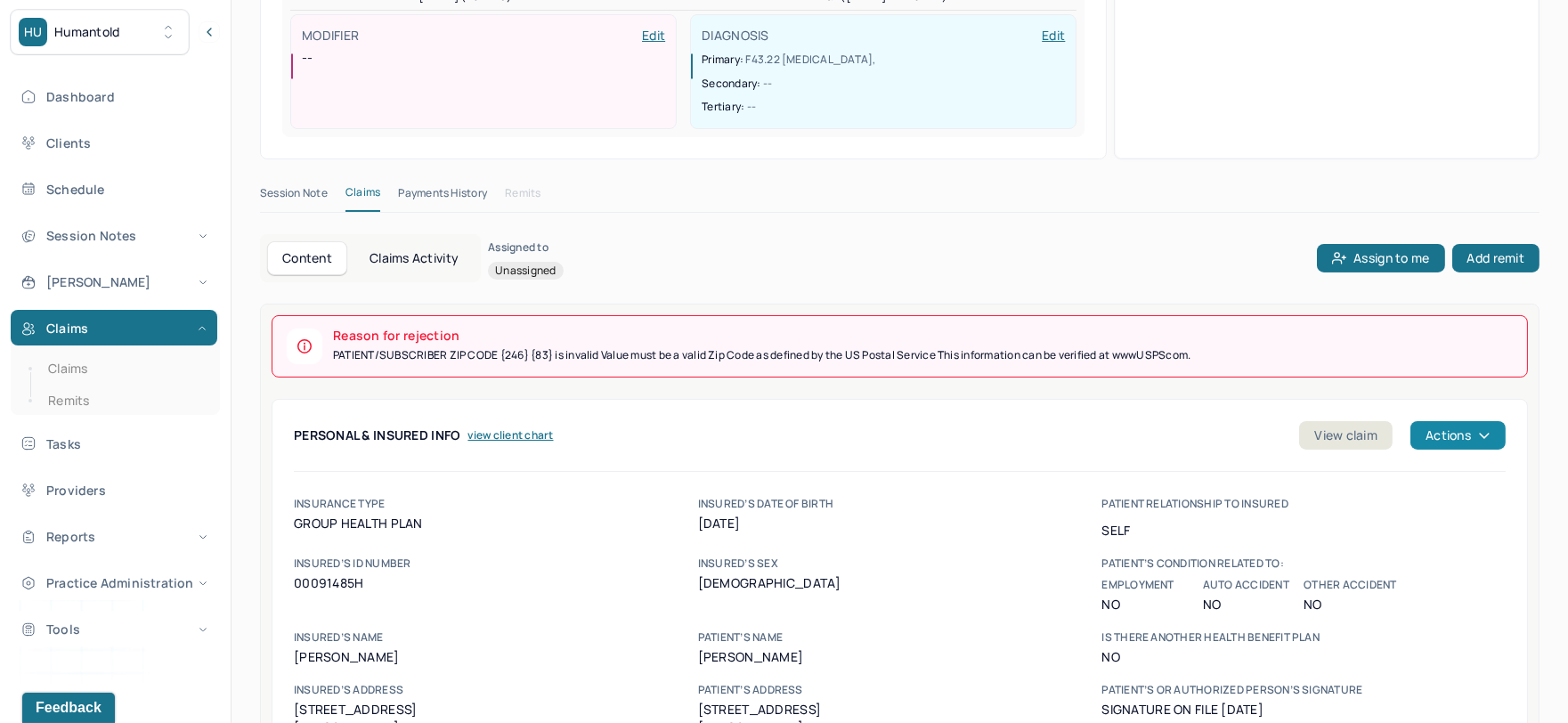click on "Actions" at bounding box center [1458, 435] 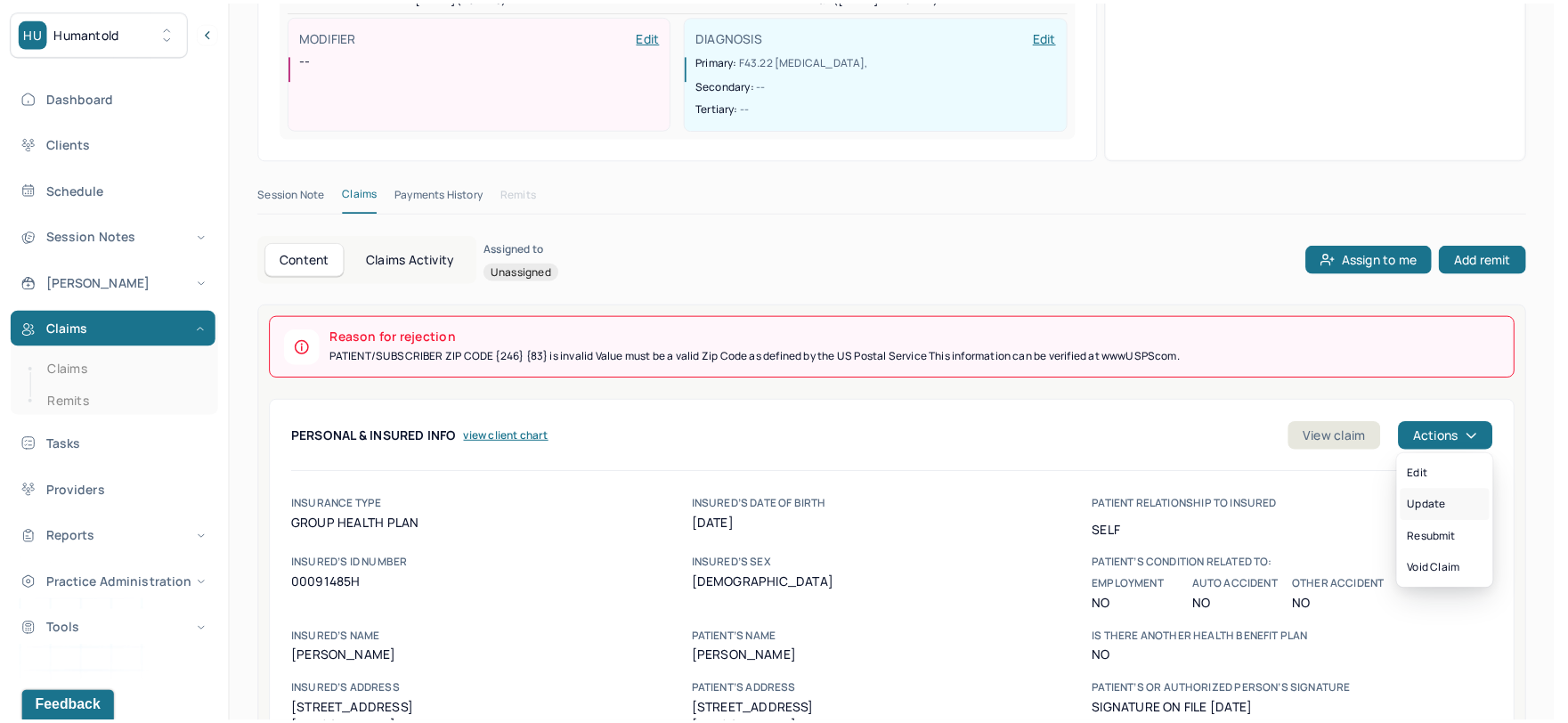 scroll, scrollTop: 429, scrollLeft: 0, axis: vertical 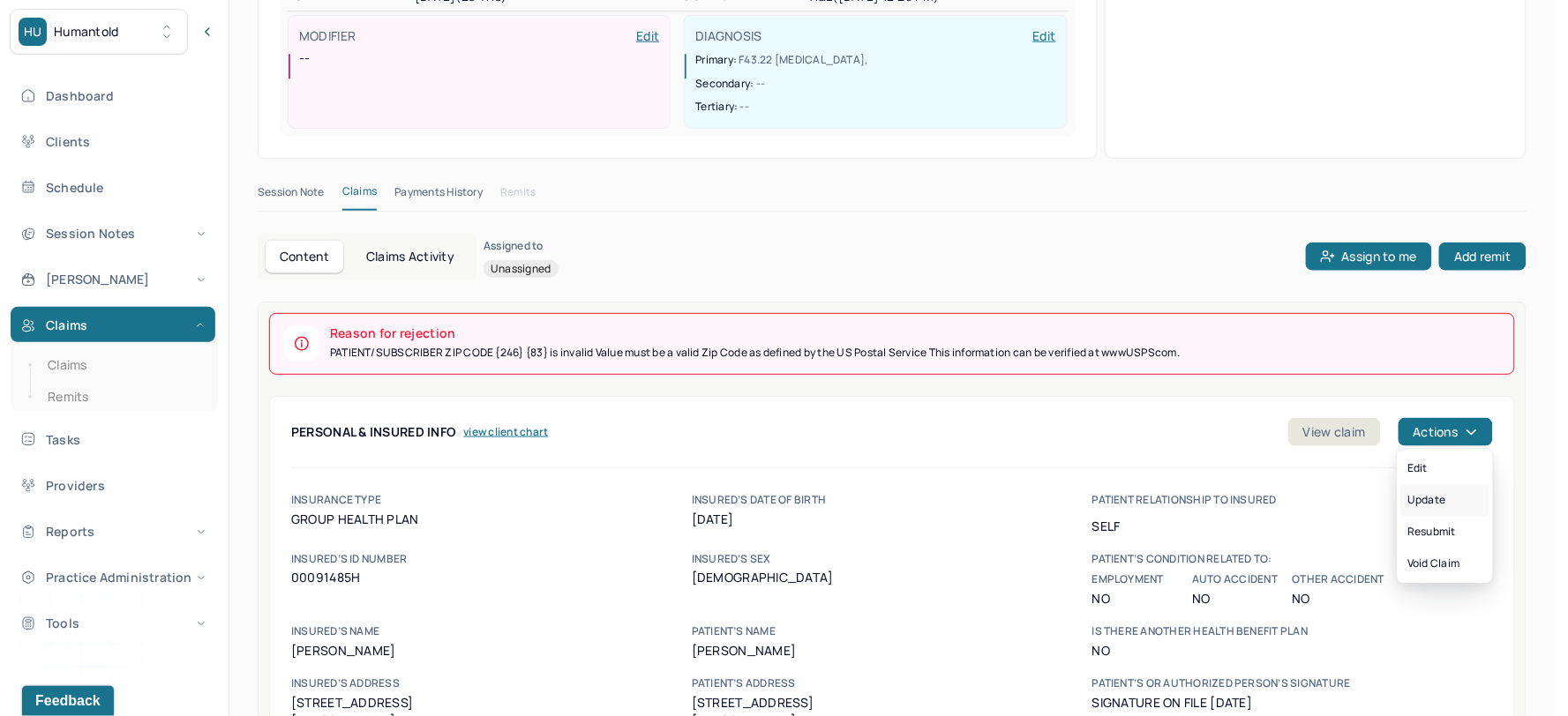 click on "Update" at bounding box center [1444, 501] 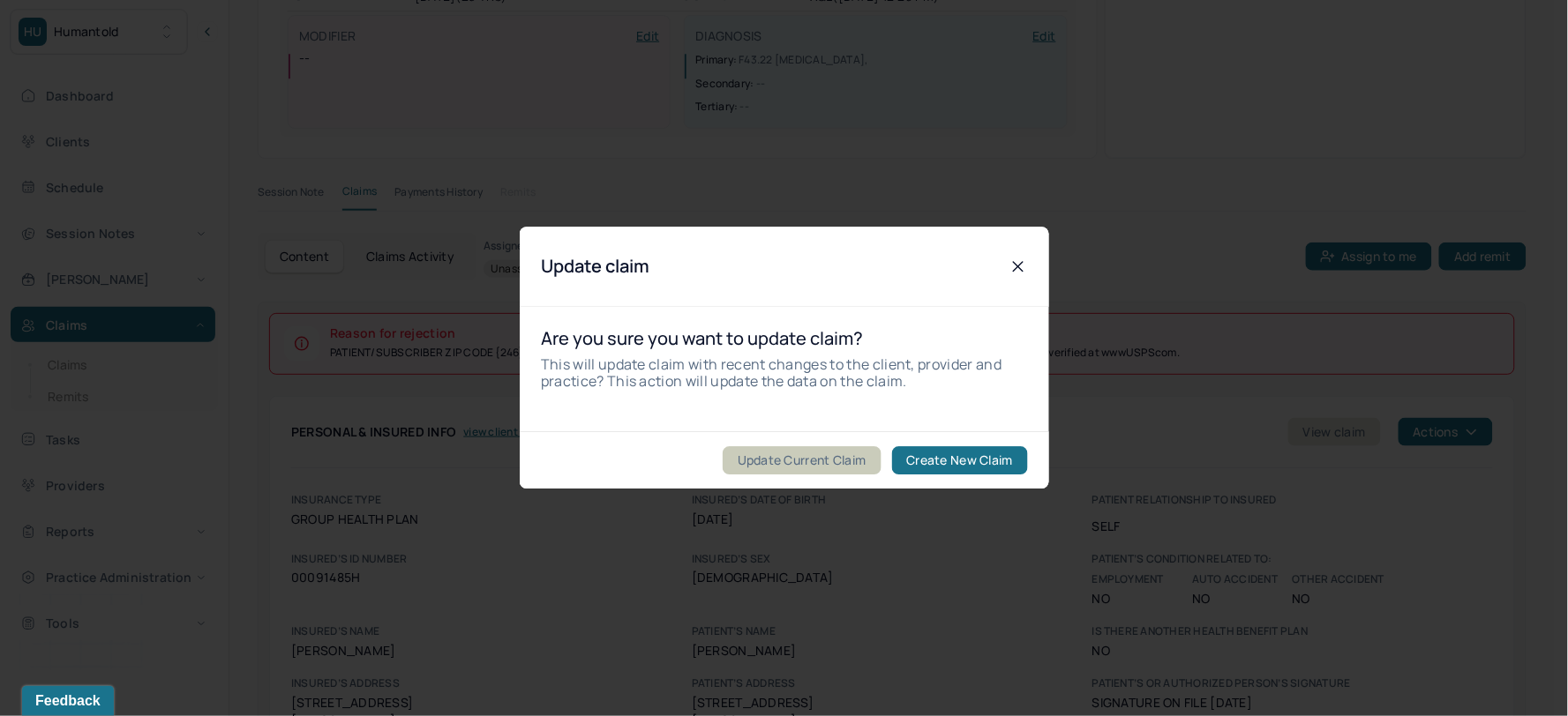 click on "Update Current Claim" at bounding box center (801, 461) 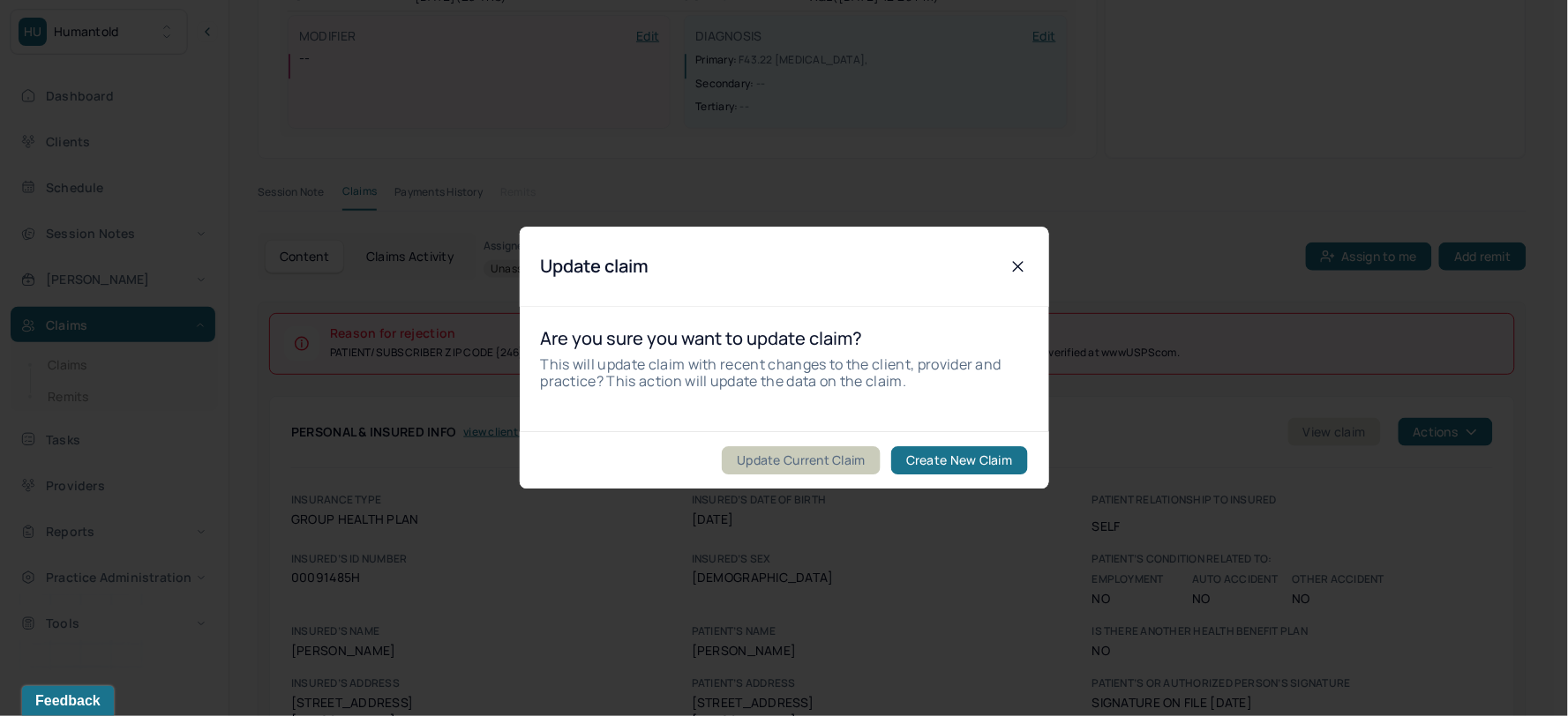 click on "Update Current Claim" at bounding box center [801, 461] 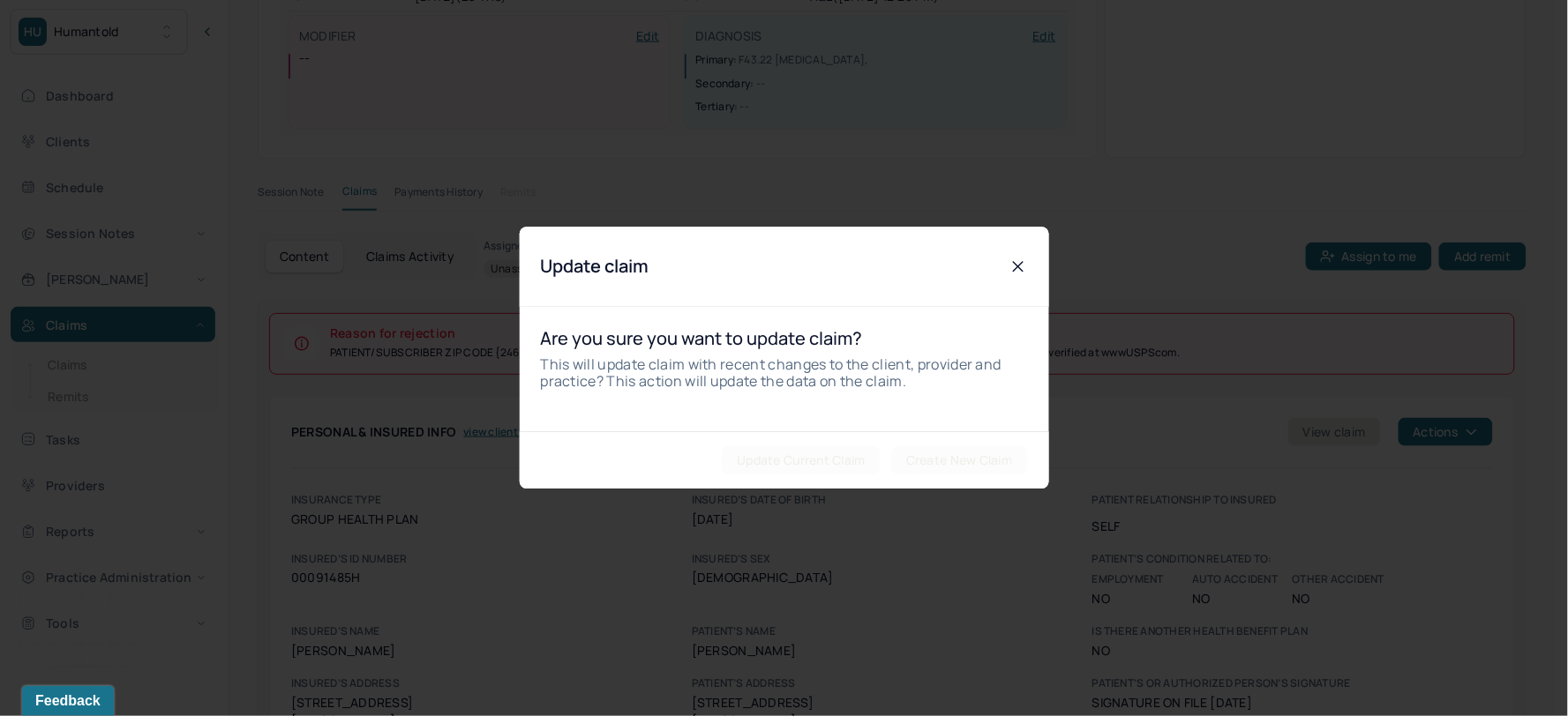 click 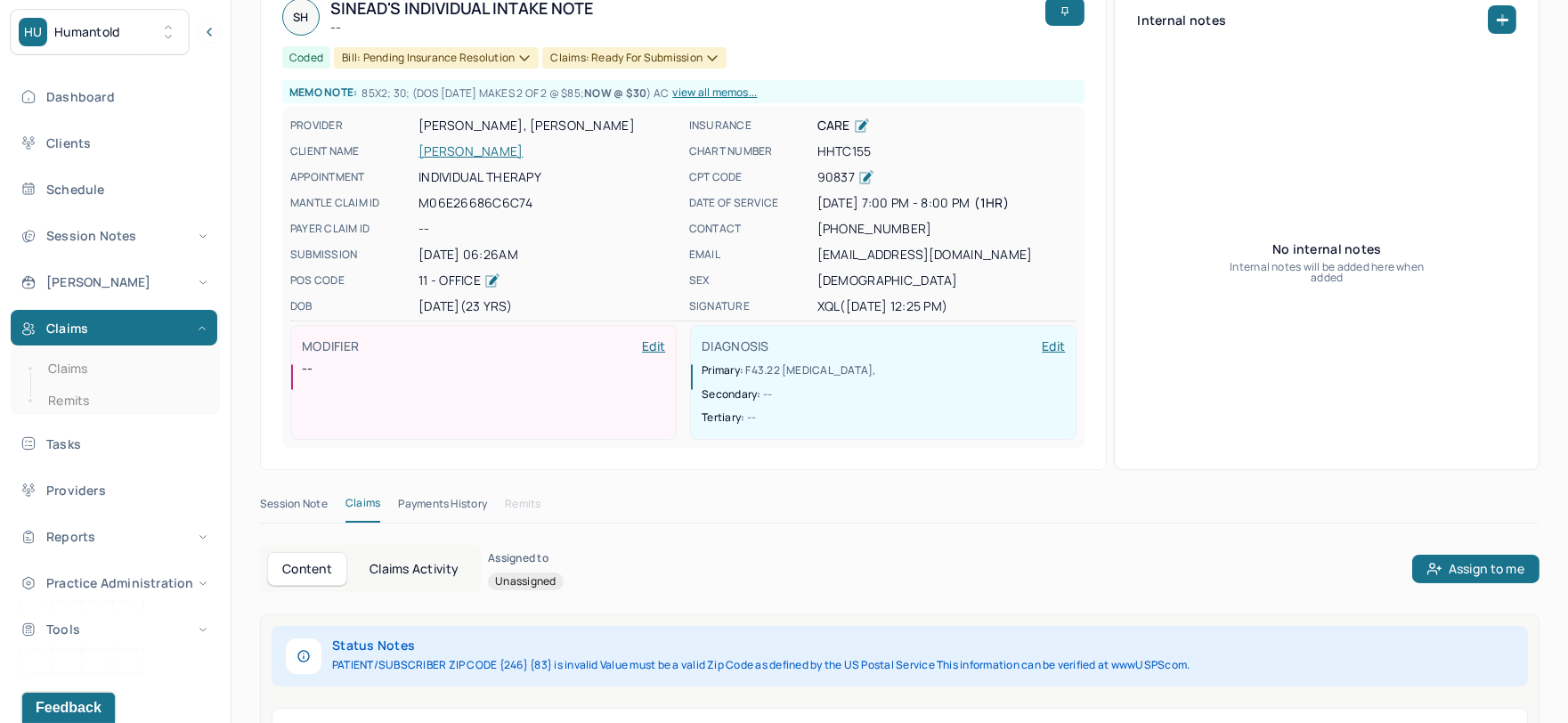 scroll, scrollTop: 99, scrollLeft: 0, axis: vertical 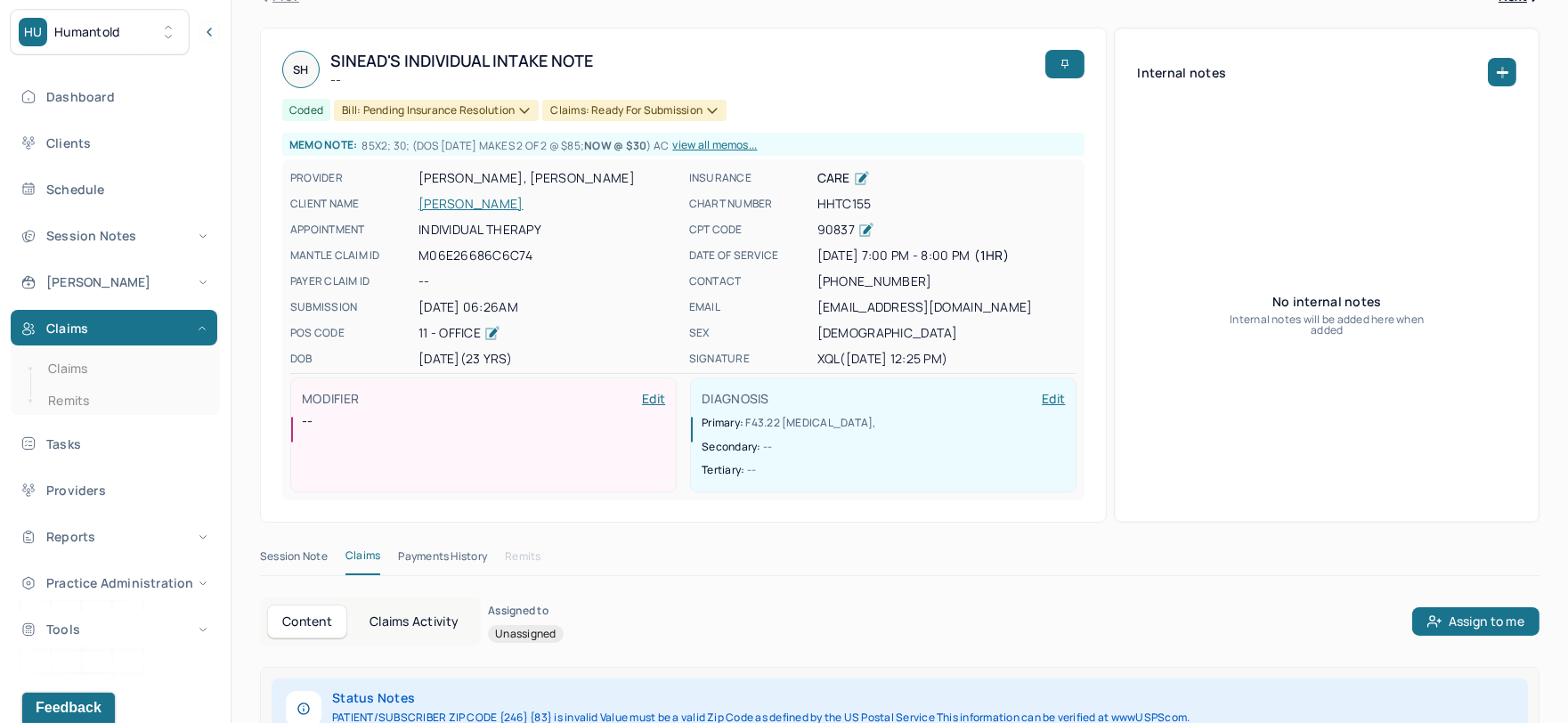 click on "[PERSON_NAME]" at bounding box center [548, 204] 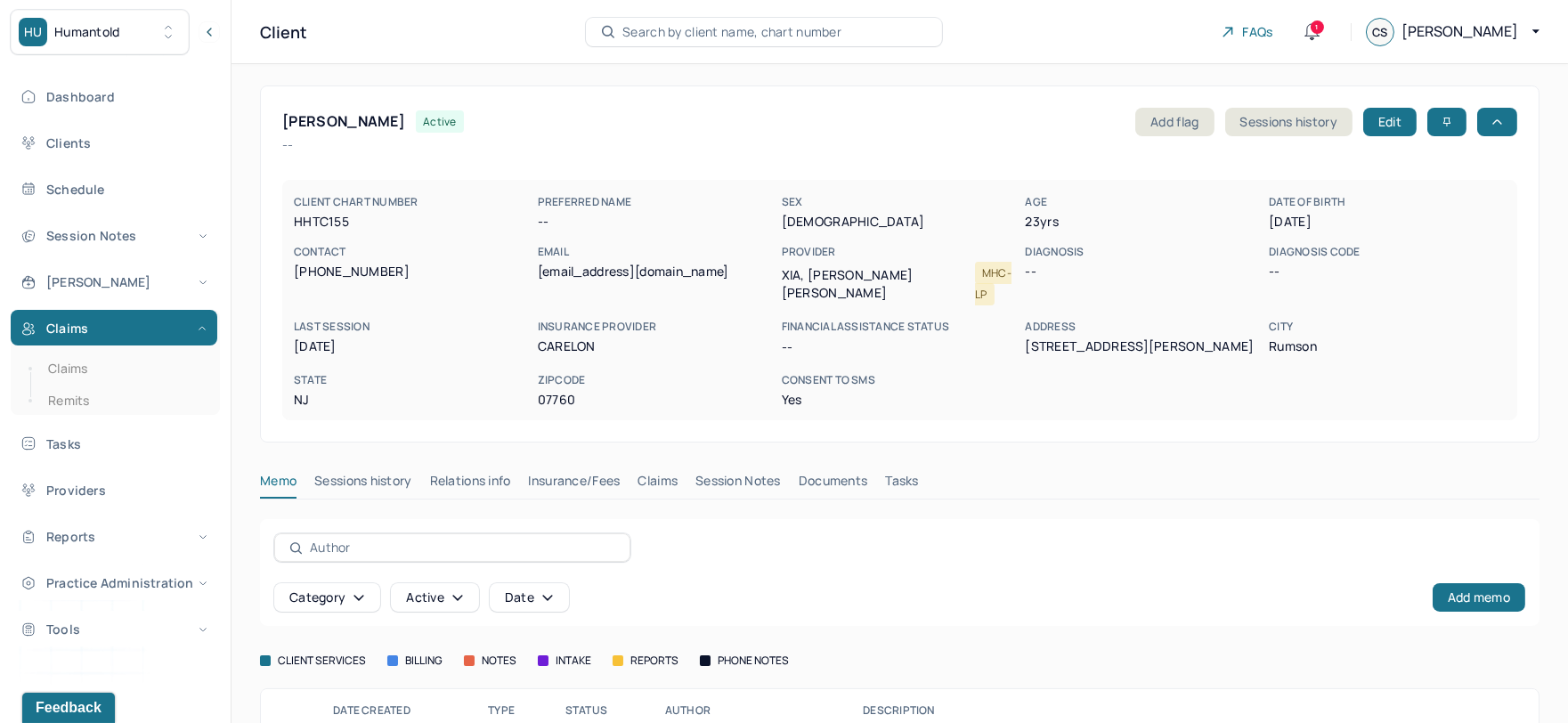 click on "Insurance/Fees" at bounding box center (574, 484) 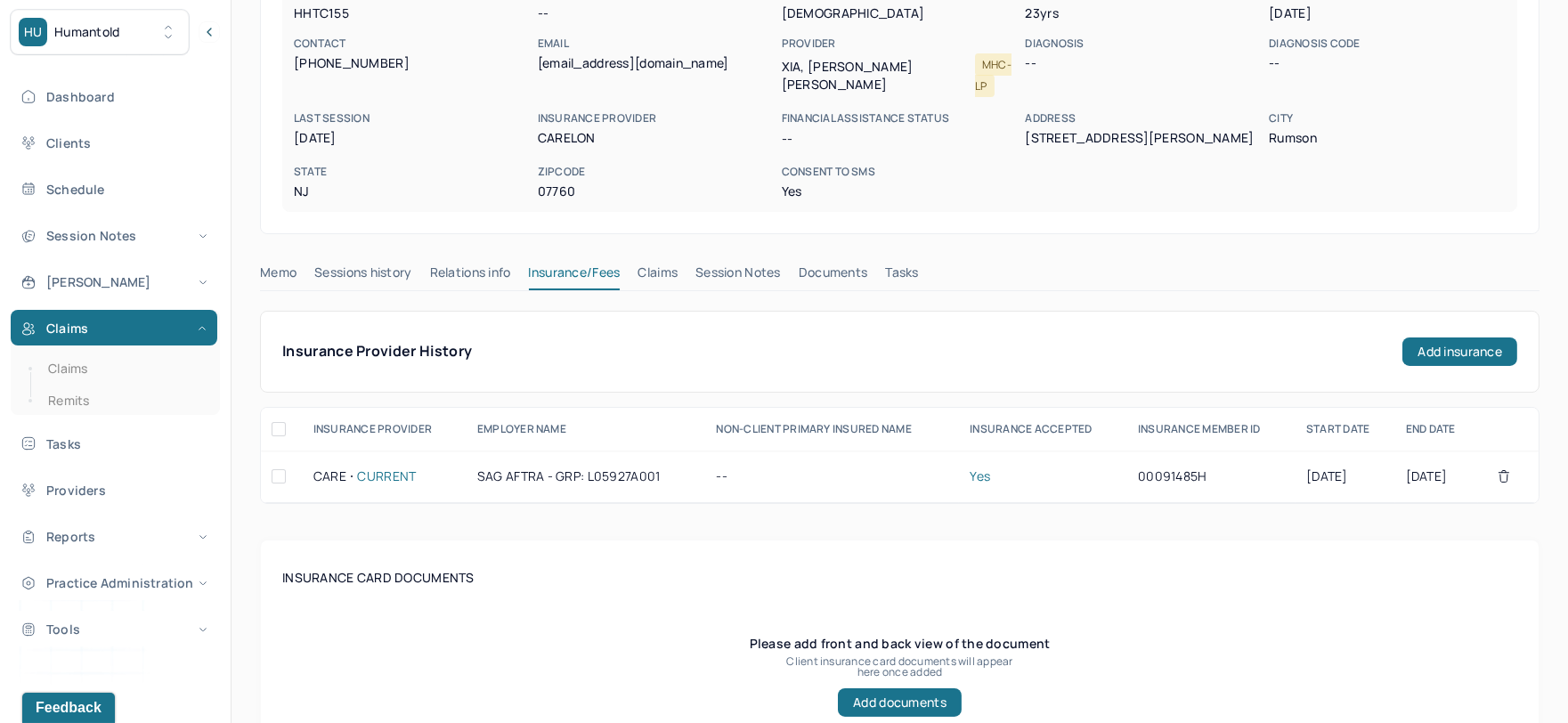 scroll, scrollTop: 203, scrollLeft: 0, axis: vertical 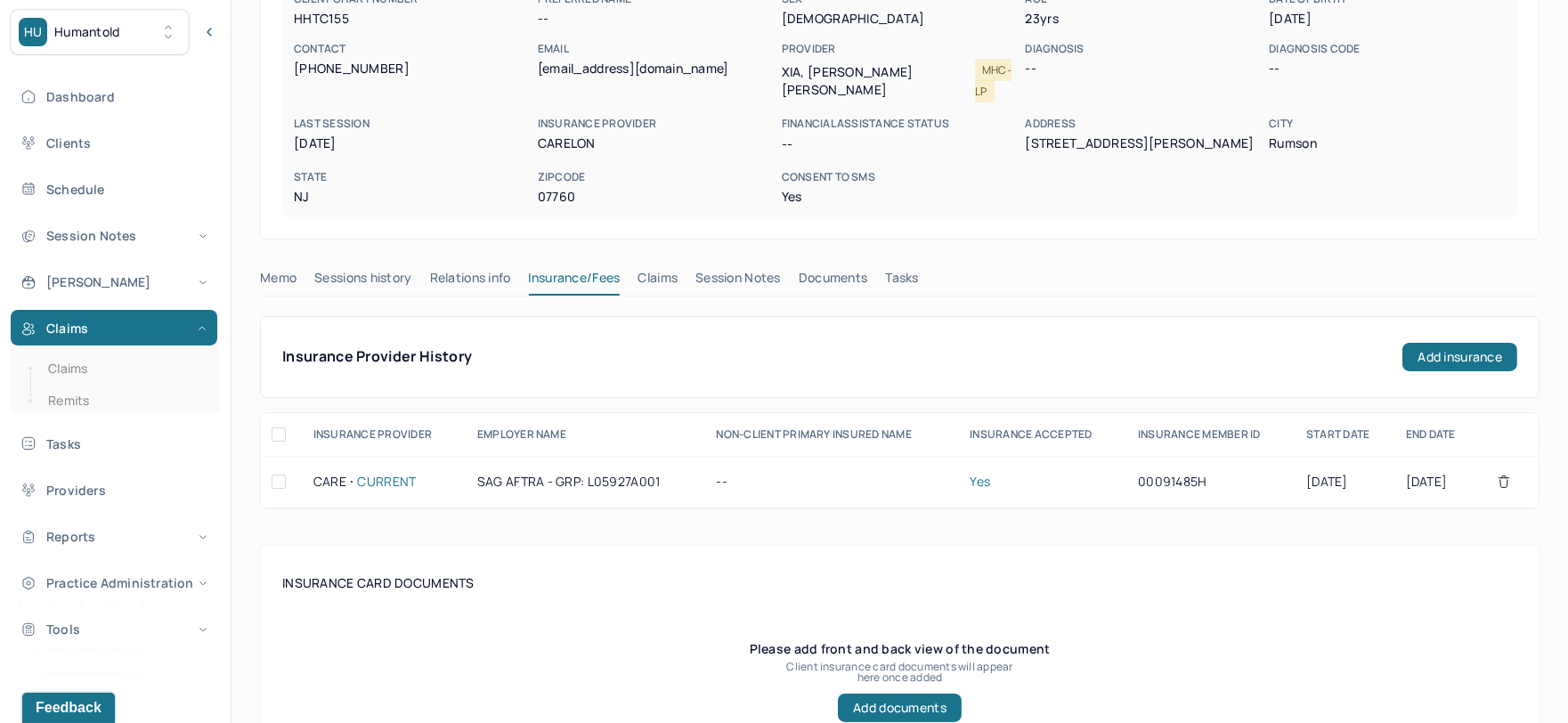 click on "Claims" at bounding box center [657, 281] 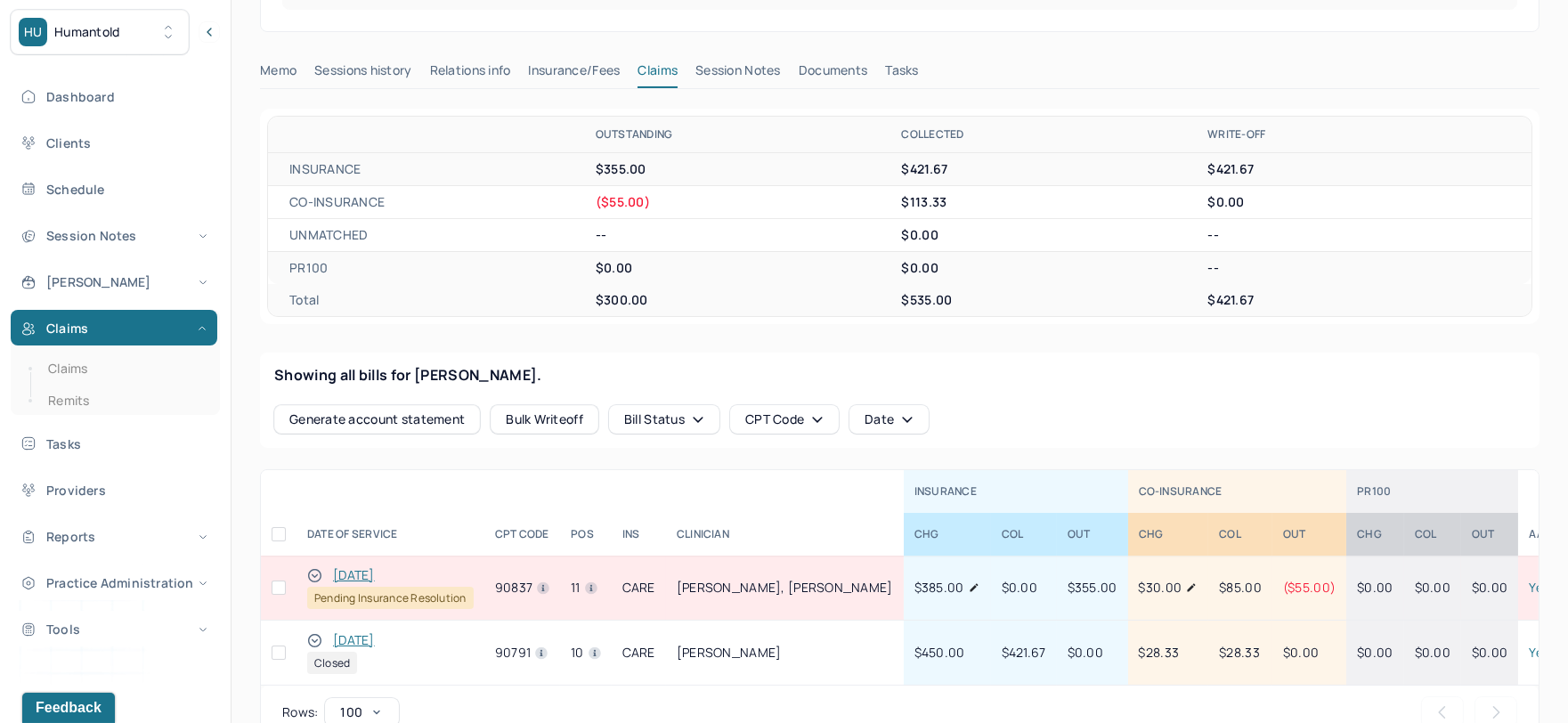 scroll, scrollTop: 428, scrollLeft: 0, axis: vertical 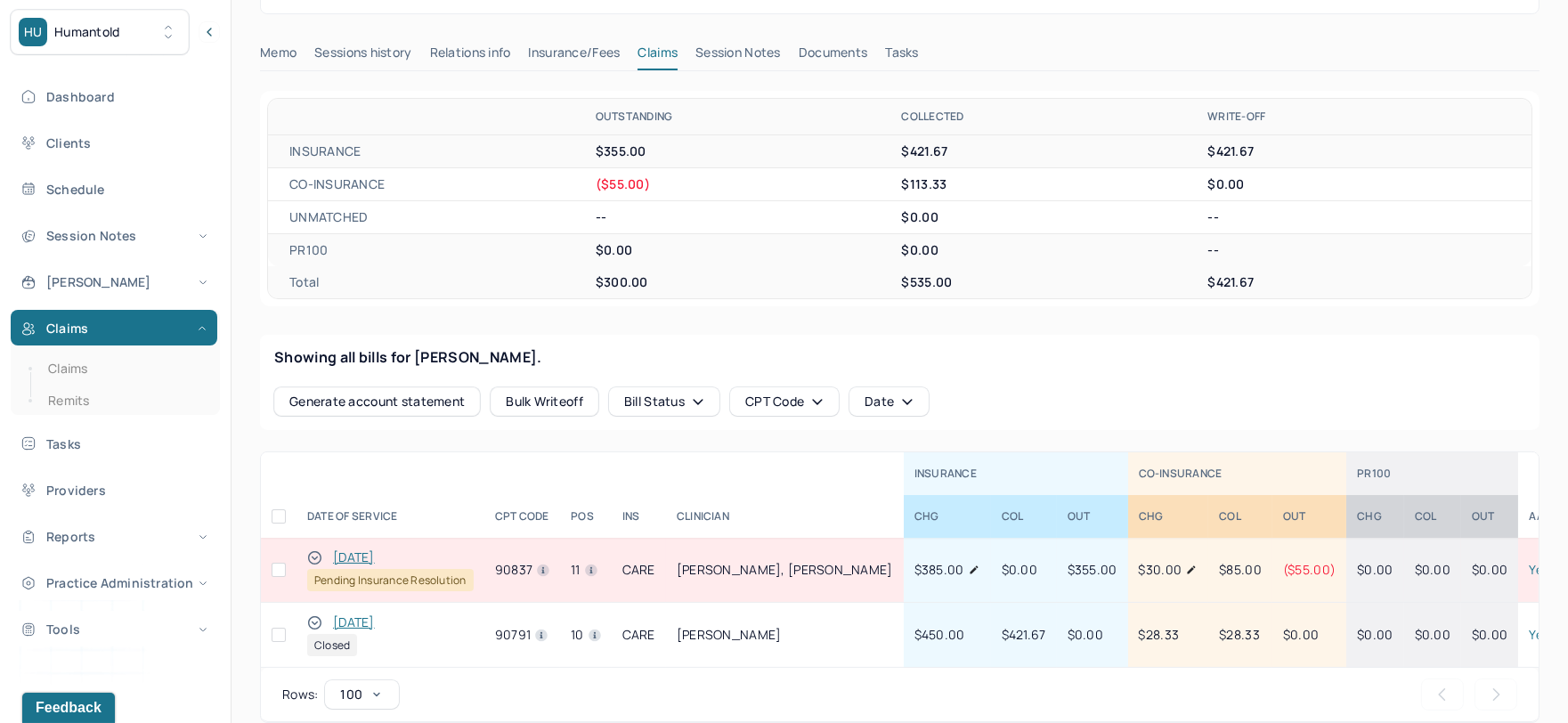 click 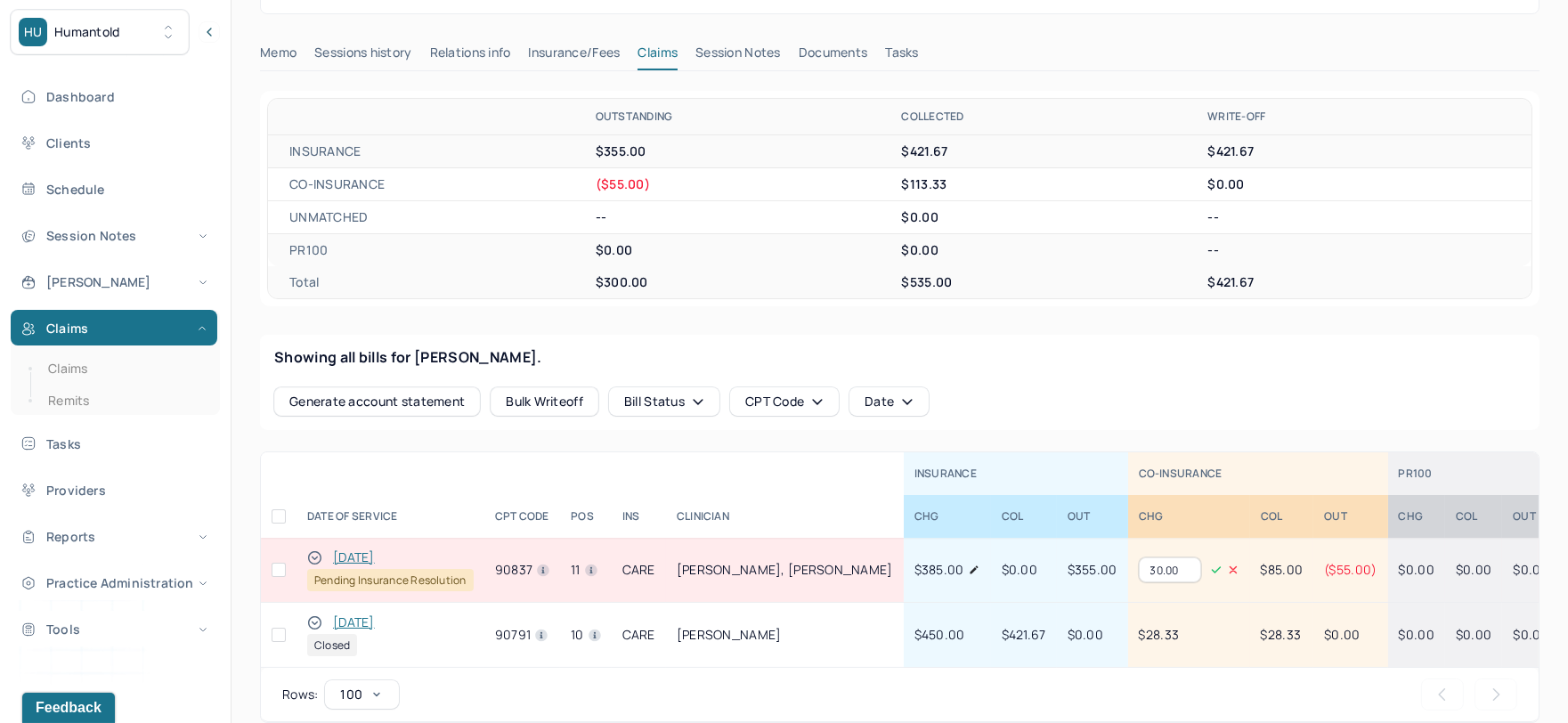 click on "30.00" at bounding box center [1170, 570] 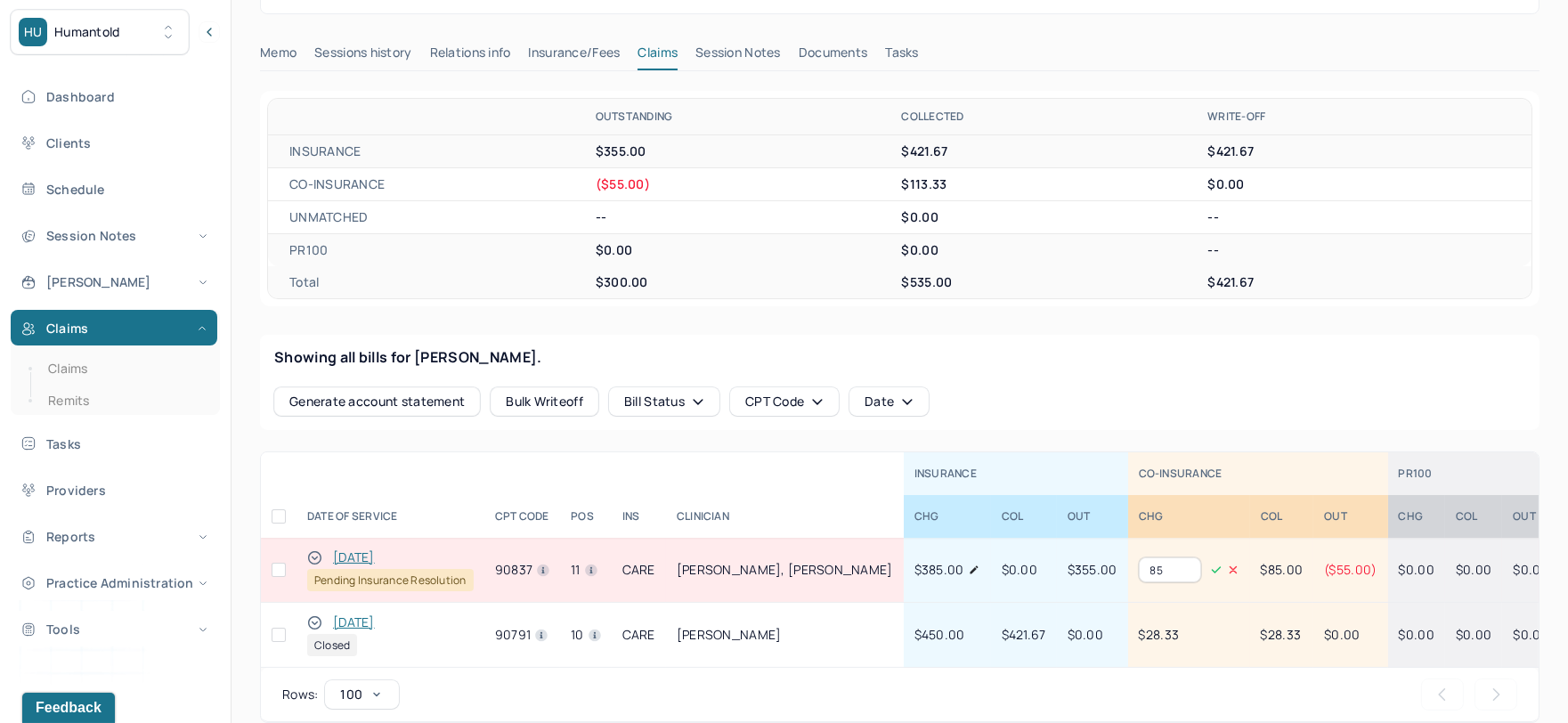 type on "85" 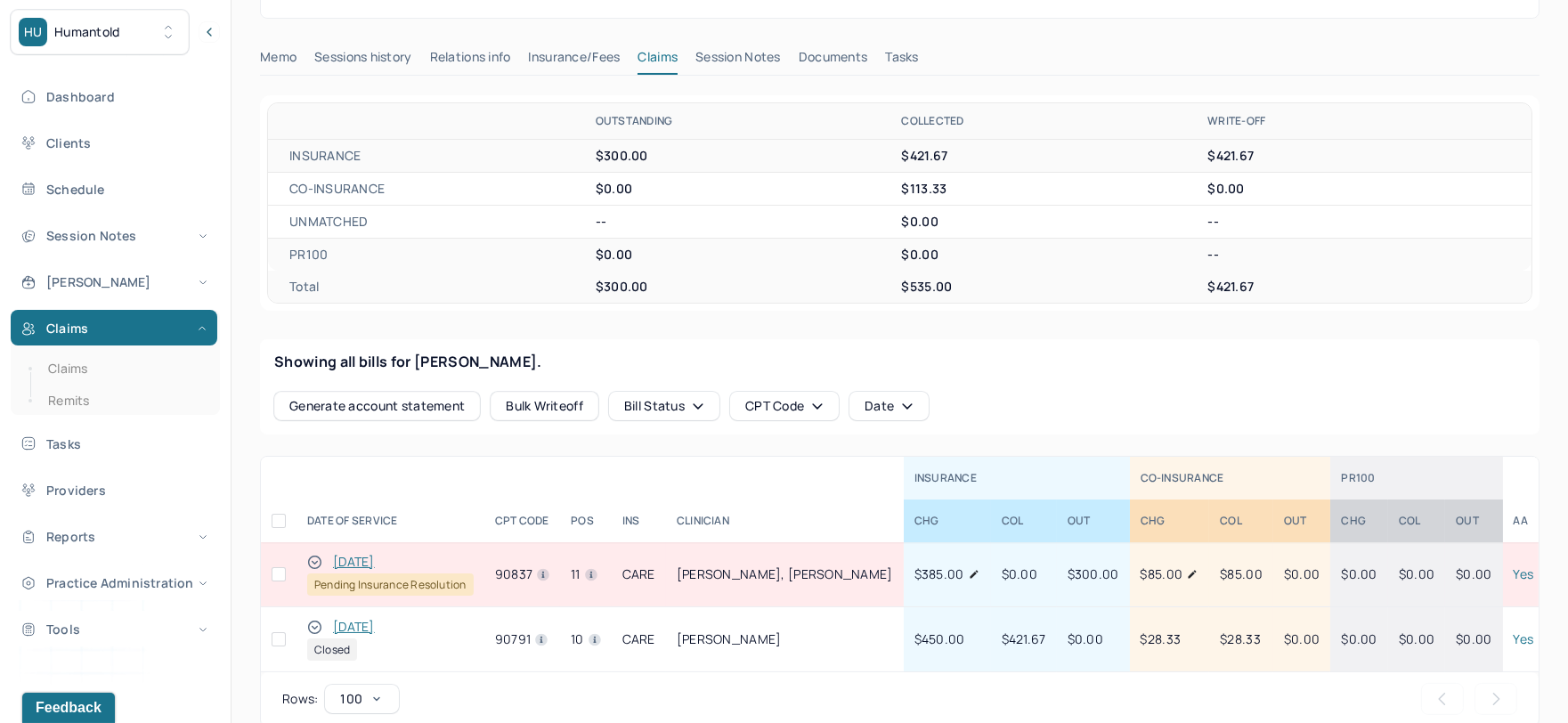scroll, scrollTop: 428, scrollLeft: 0, axis: vertical 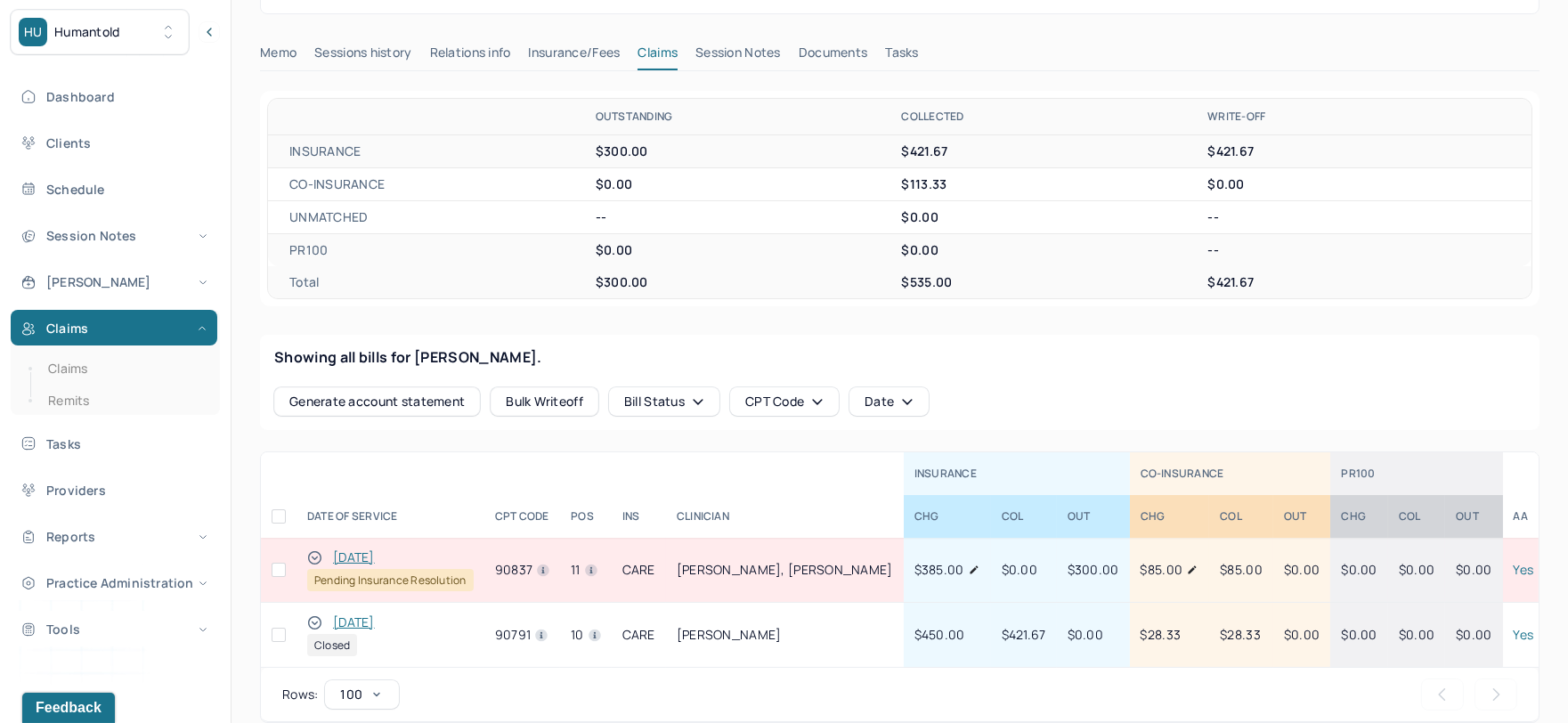 click on "[DATE]" at bounding box center (353, 557) 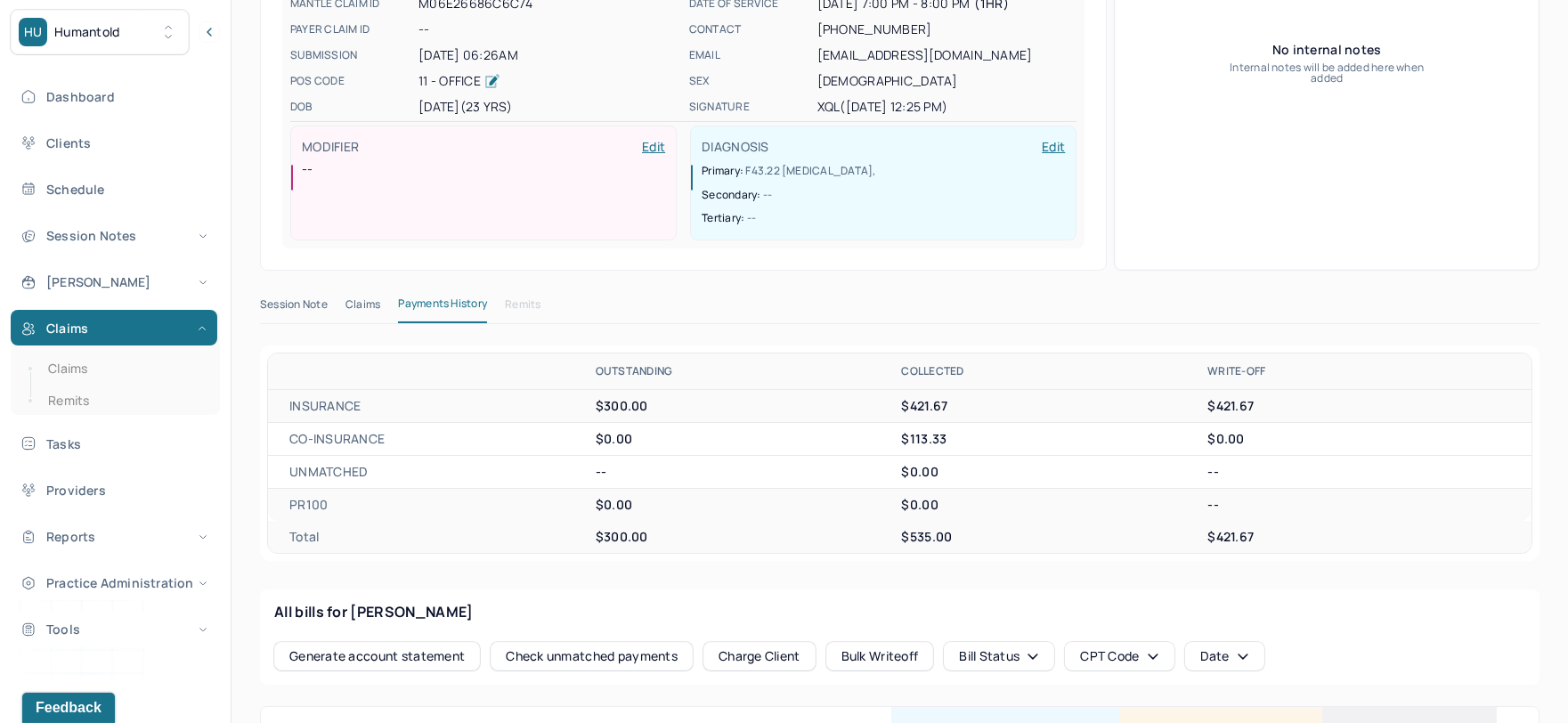 scroll, scrollTop: 330, scrollLeft: 0, axis: vertical 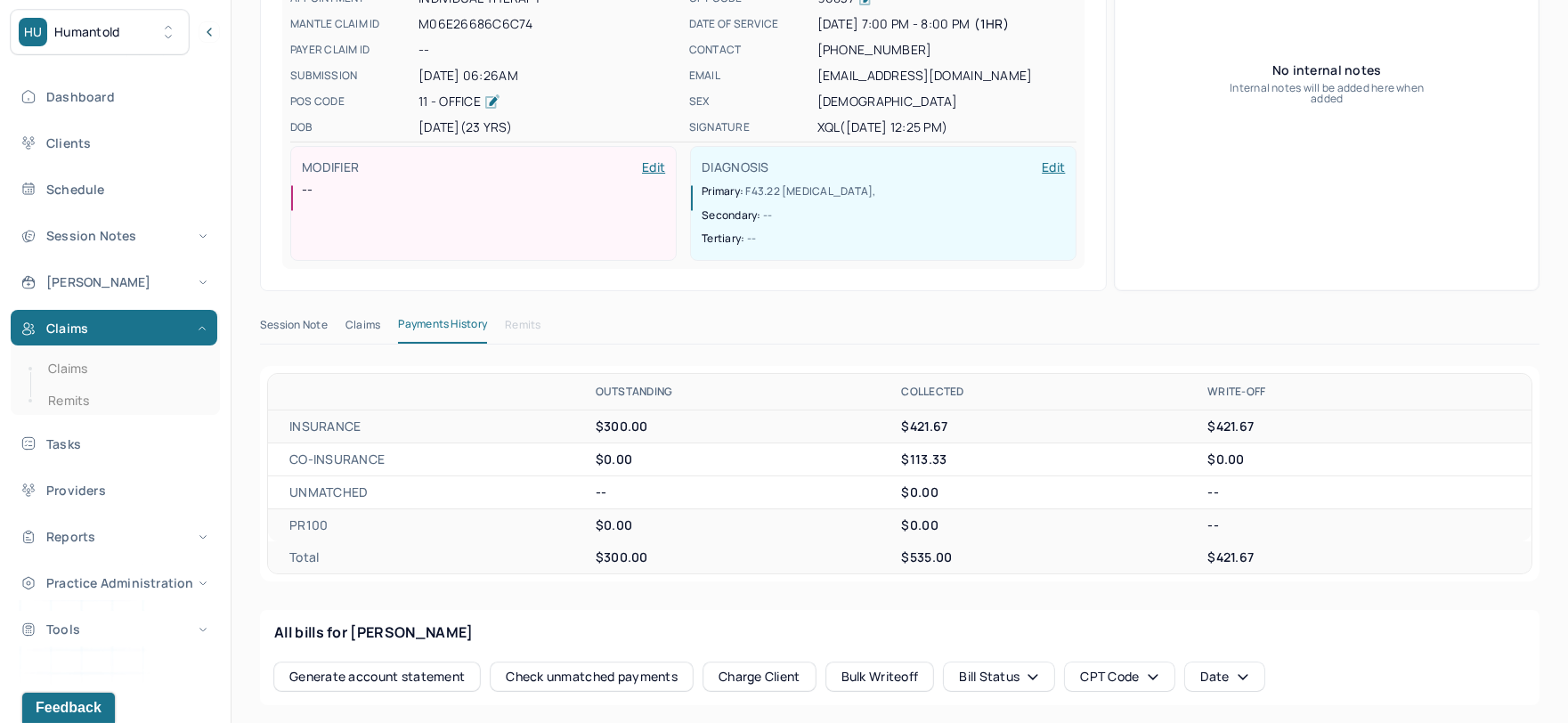 click on "Claims" at bounding box center [362, 329] 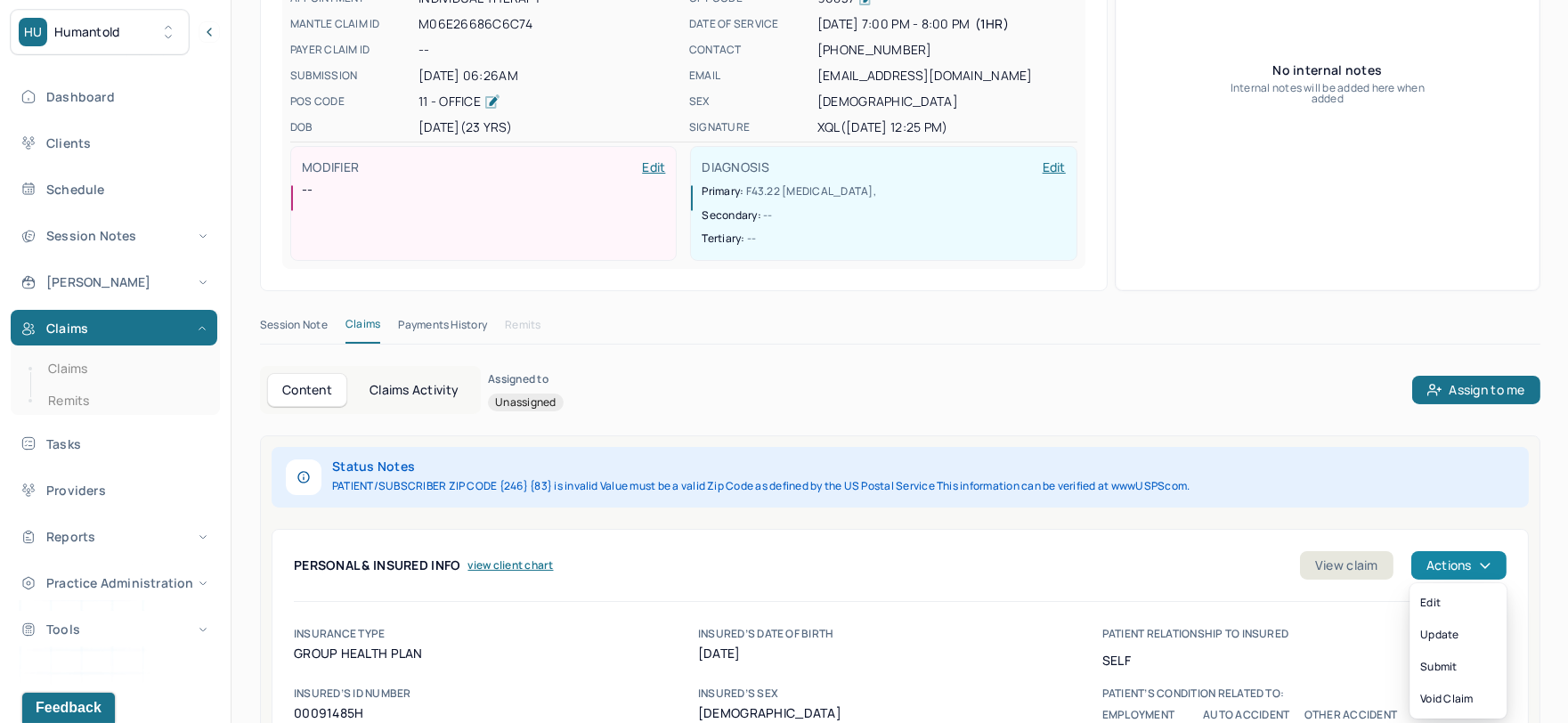 click on "Actions" at bounding box center [1458, 565] 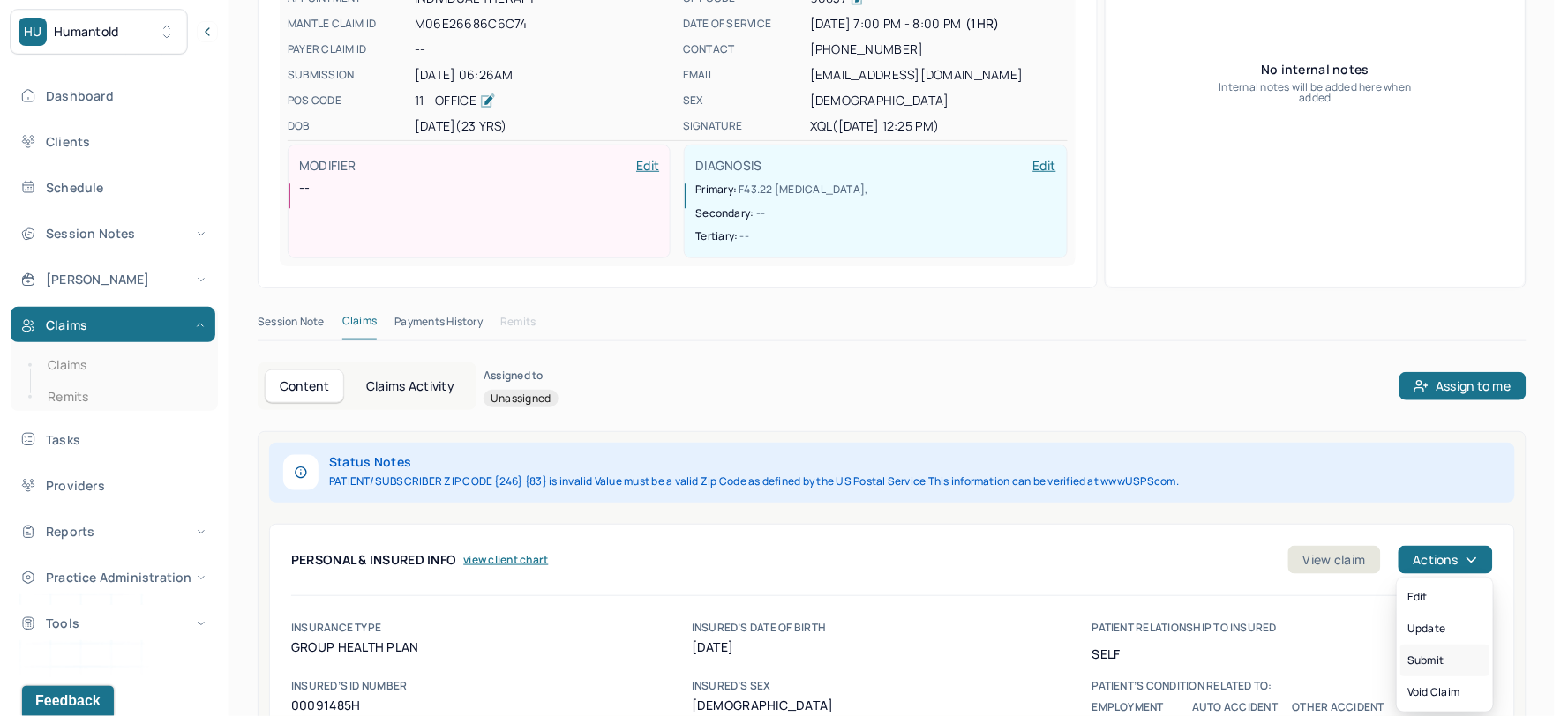 click on "Submit" at bounding box center [1444, 660] 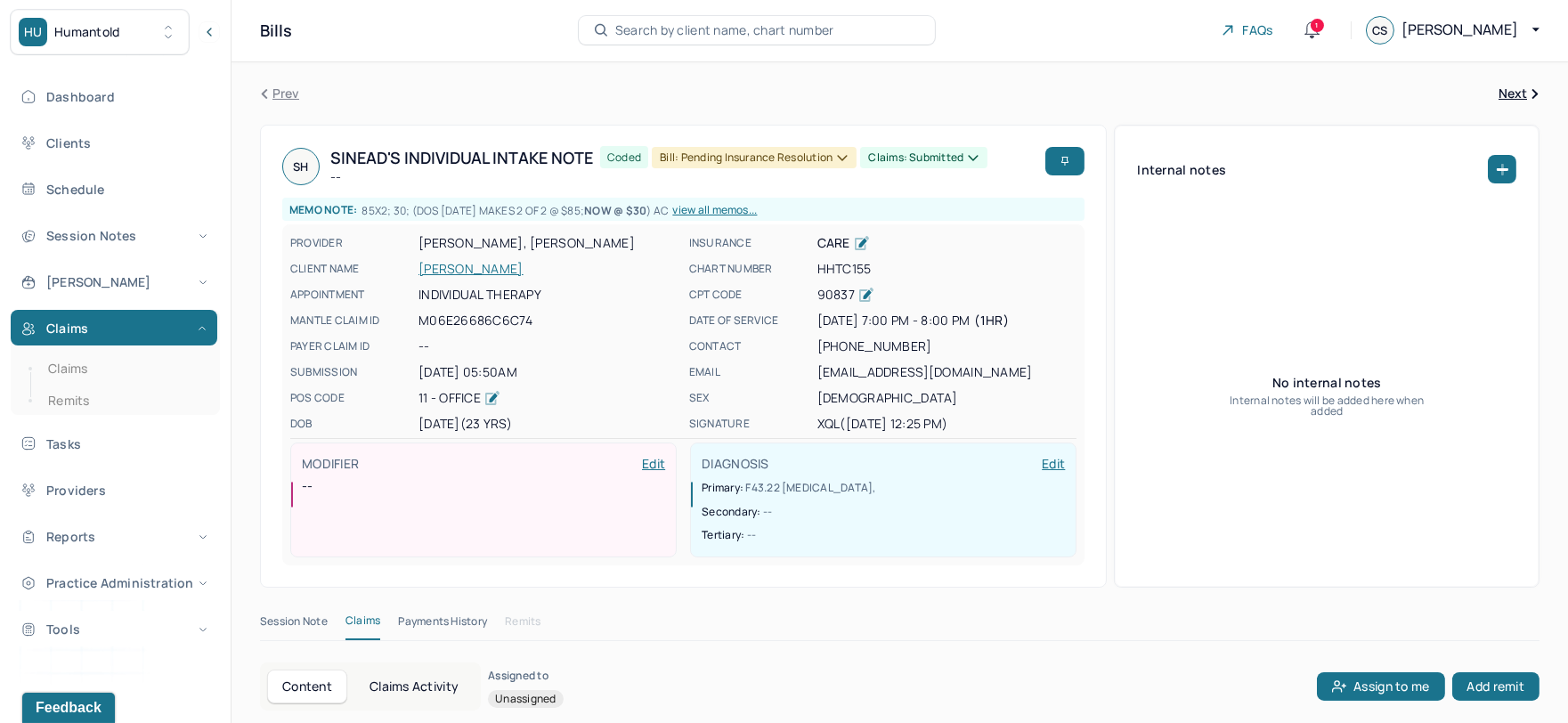 scroll, scrollTop: 0, scrollLeft: 0, axis: both 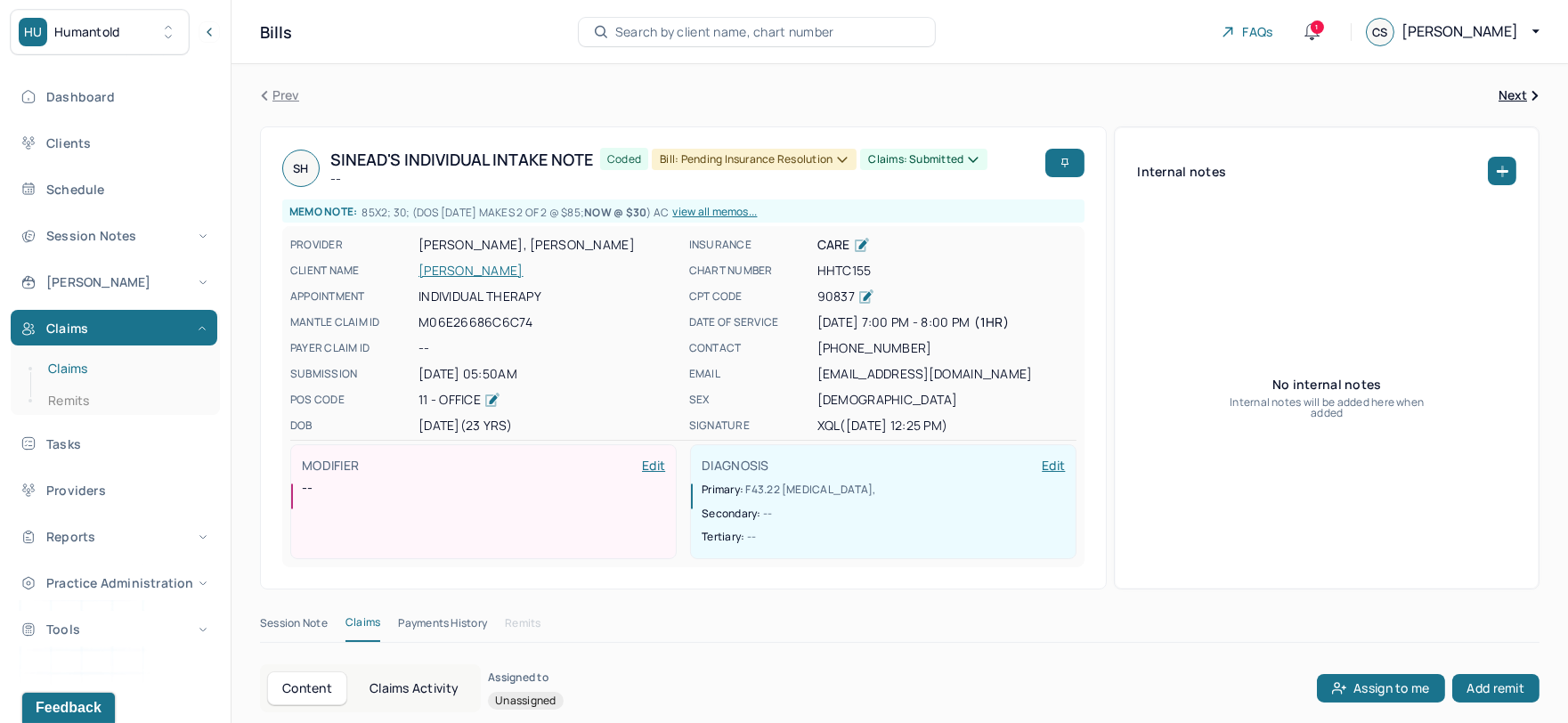 click on "Claims" at bounding box center [124, 369] 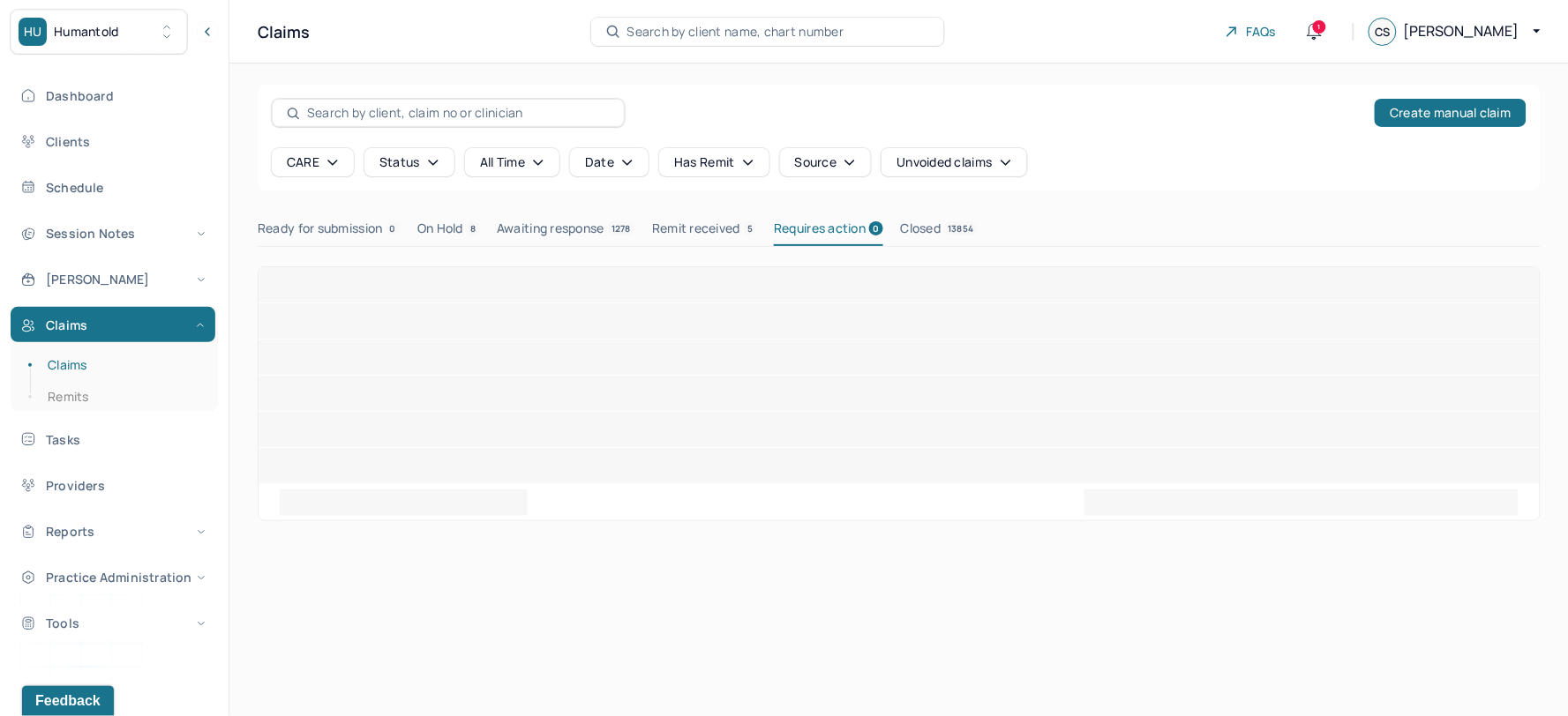click on "Remit received 5" at bounding box center (704, 232) 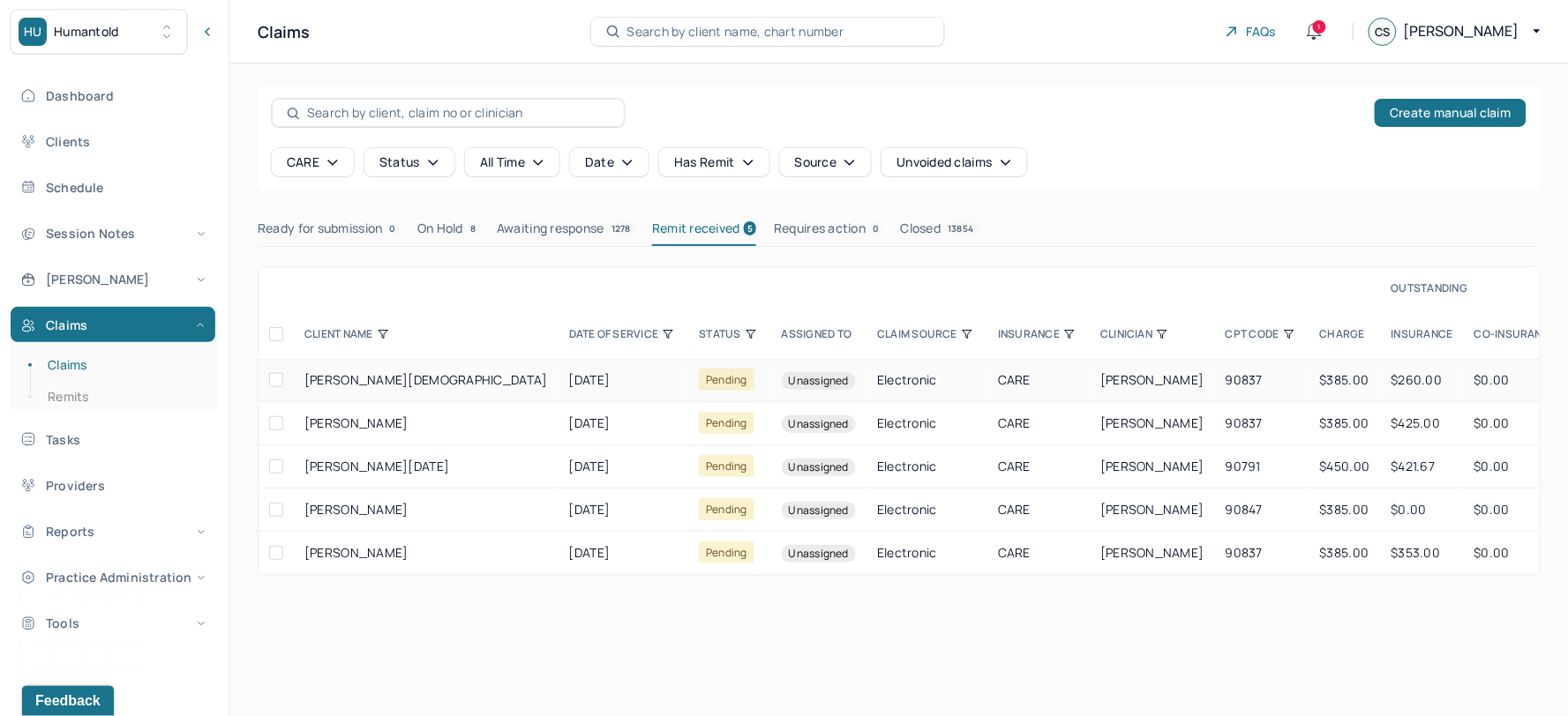 click on "[PERSON_NAME][DEMOGRAPHIC_DATA]" at bounding box center (426, 380) 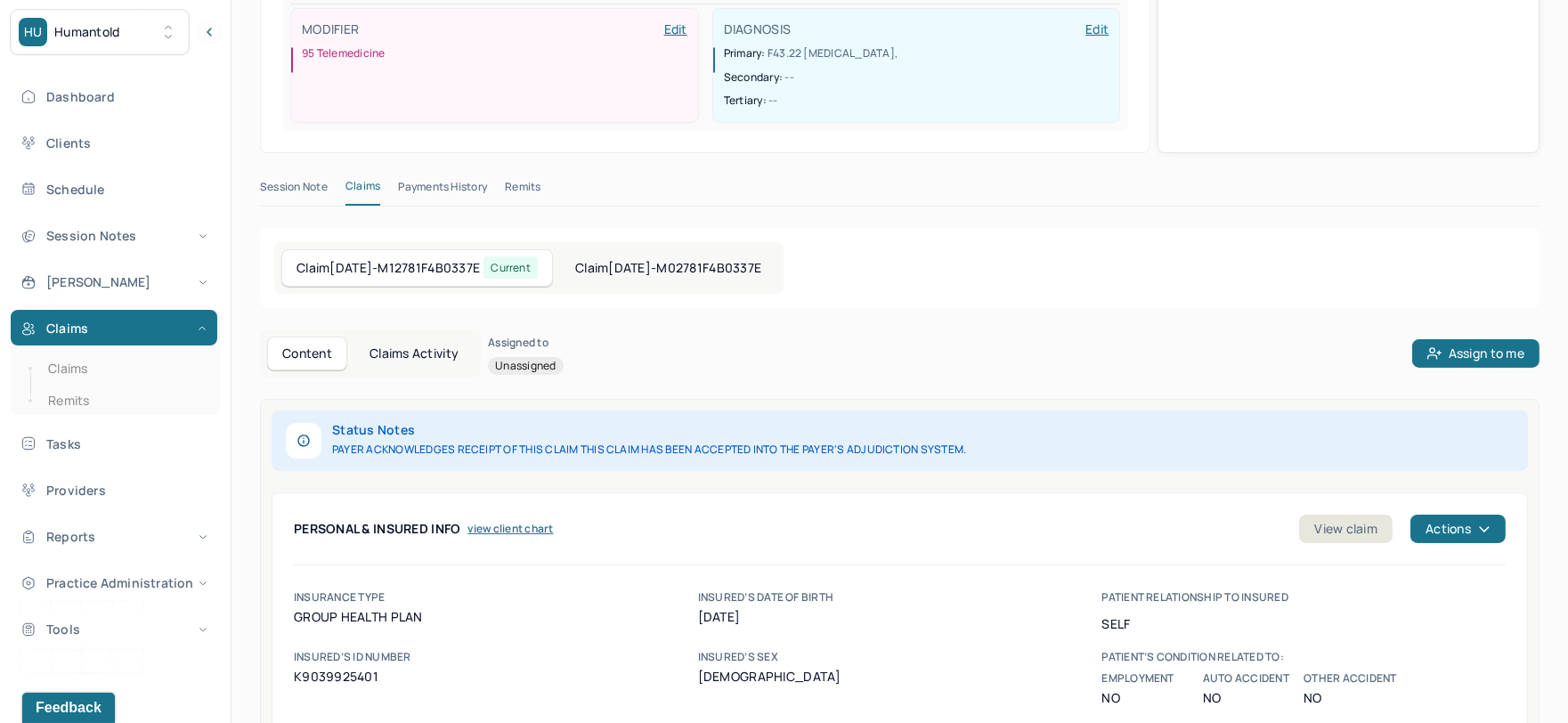 scroll, scrollTop: 494, scrollLeft: 0, axis: vertical 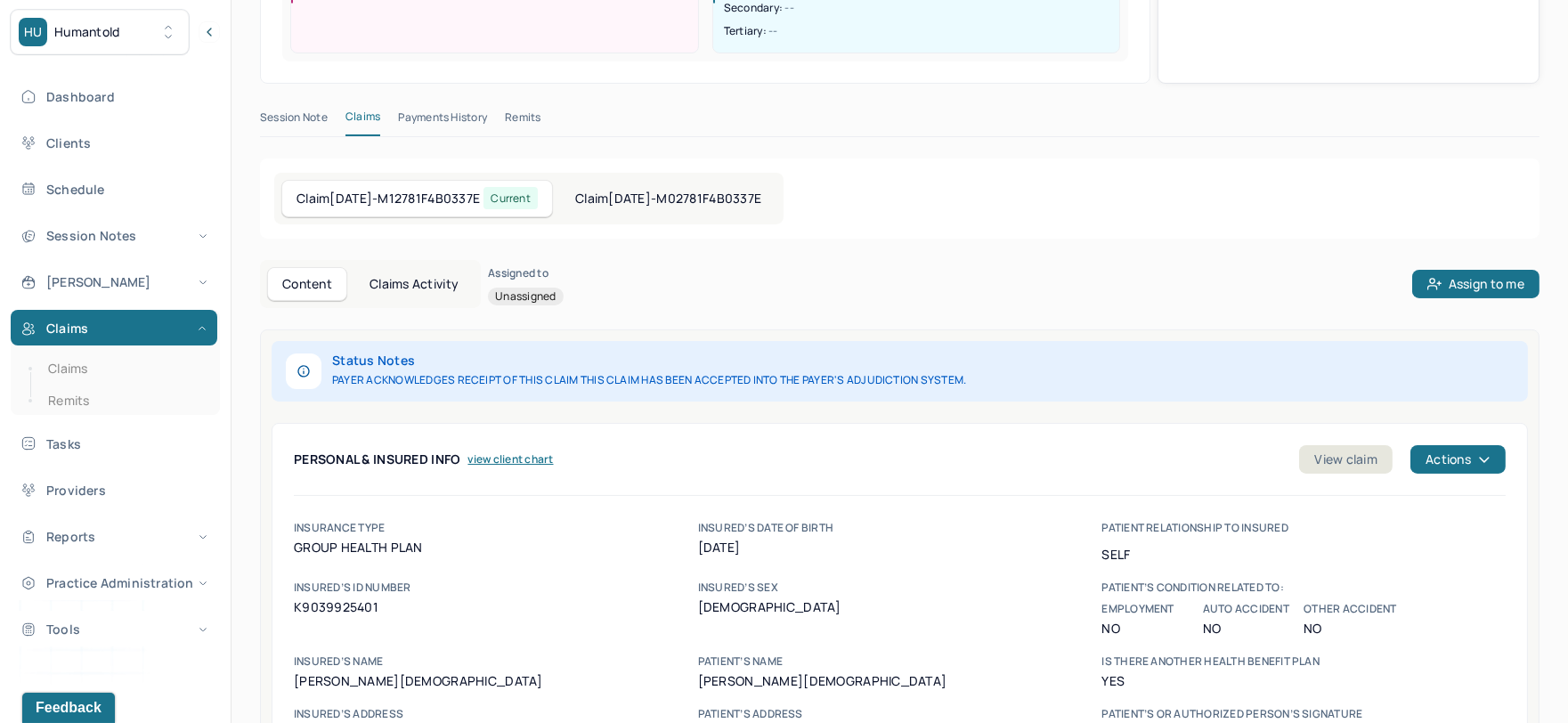 click on "Remits" at bounding box center (523, 121) 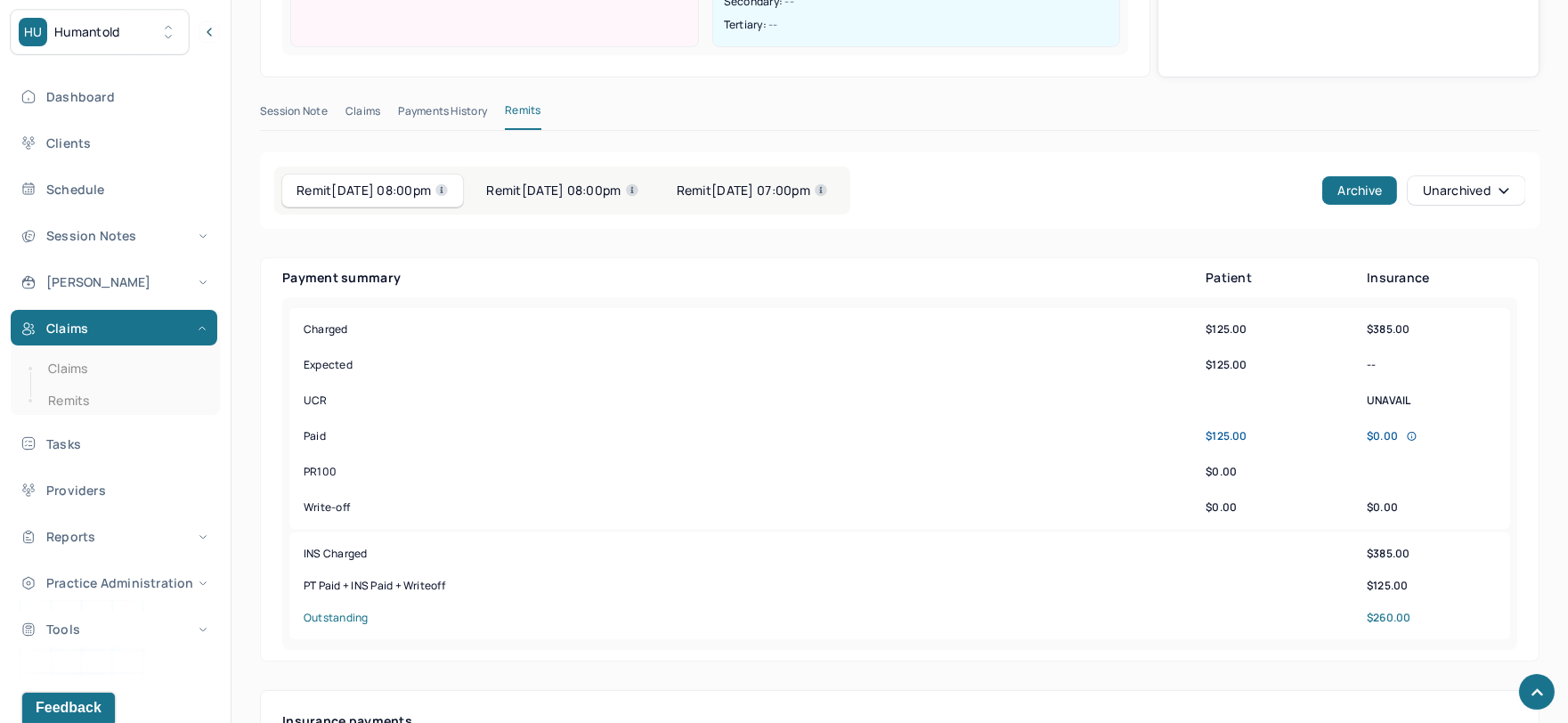 scroll, scrollTop: 494, scrollLeft: 0, axis: vertical 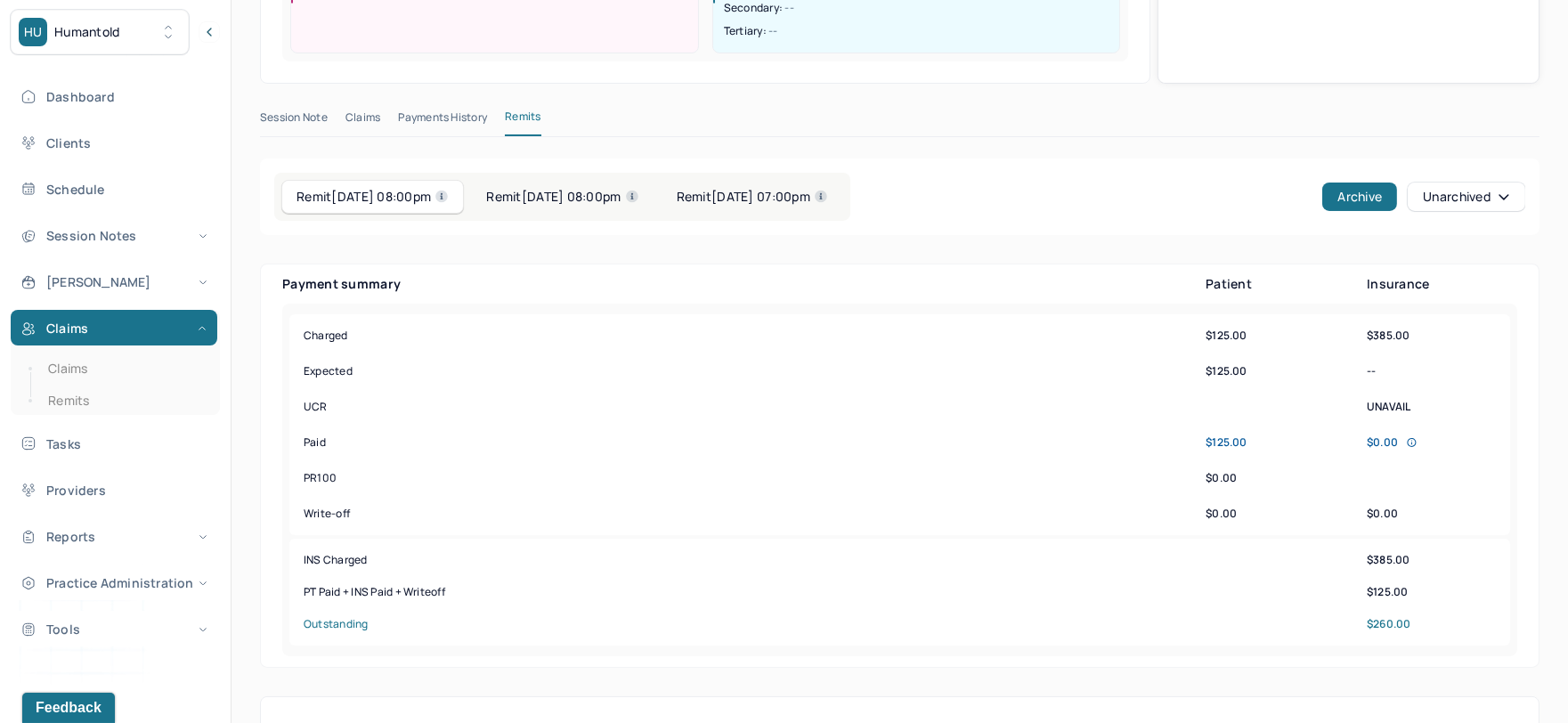 click on "Remit [DATE] 07:00pm" at bounding box center (752, 197) 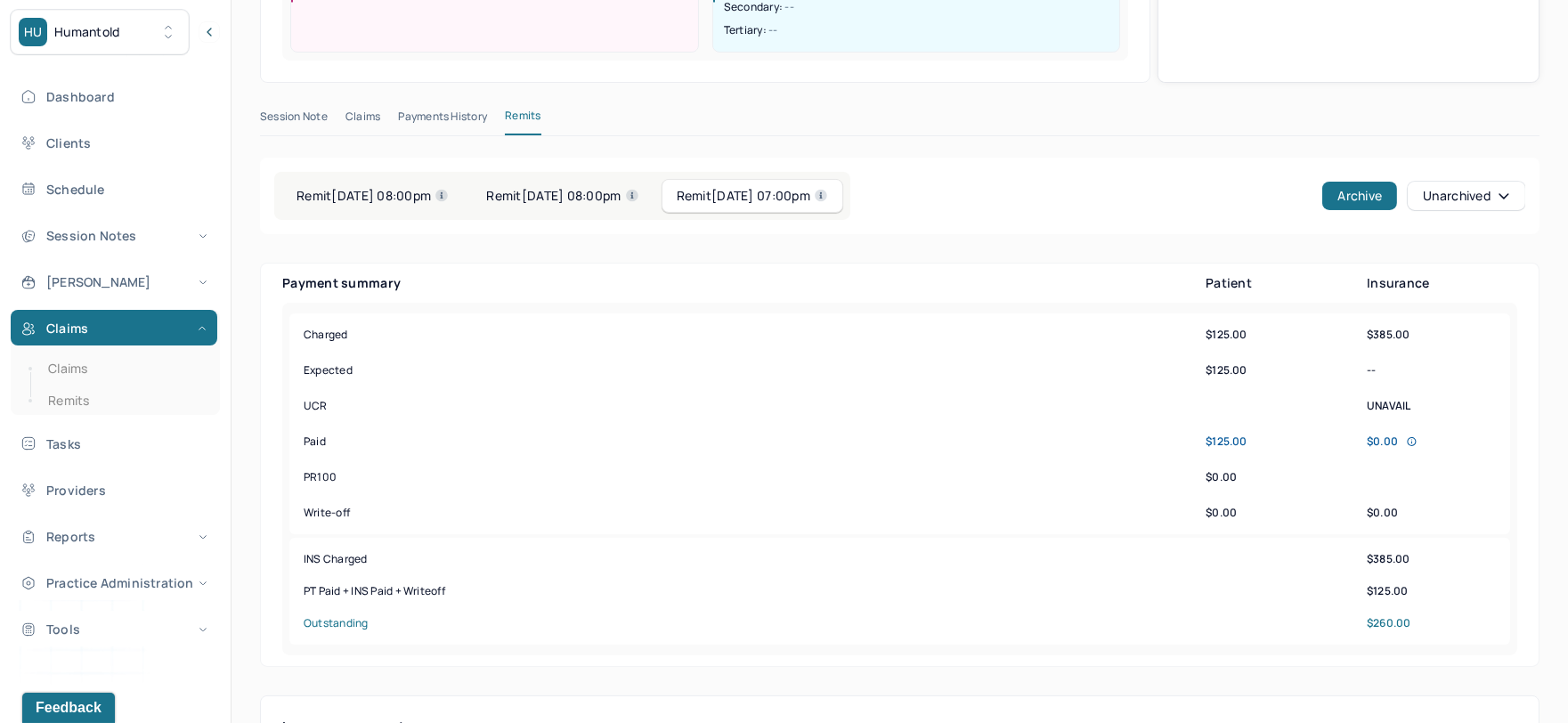 scroll, scrollTop: 494, scrollLeft: 0, axis: vertical 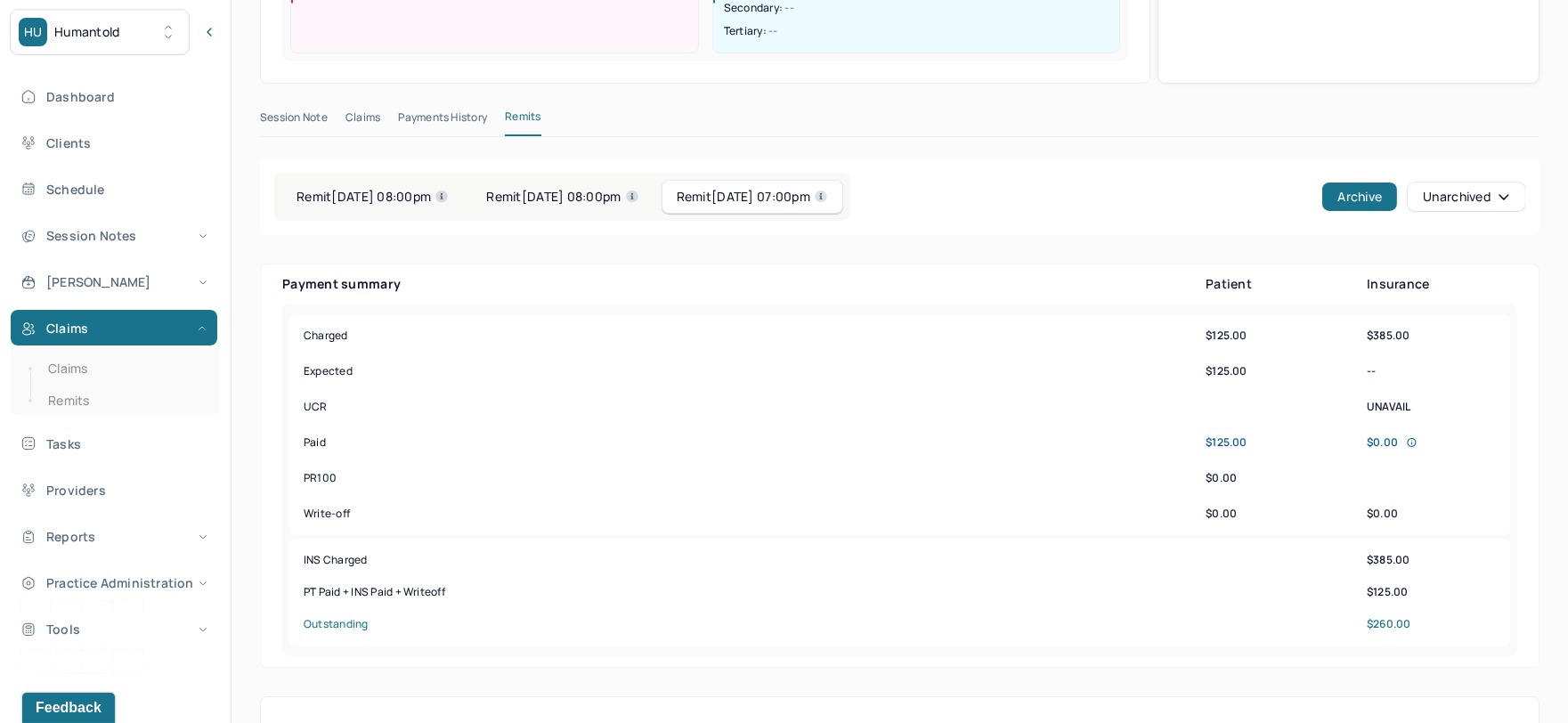 click on "Remit [DATE] 08:00pm" at bounding box center (562, 197) 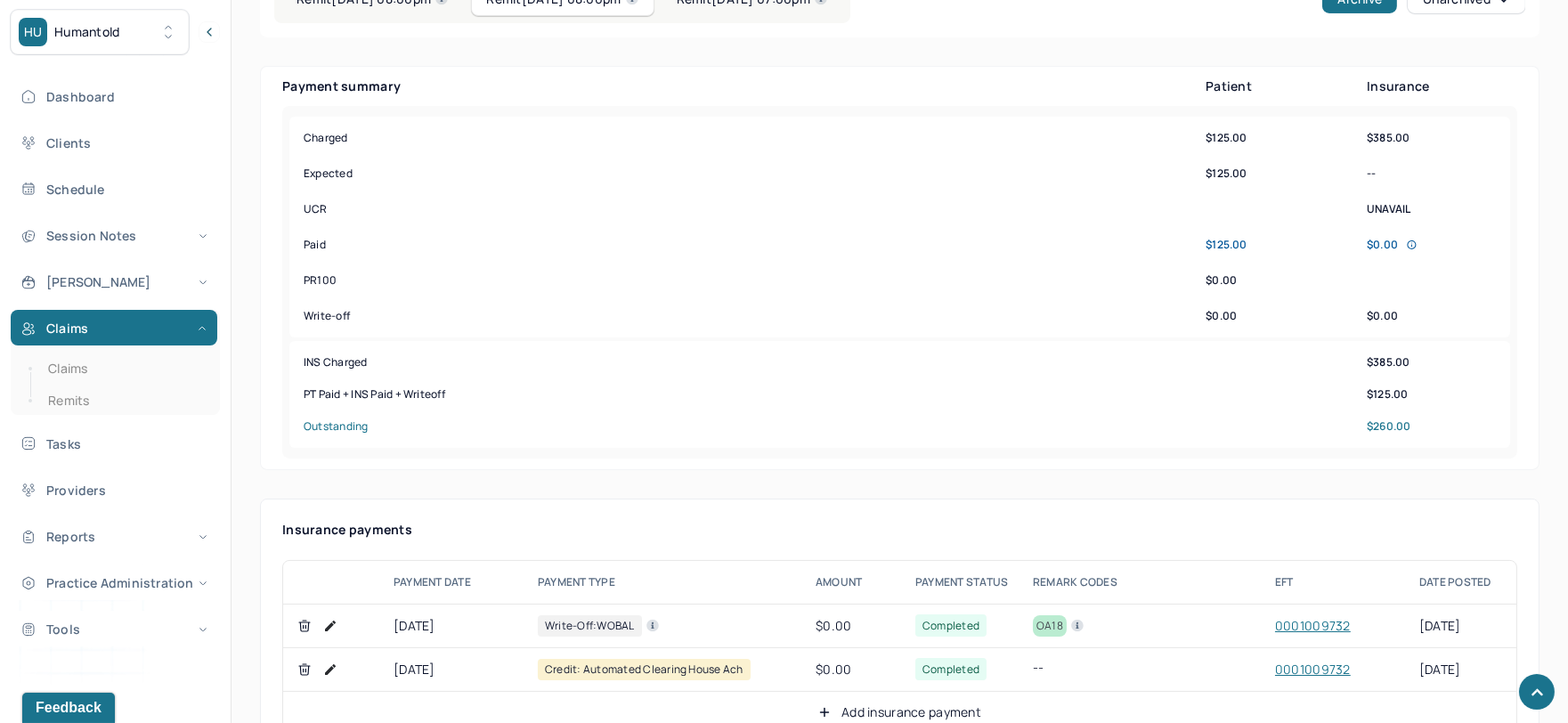 scroll, scrollTop: 395, scrollLeft: 0, axis: vertical 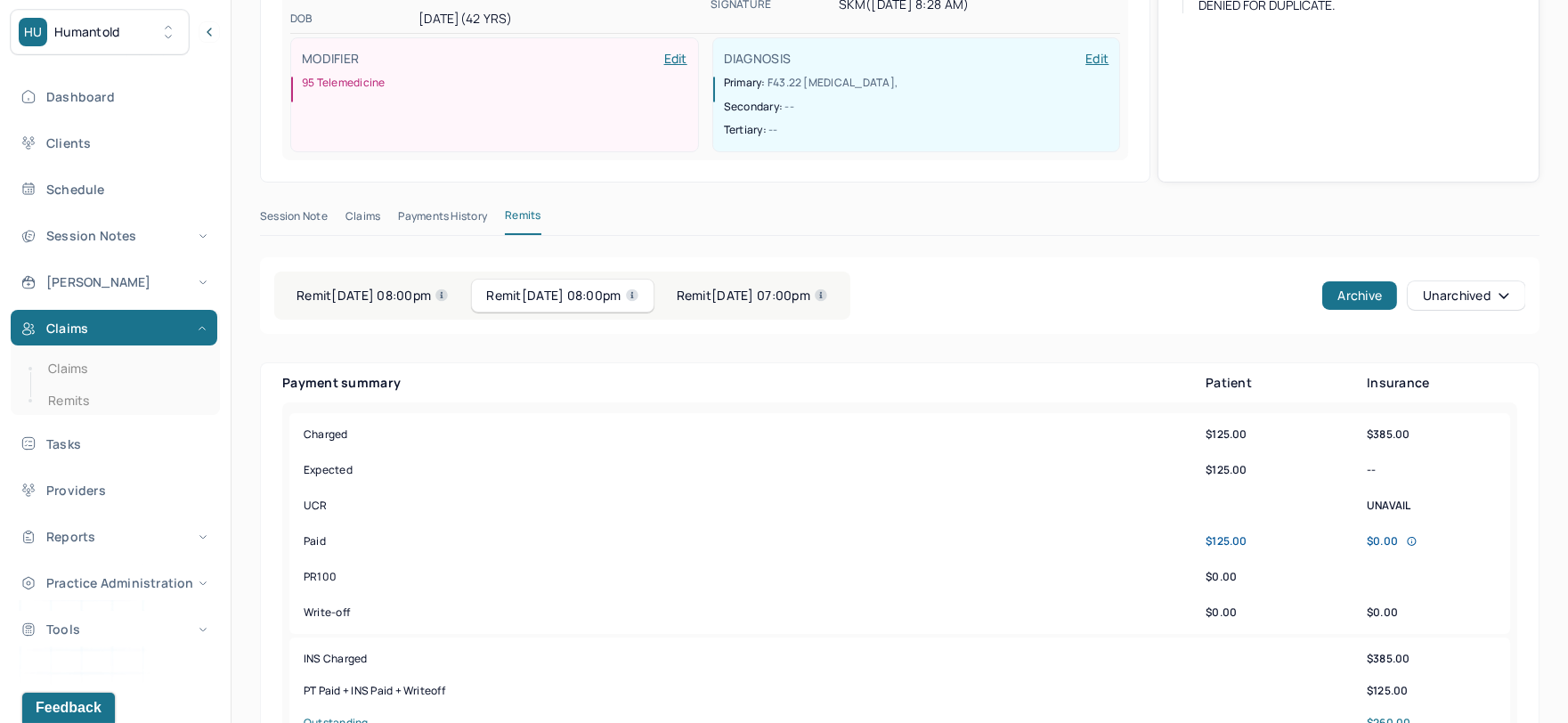 click on "Remit [DATE] 08:00pm" at bounding box center [372, 296] 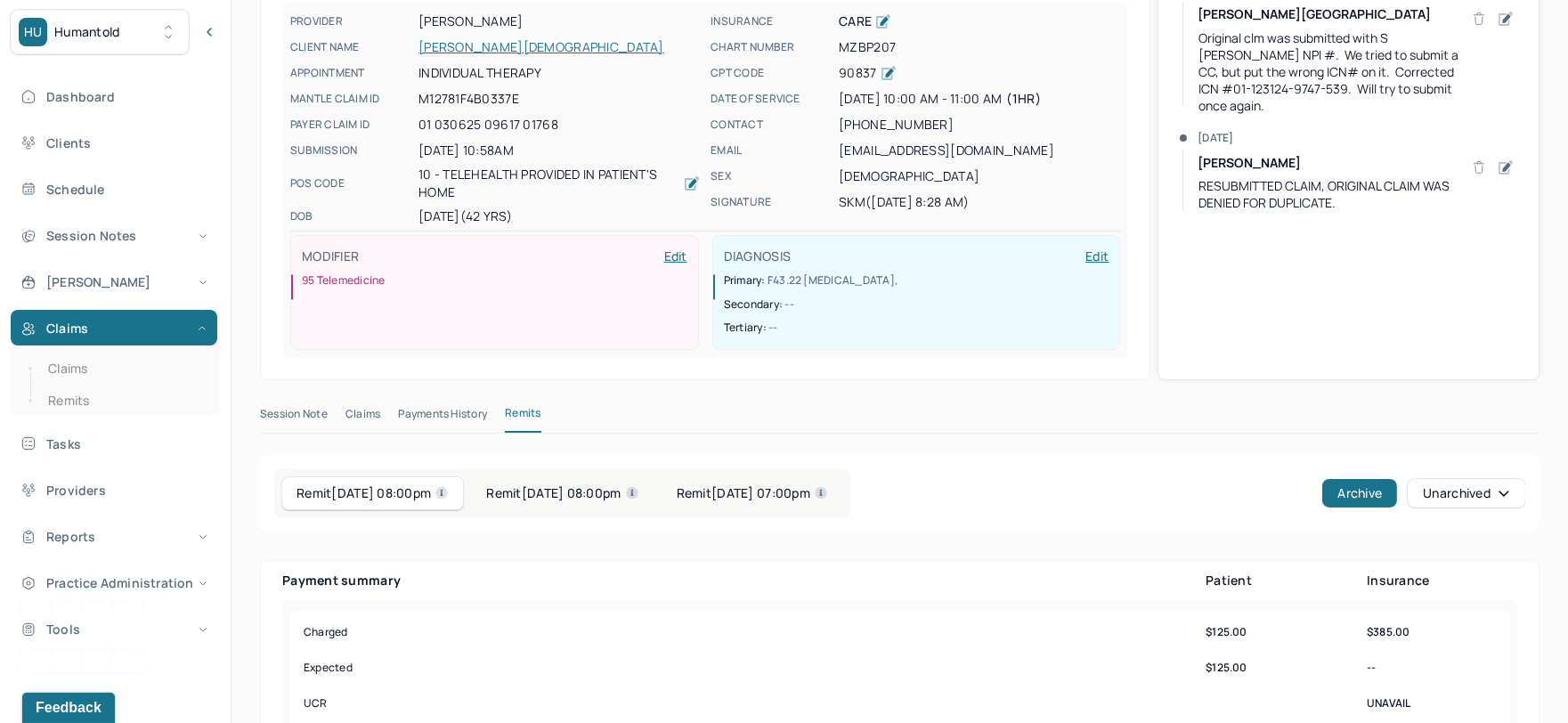 scroll, scrollTop: 0, scrollLeft: 0, axis: both 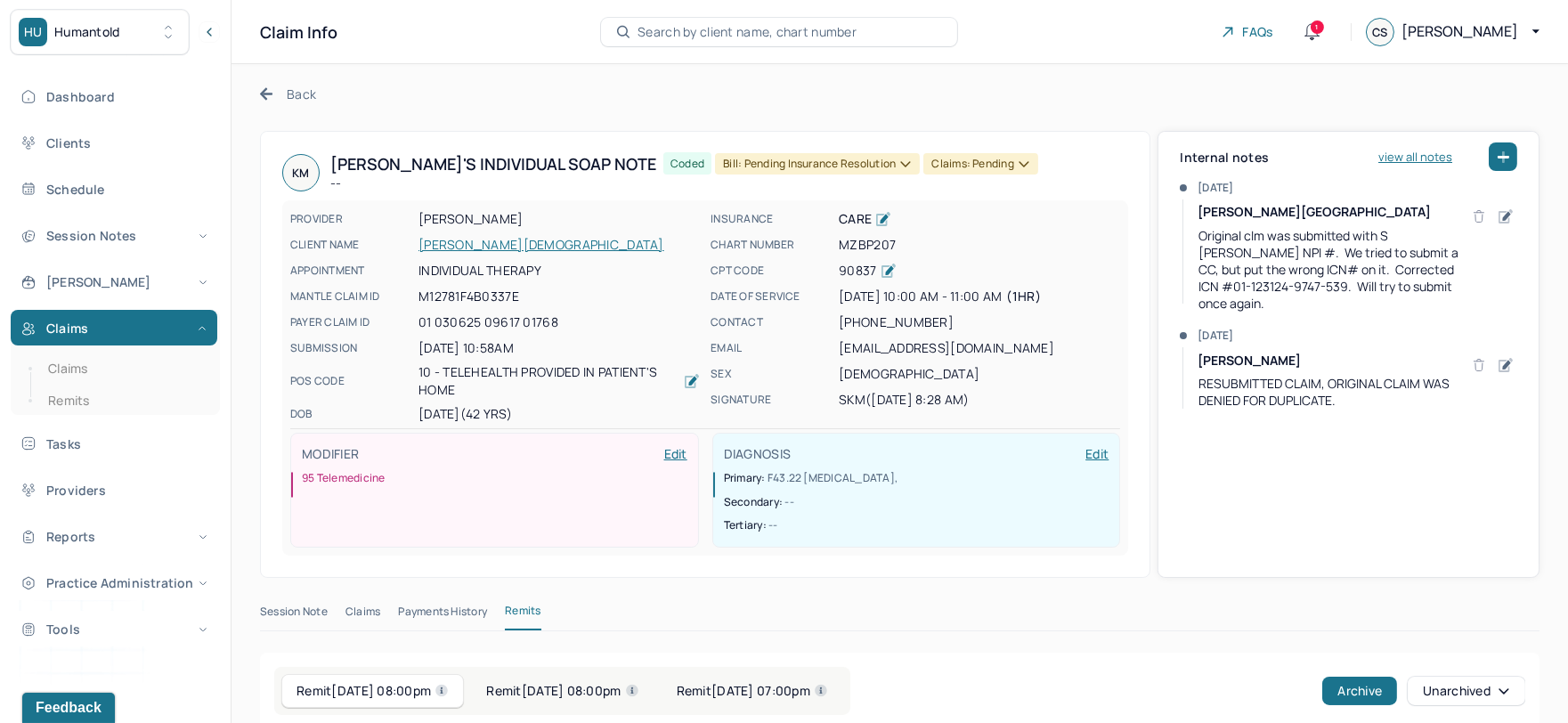 click 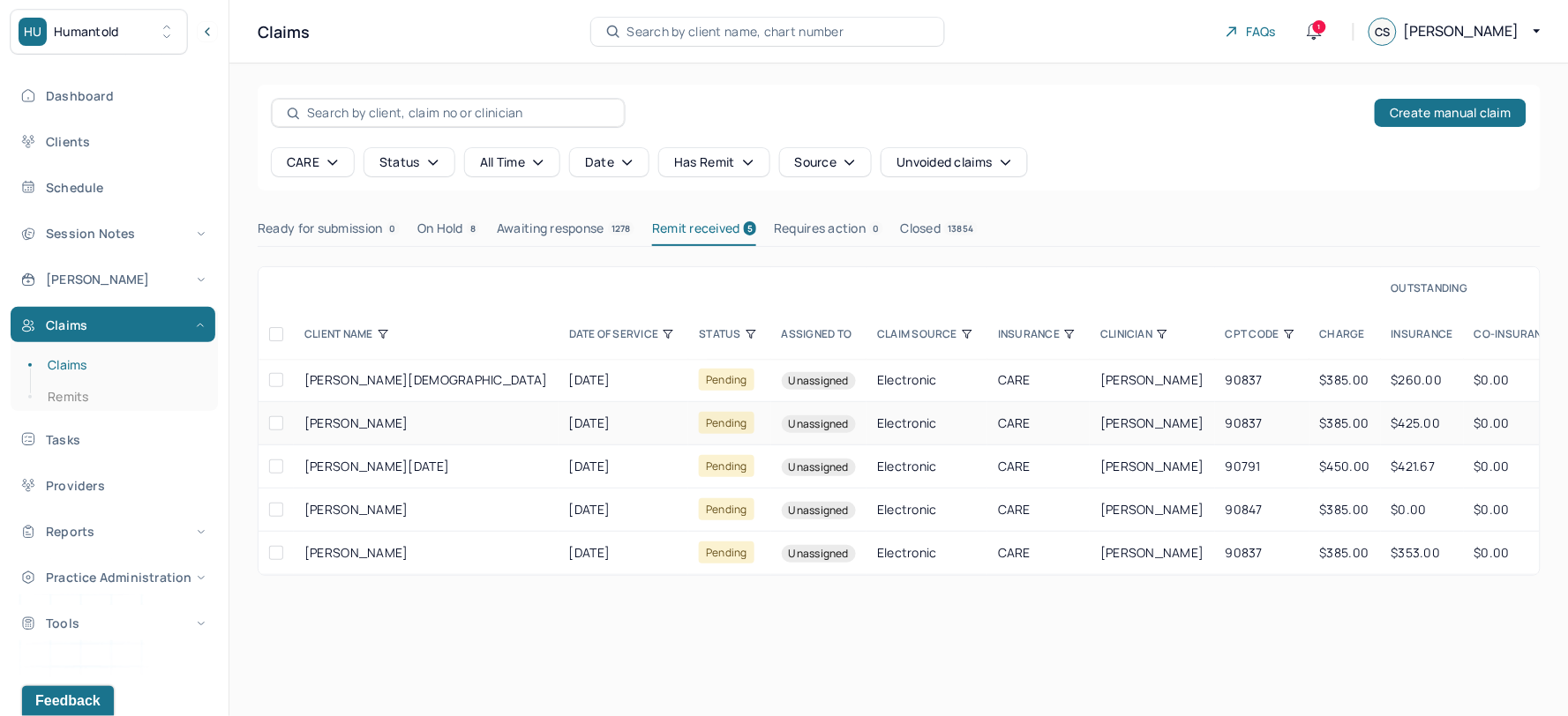 click on "Electronic" at bounding box center (927, 423) 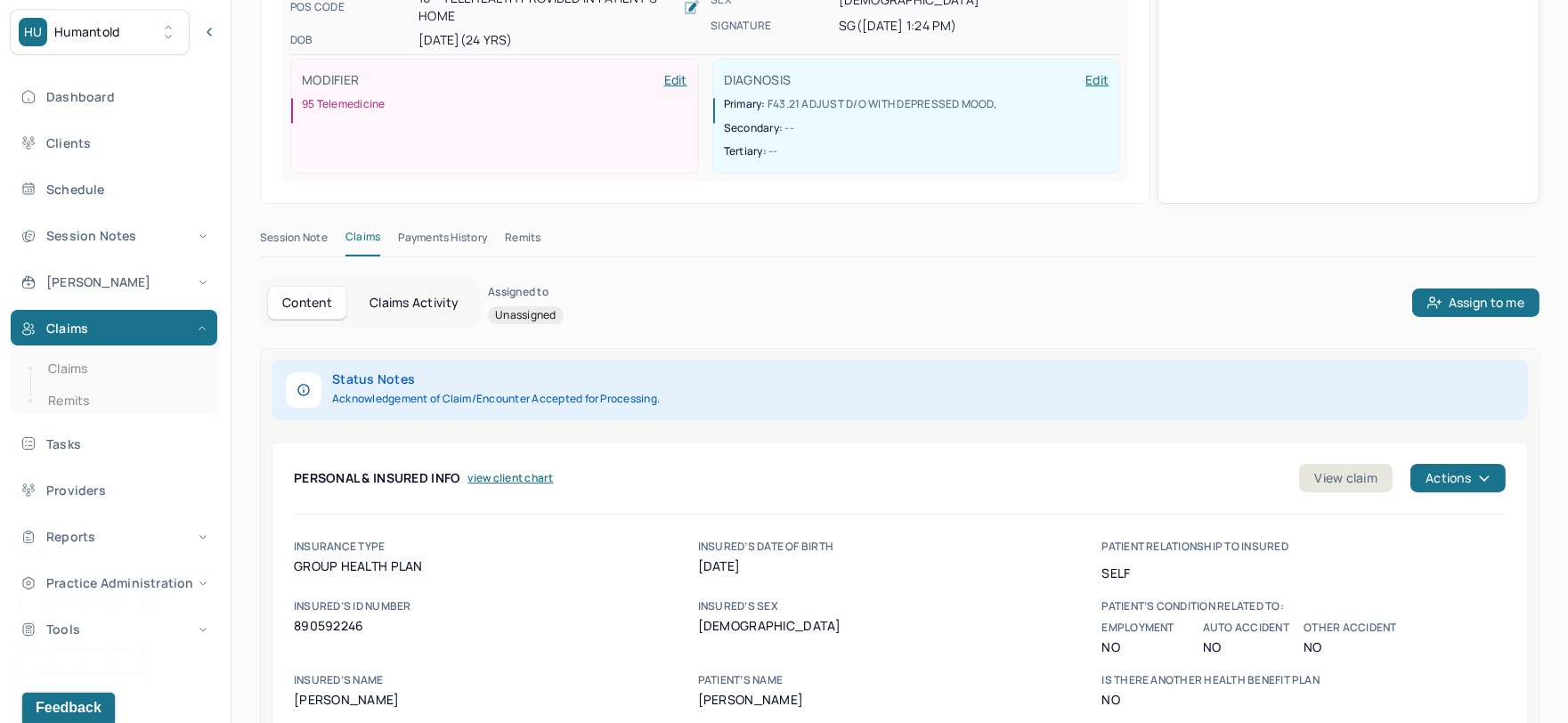 scroll, scrollTop: 593, scrollLeft: 0, axis: vertical 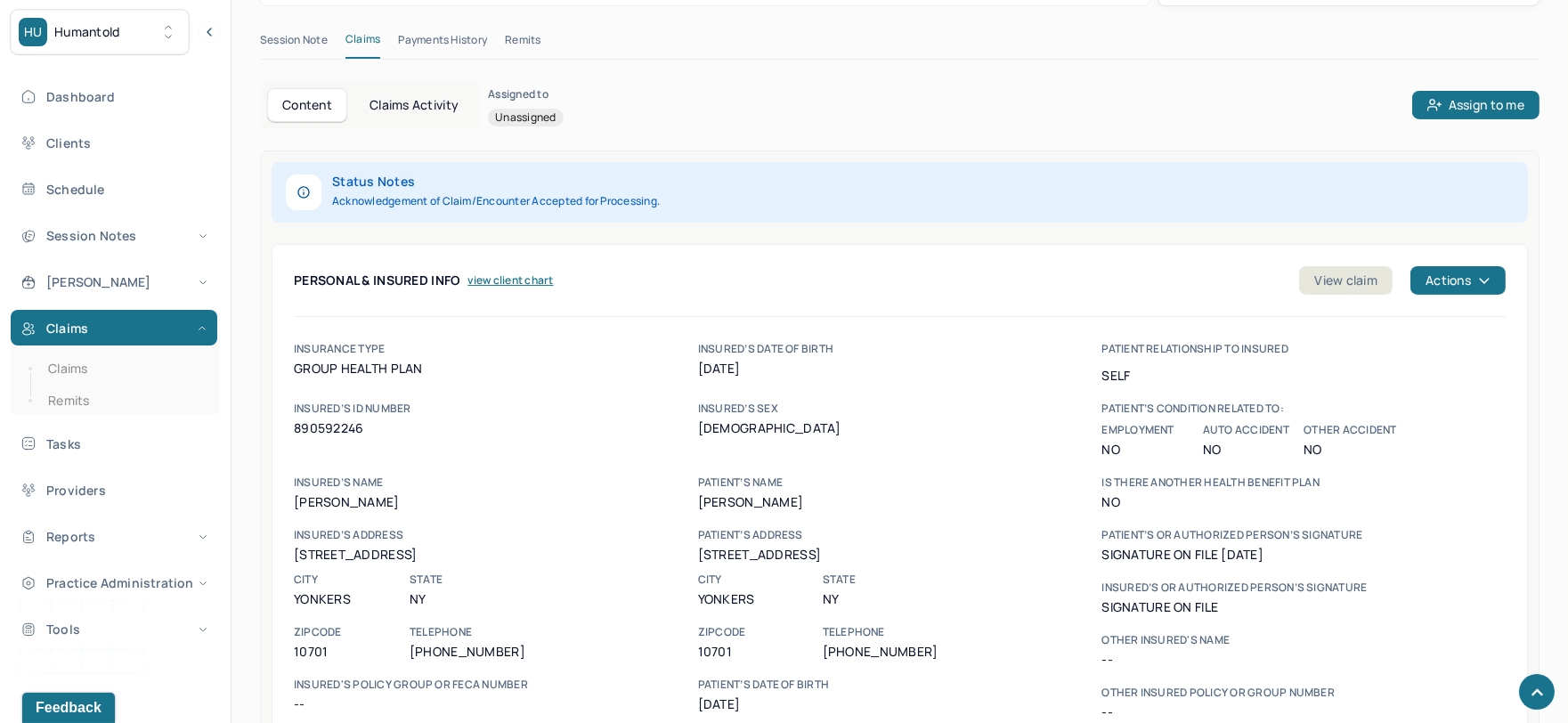 click on "Remits" at bounding box center (523, 44) 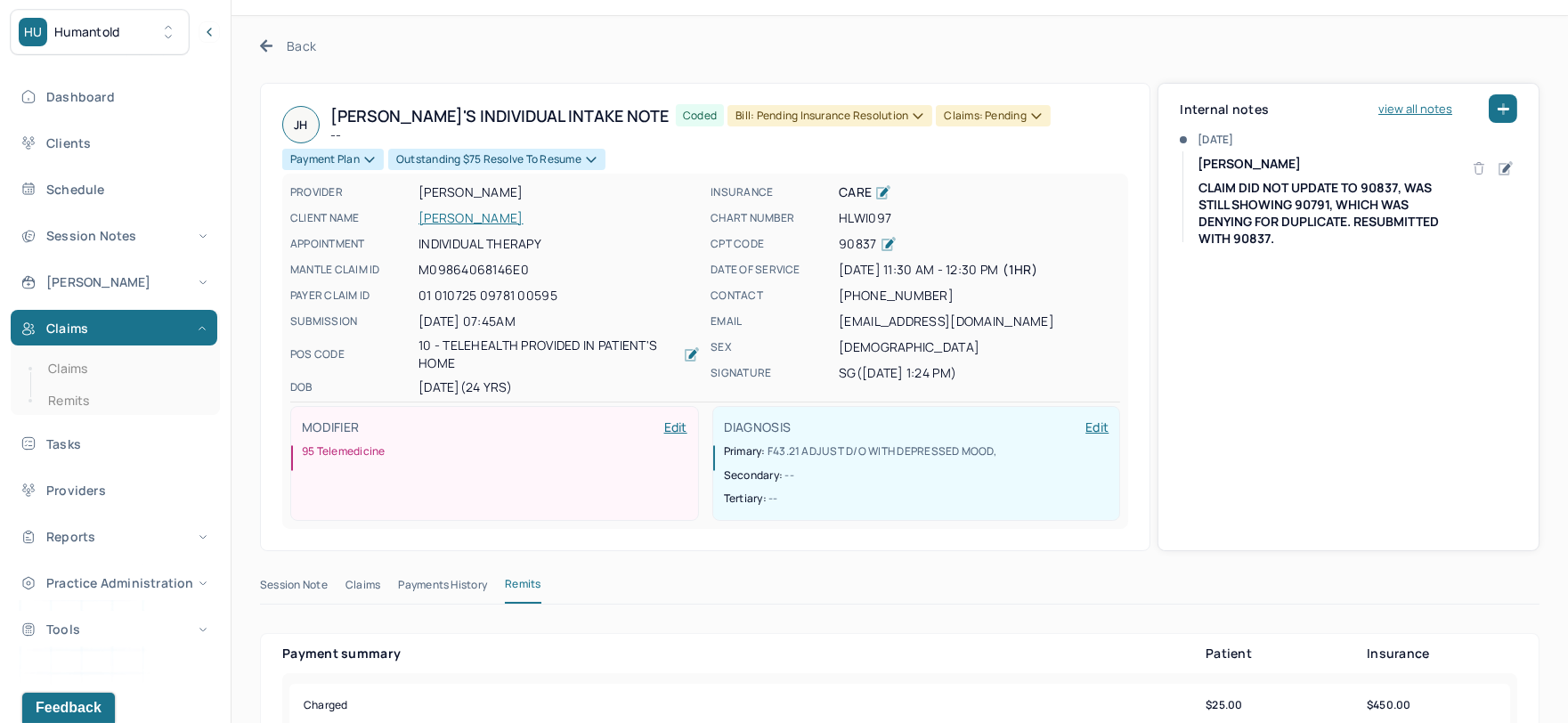 scroll, scrollTop: 0, scrollLeft: 0, axis: both 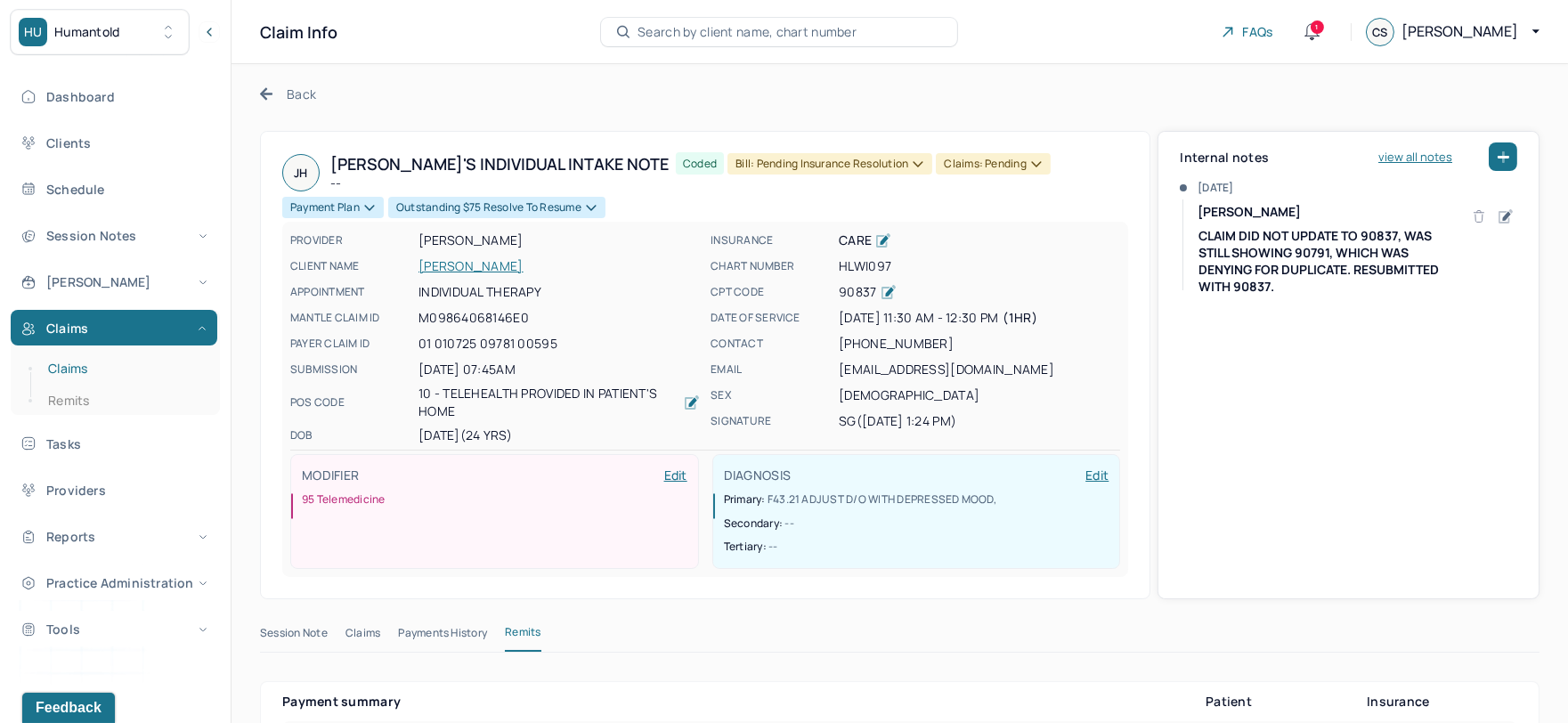 click on "Claims" at bounding box center [124, 369] 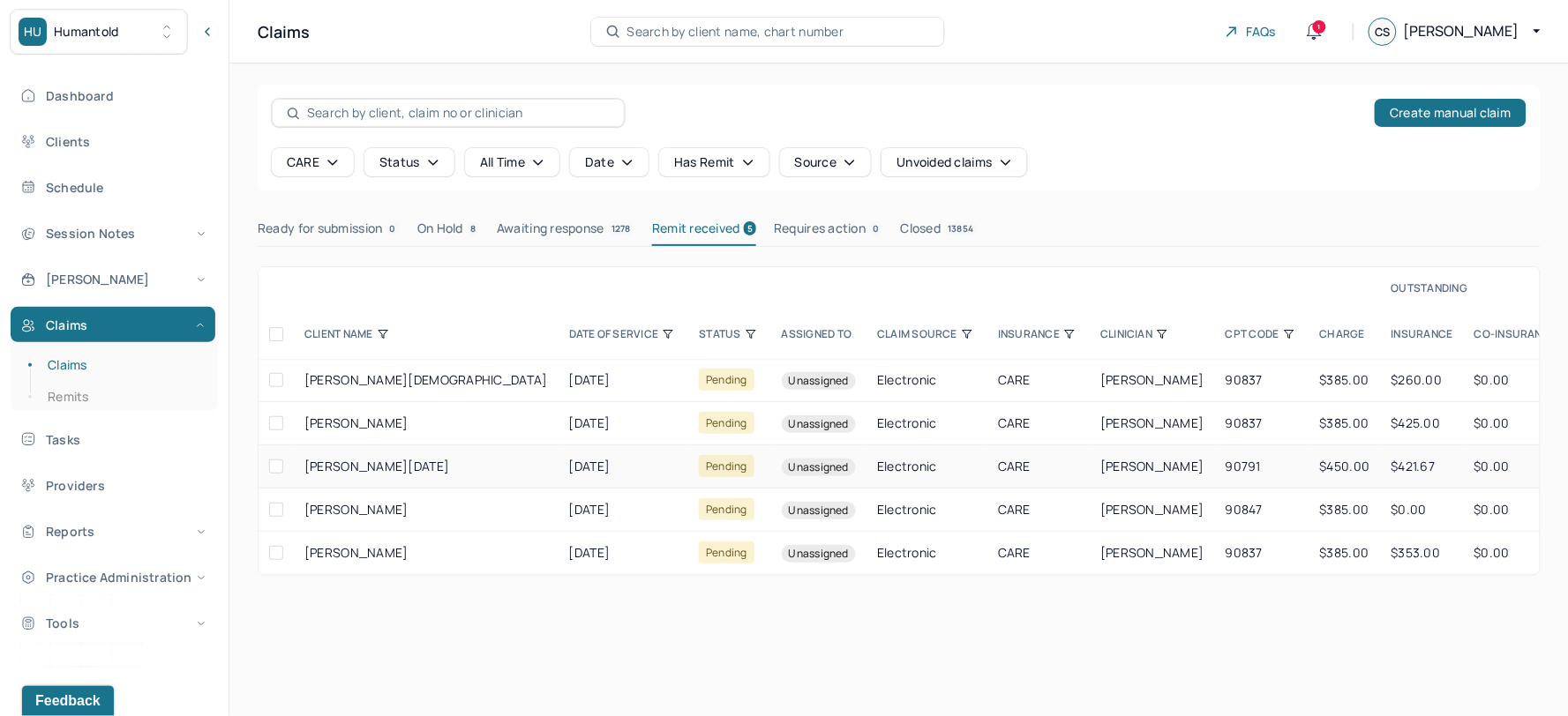 click on "[PERSON_NAME][DATE]" at bounding box center [426, 466] 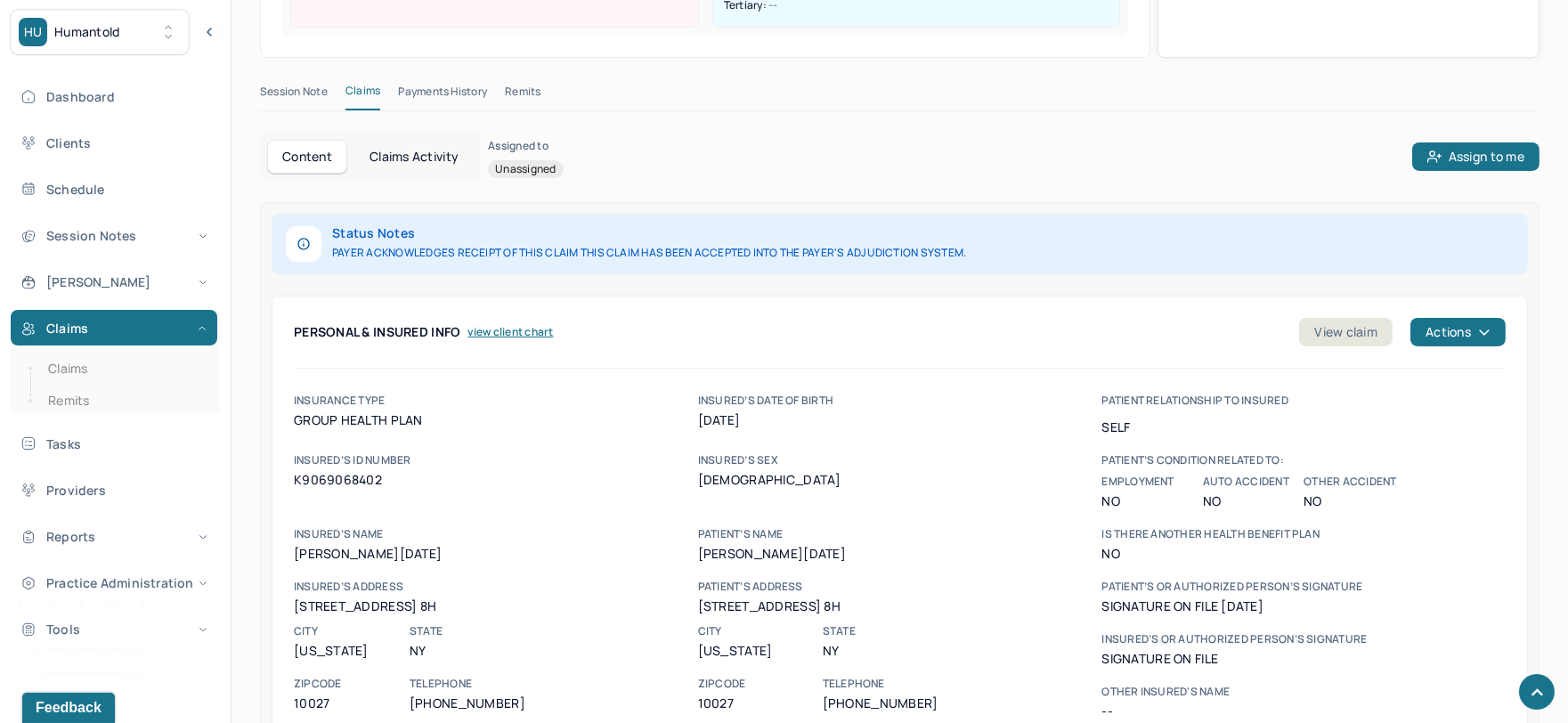 scroll, scrollTop: 395, scrollLeft: 0, axis: vertical 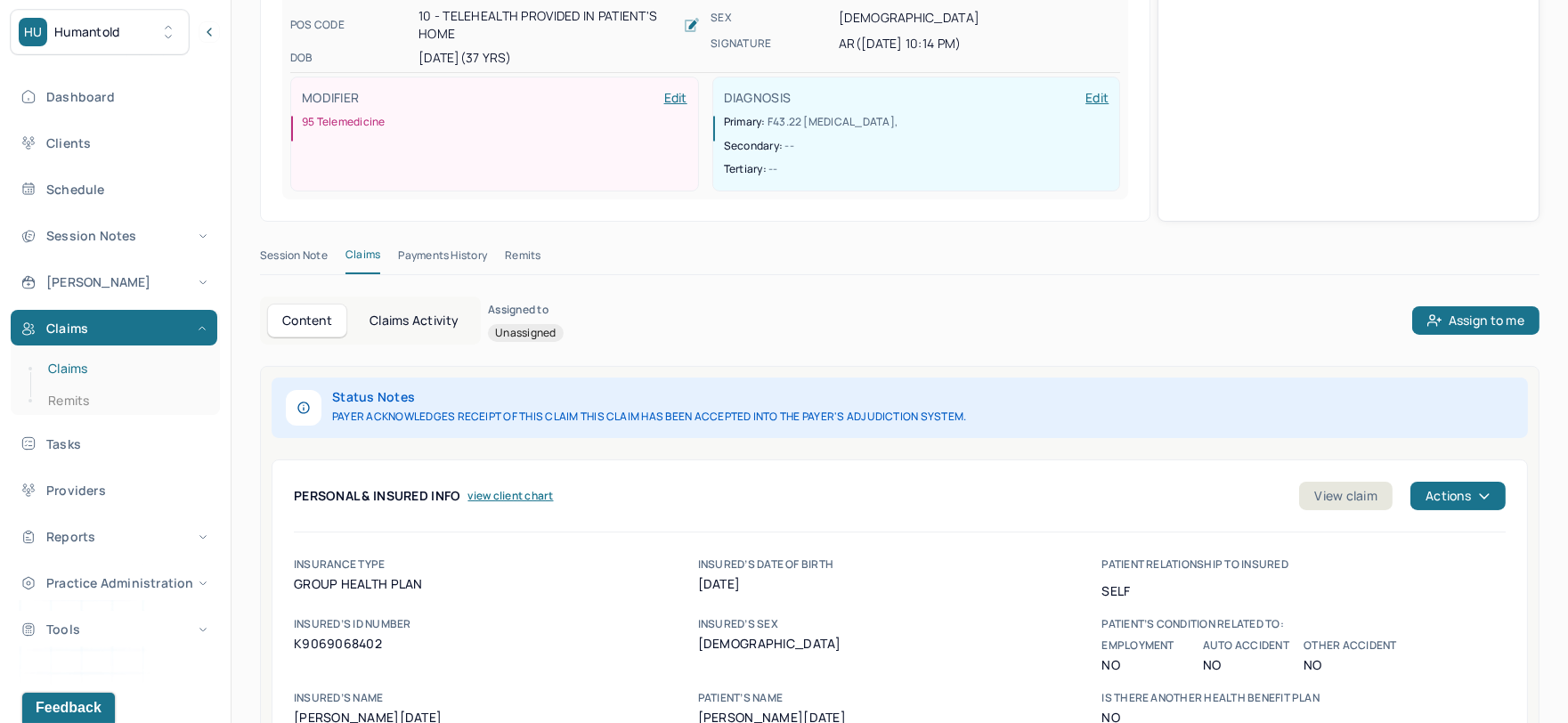 click on "Claims" at bounding box center (124, 369) 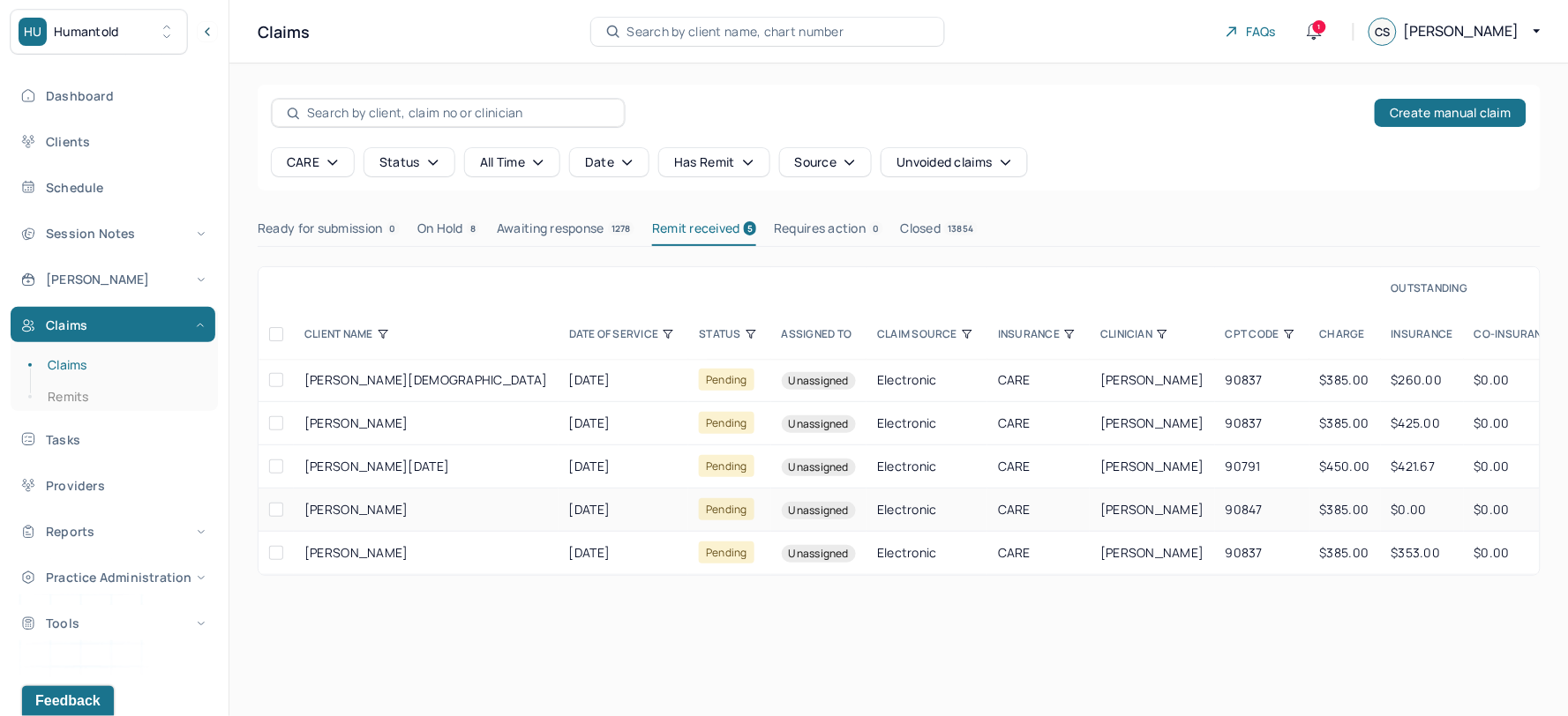 click on "Unassigned" at bounding box center [819, 511] 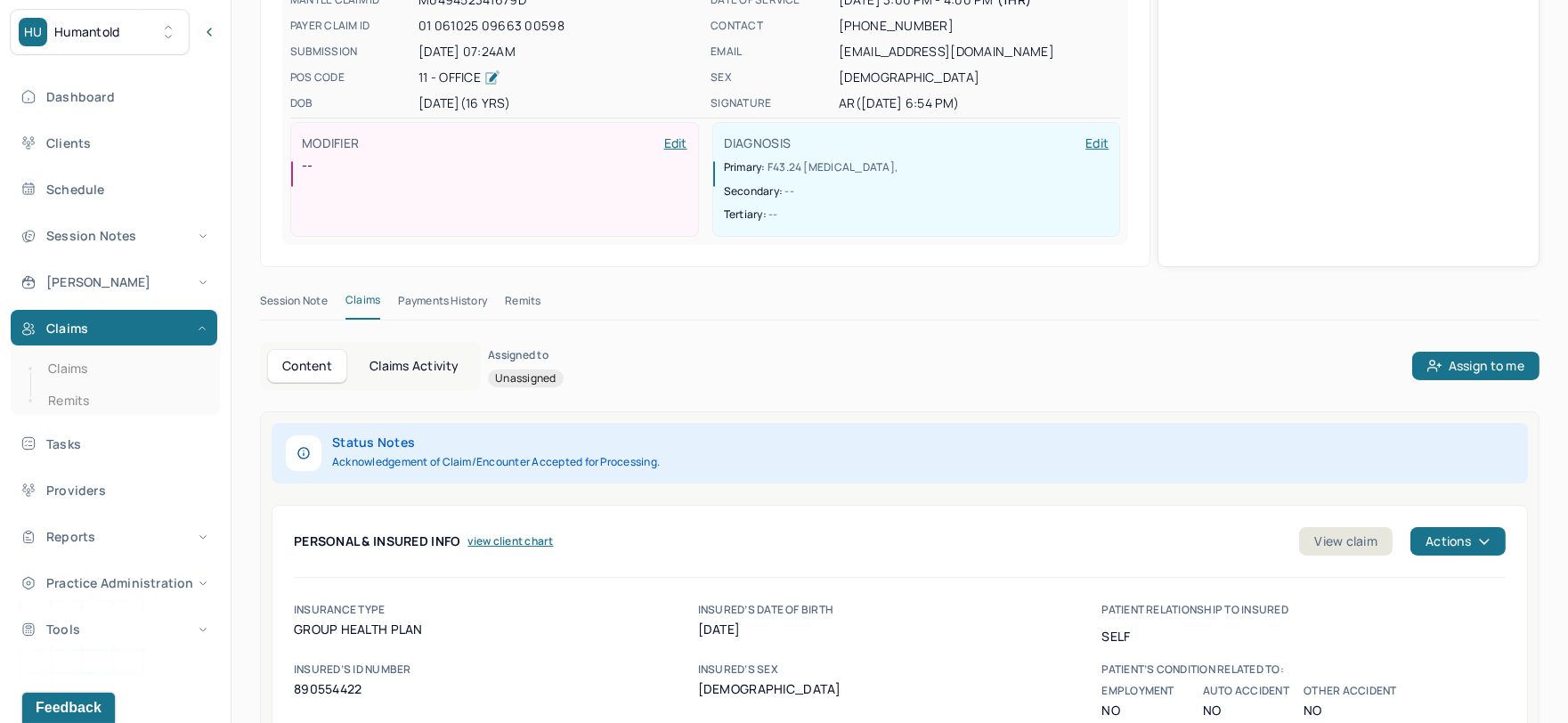 scroll, scrollTop: 395, scrollLeft: 0, axis: vertical 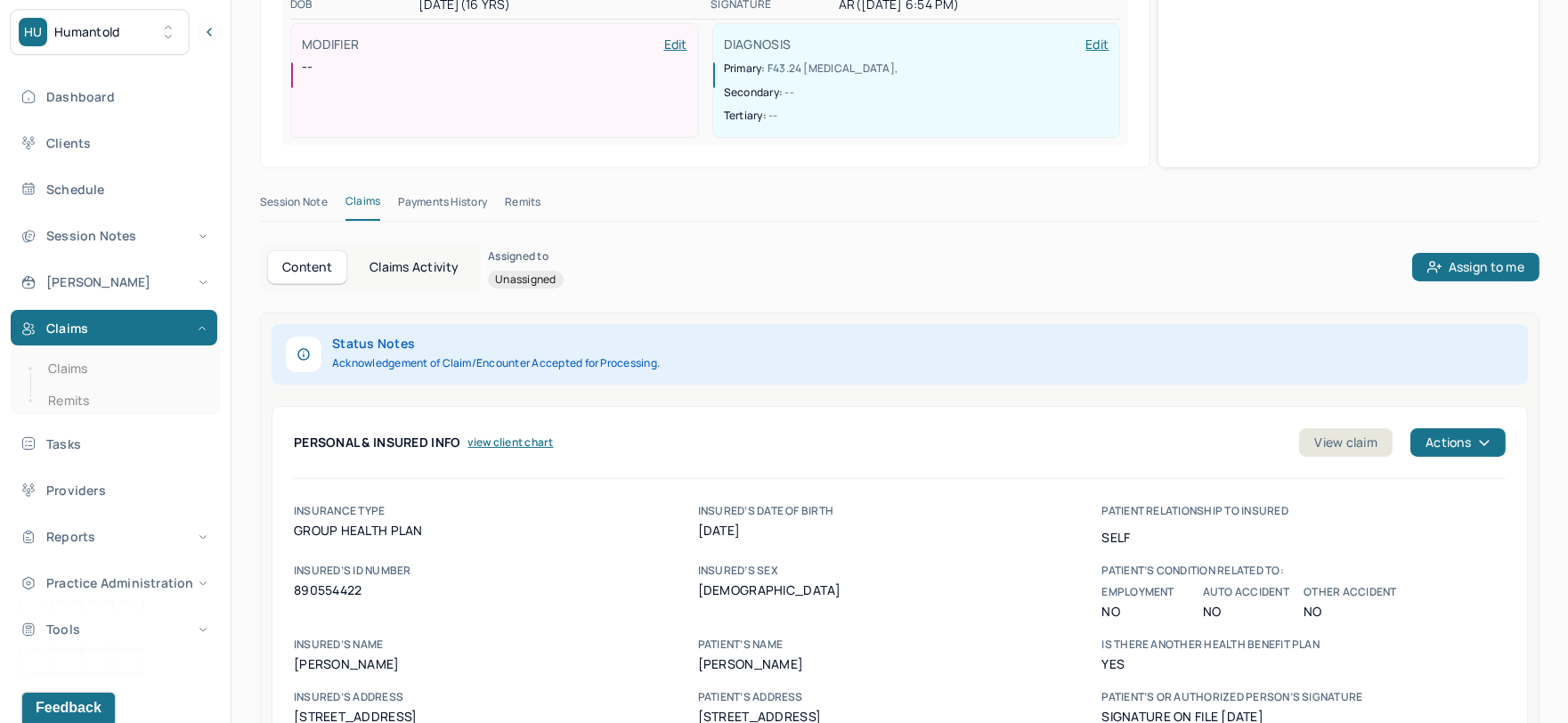 click on "Remits" at bounding box center (523, 206) 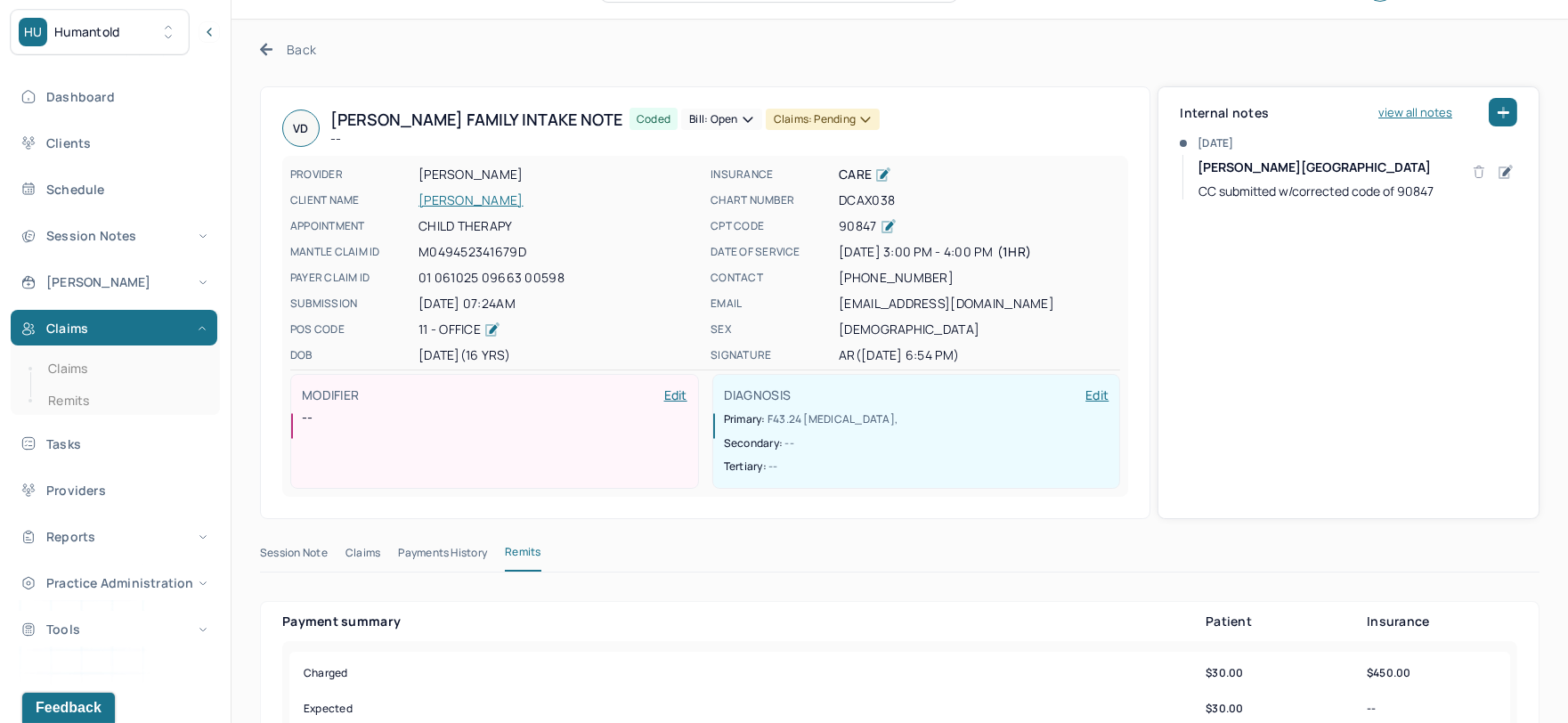 scroll, scrollTop: 0, scrollLeft: 0, axis: both 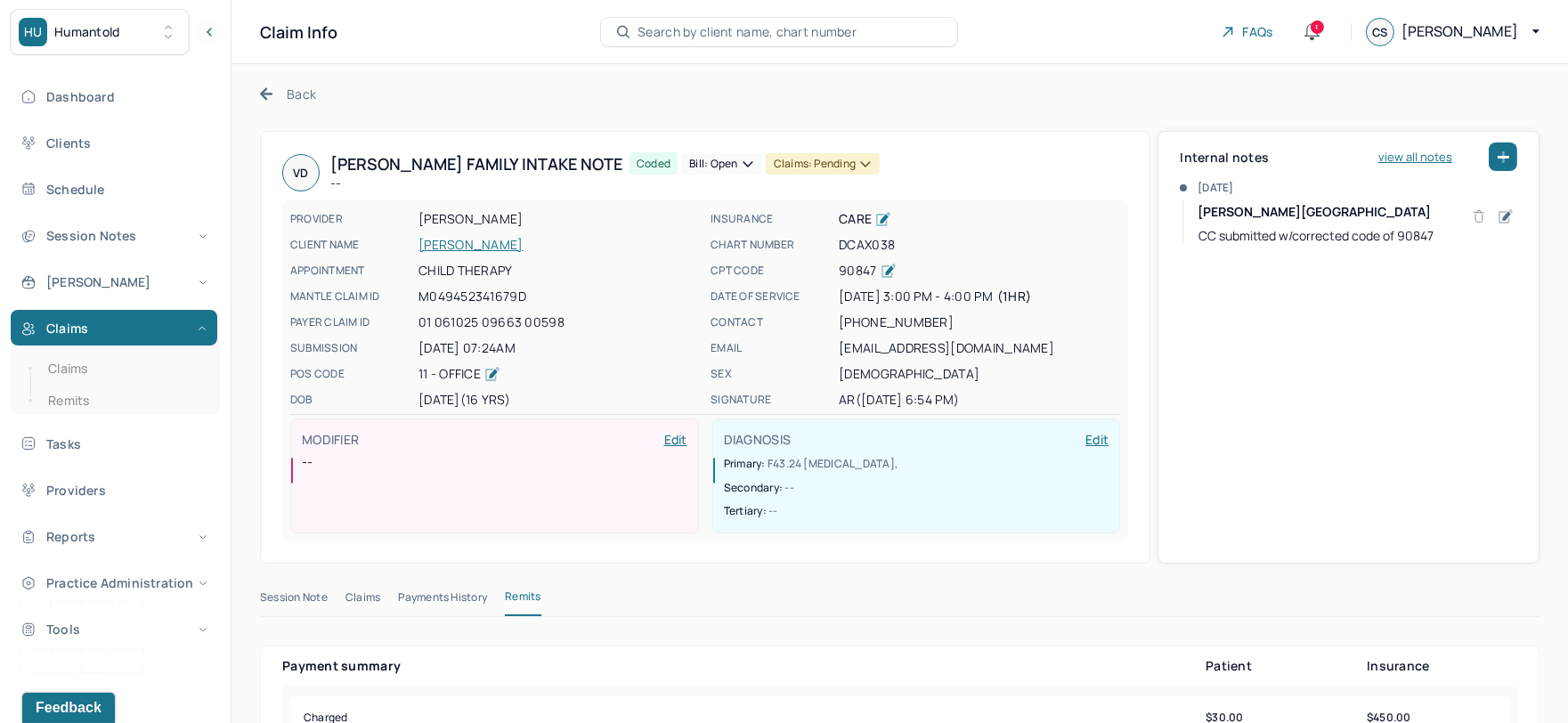 click on "Bill: Open" at bounding box center (721, 164) 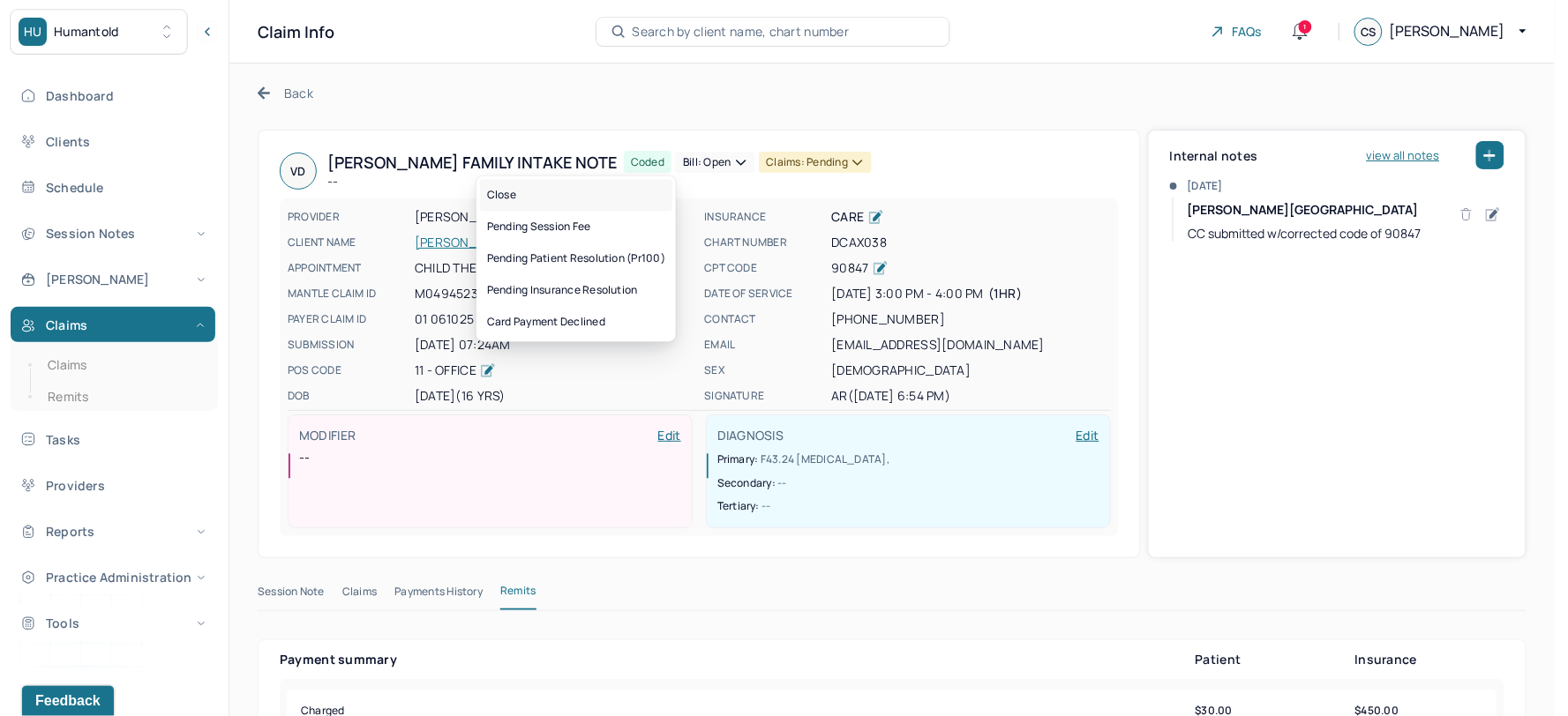 click on "Close" at bounding box center [576, 196] 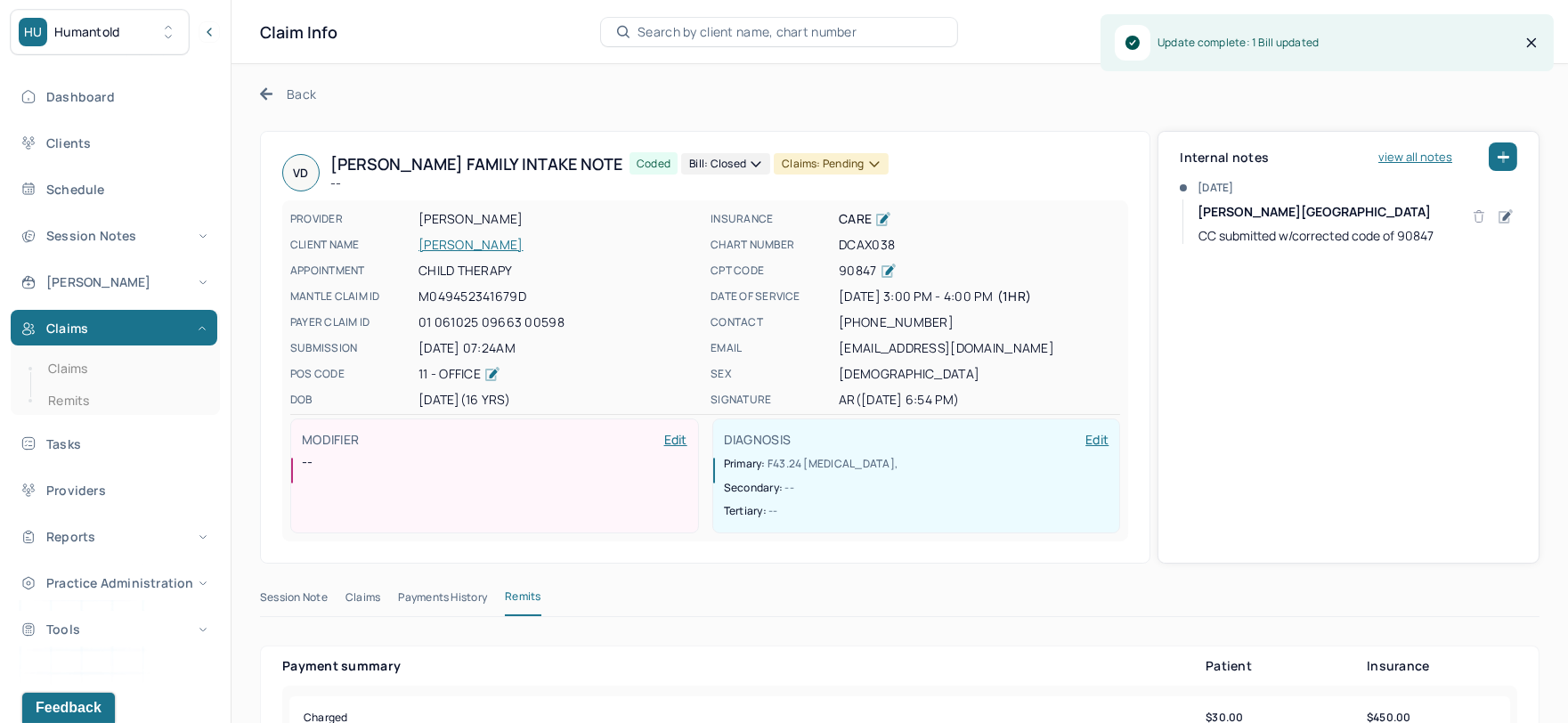 click on "Claims: pending" at bounding box center [831, 164] 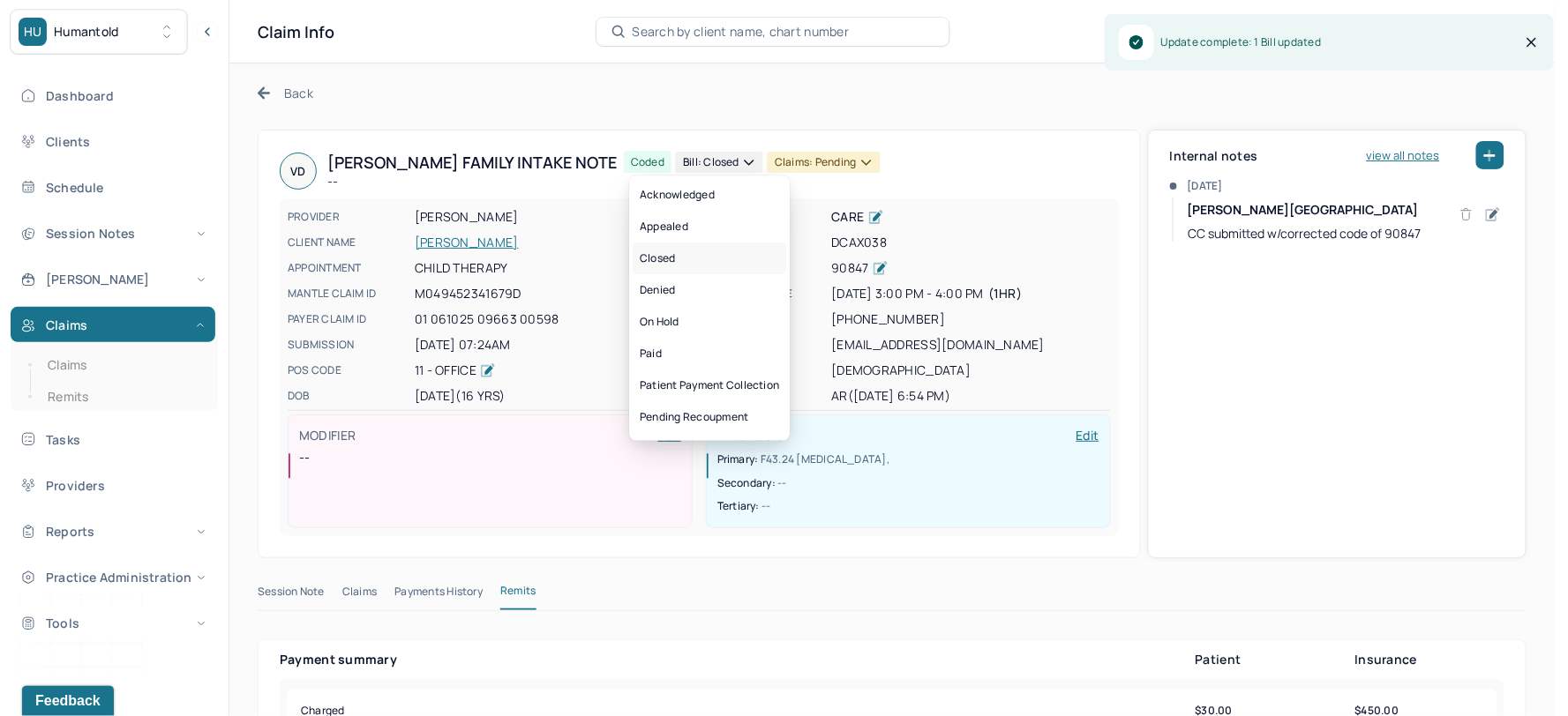 click on "Closed" at bounding box center (709, 259) 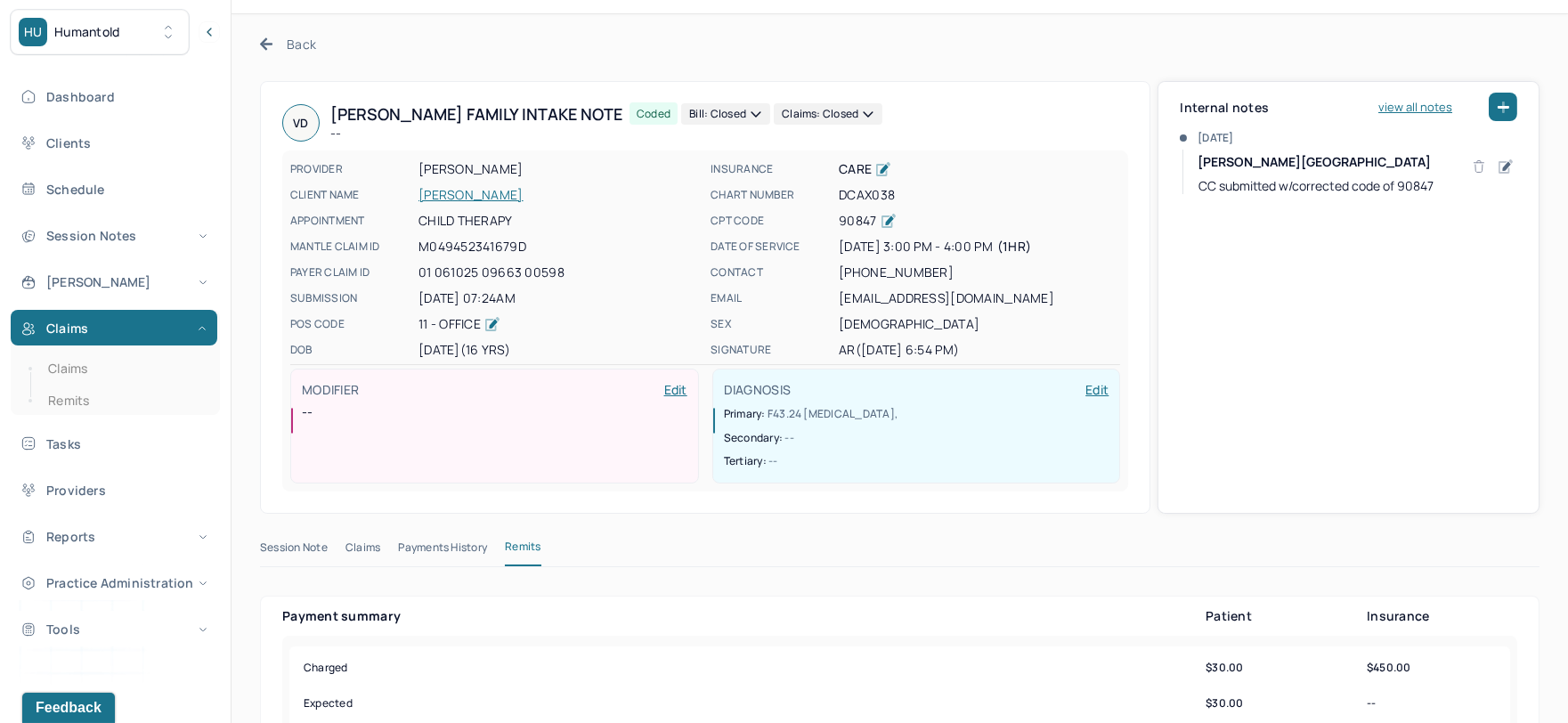 scroll, scrollTop: 0, scrollLeft: 0, axis: both 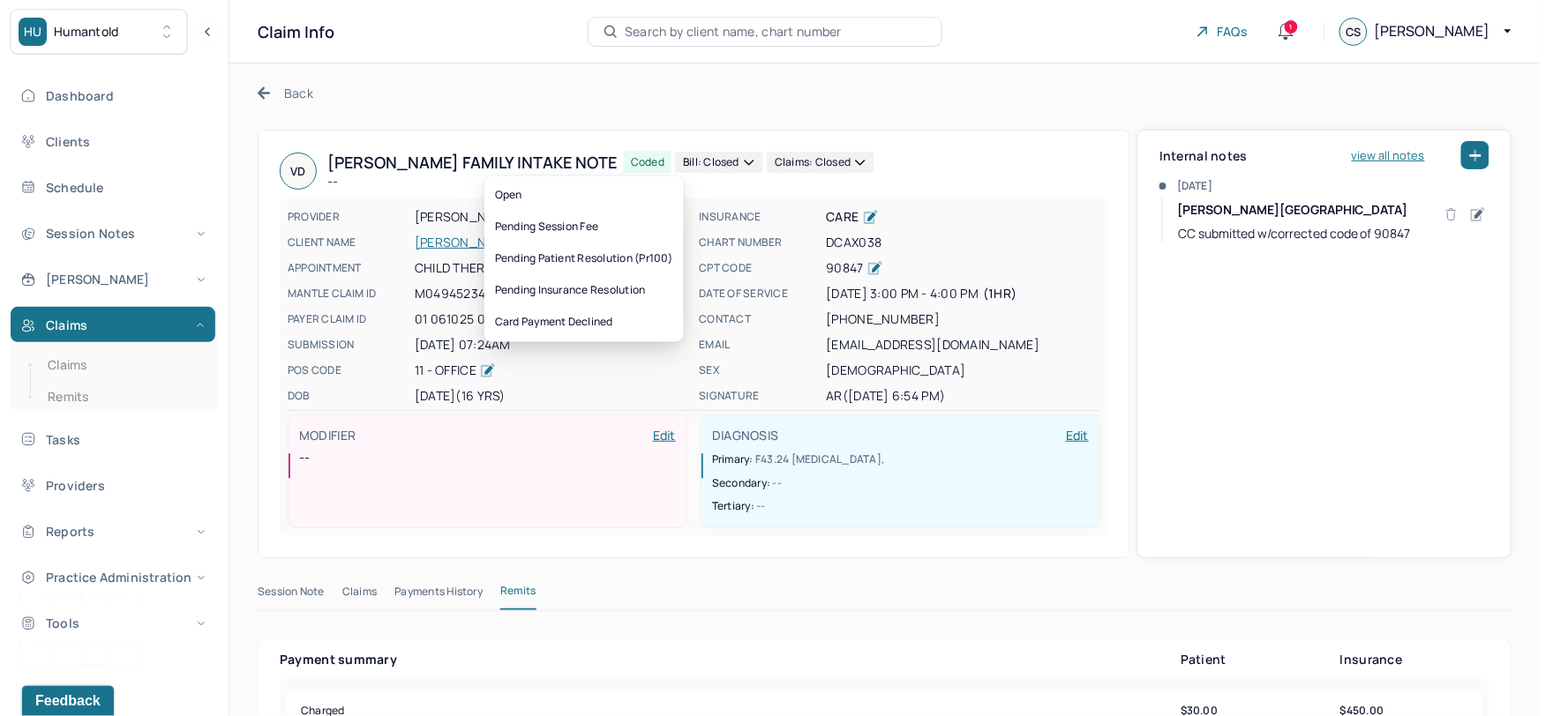 click on "Bill: Closed" at bounding box center [719, 162] 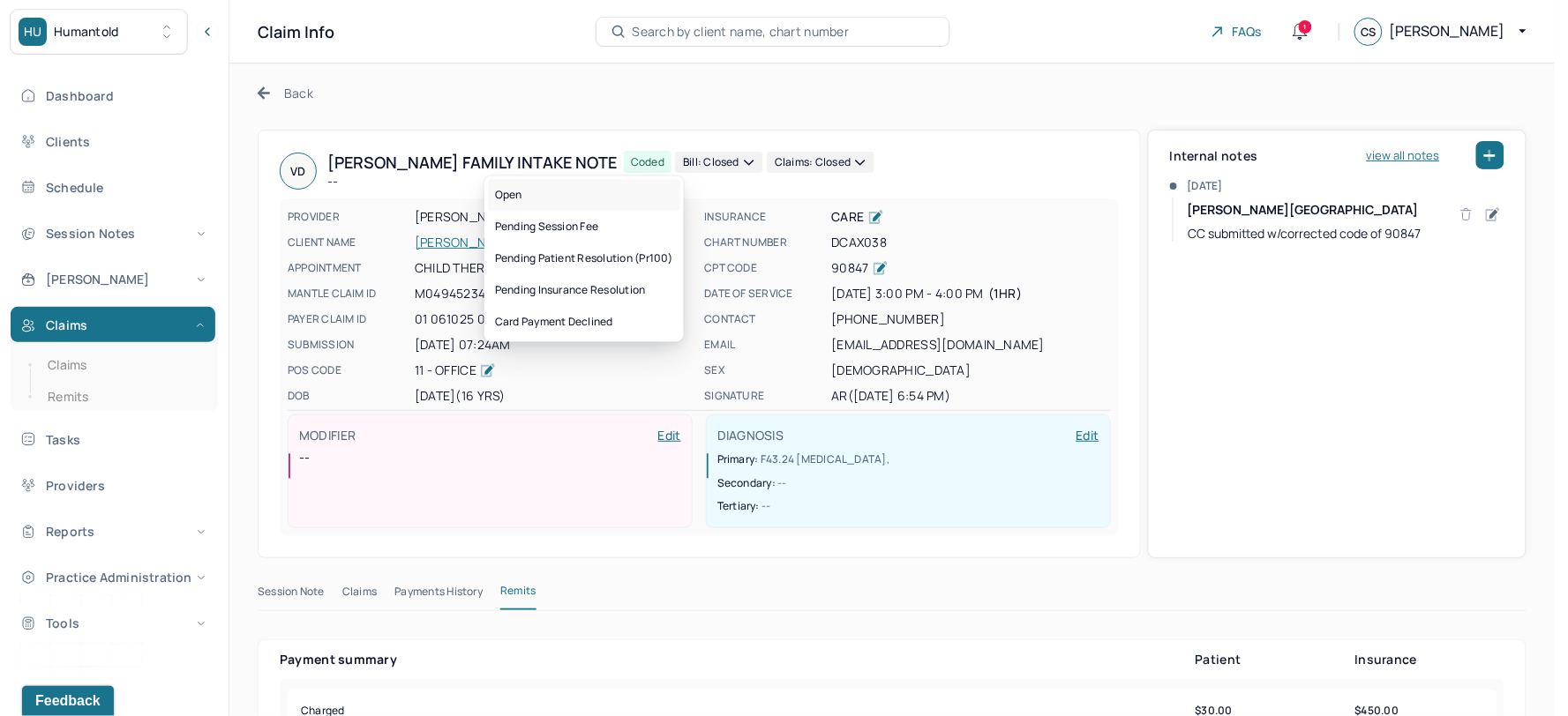 click on "Open" at bounding box center [584, 196] 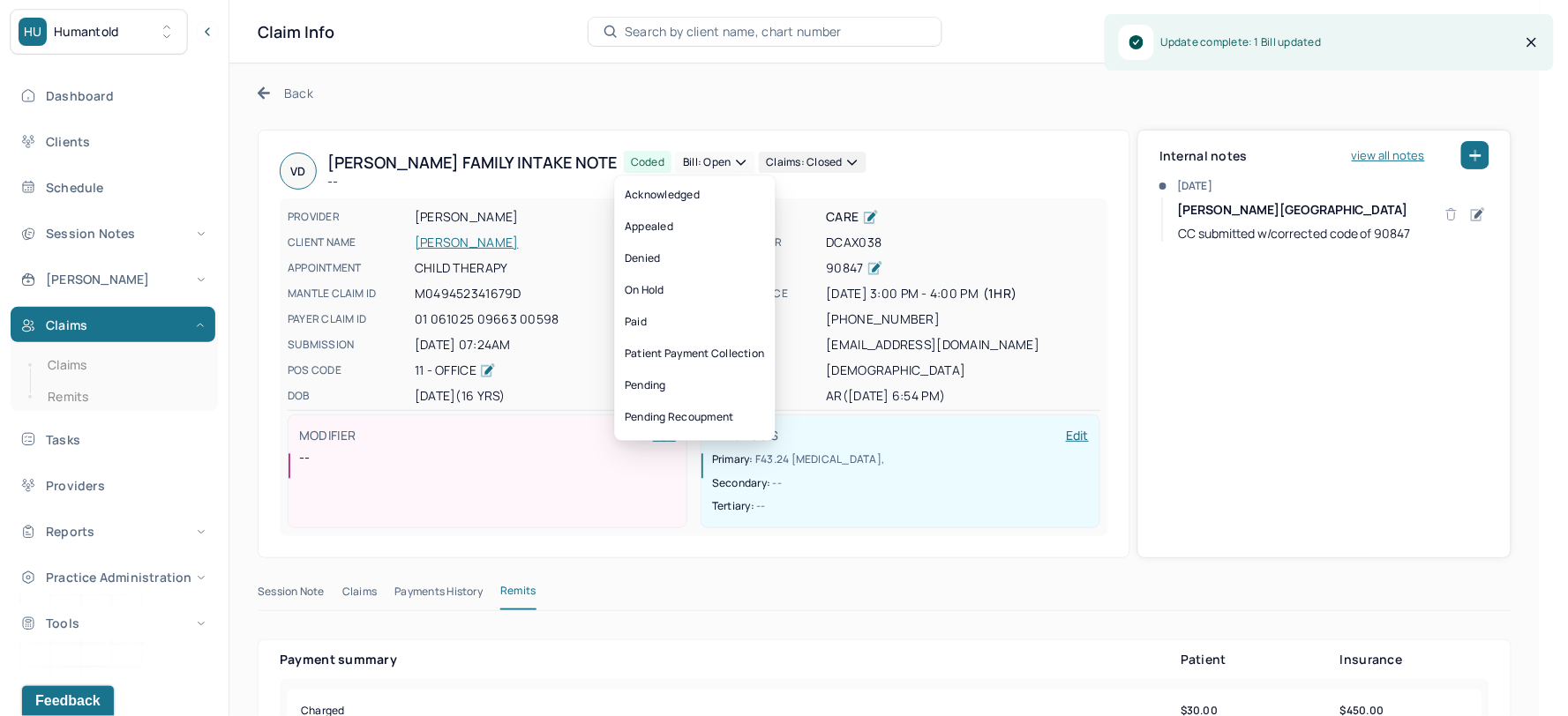 click on "Claims: closed" at bounding box center [813, 162] 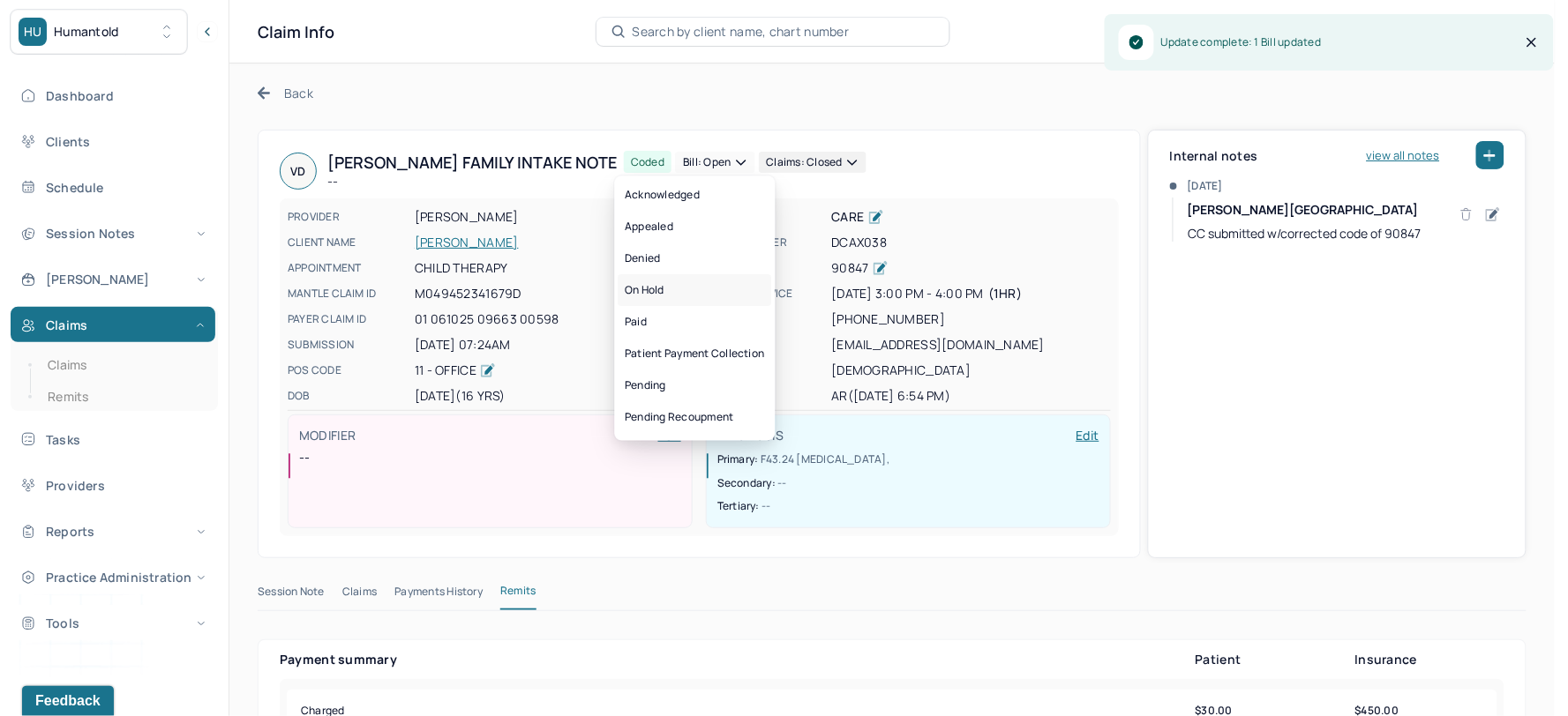 click on "On hold" at bounding box center [695, 291] 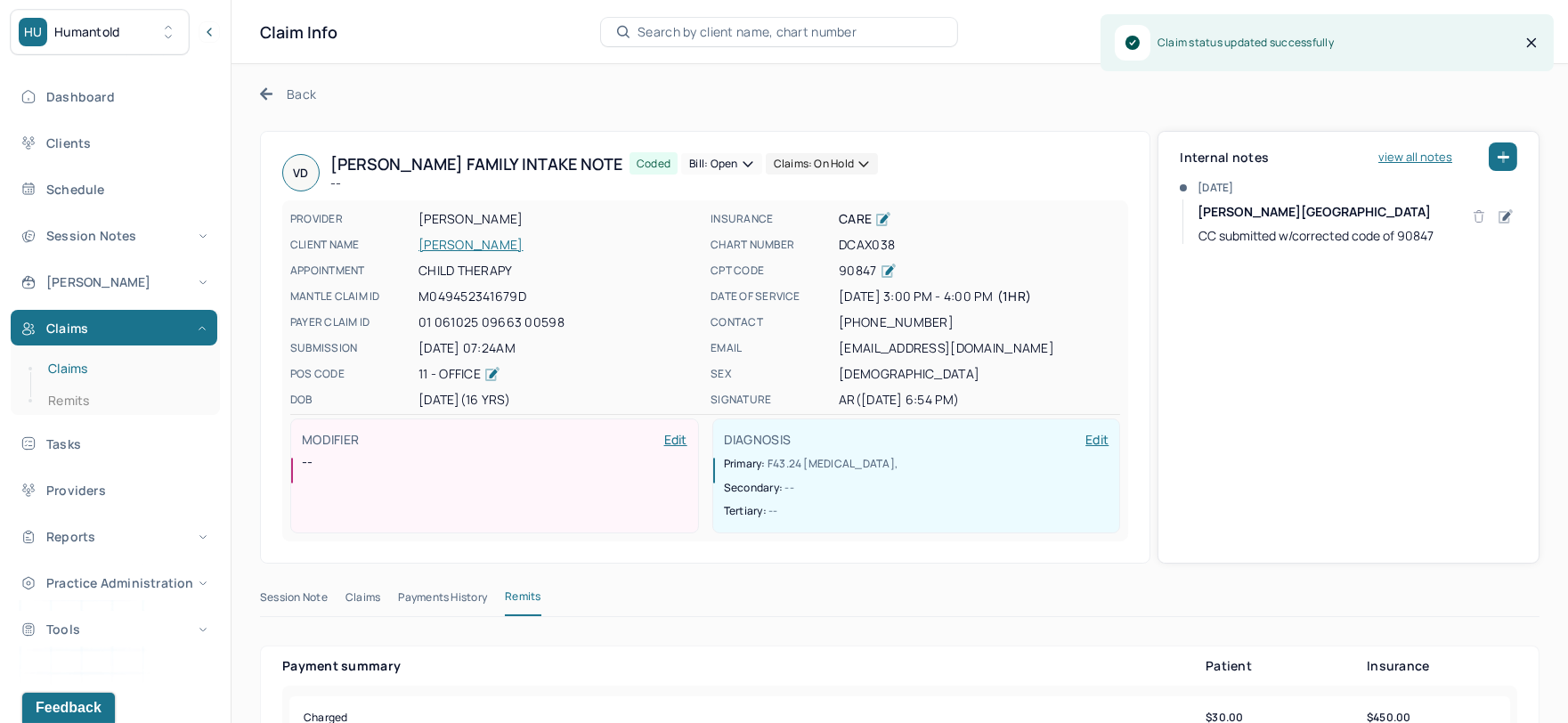 click on "Claims" at bounding box center (124, 369) 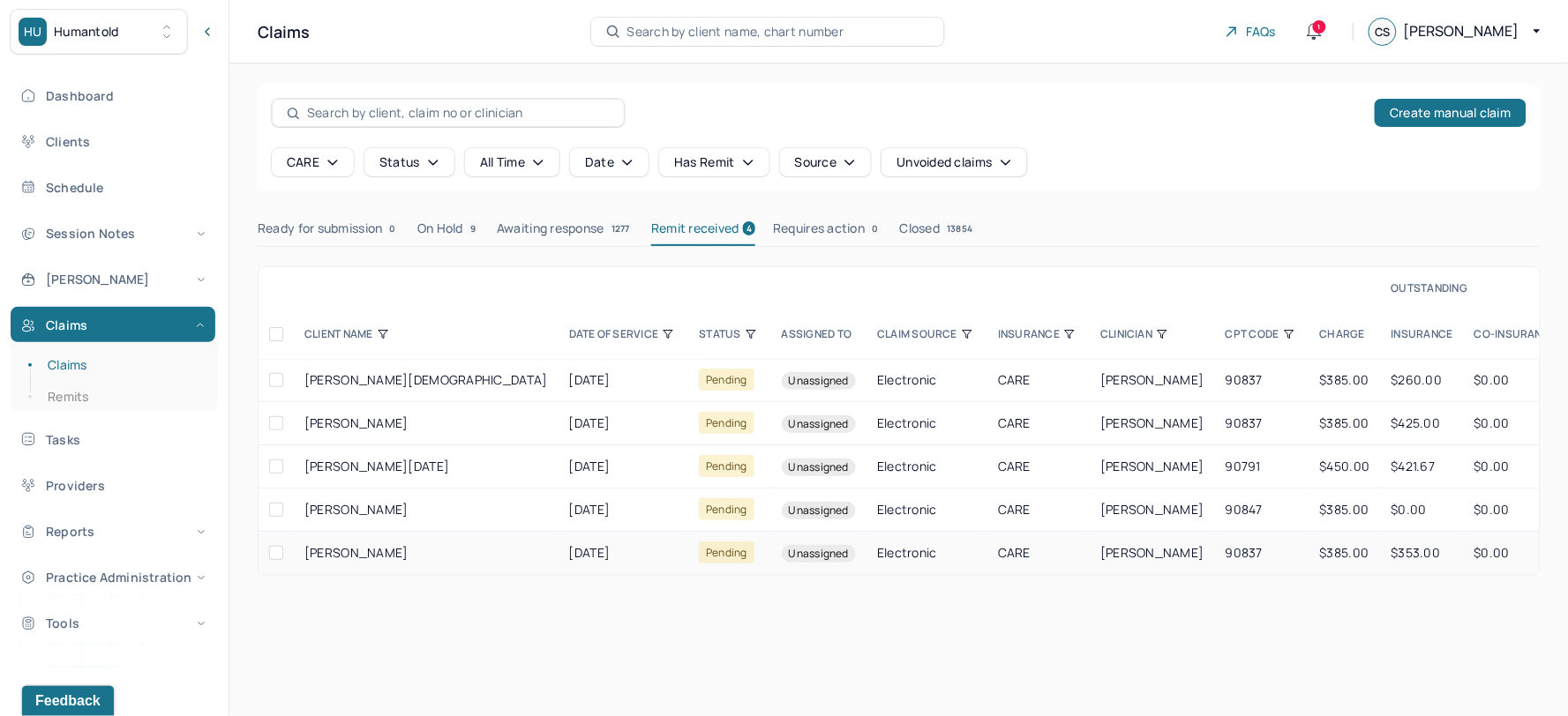 click on "[DATE]" at bounding box center (624, 553) 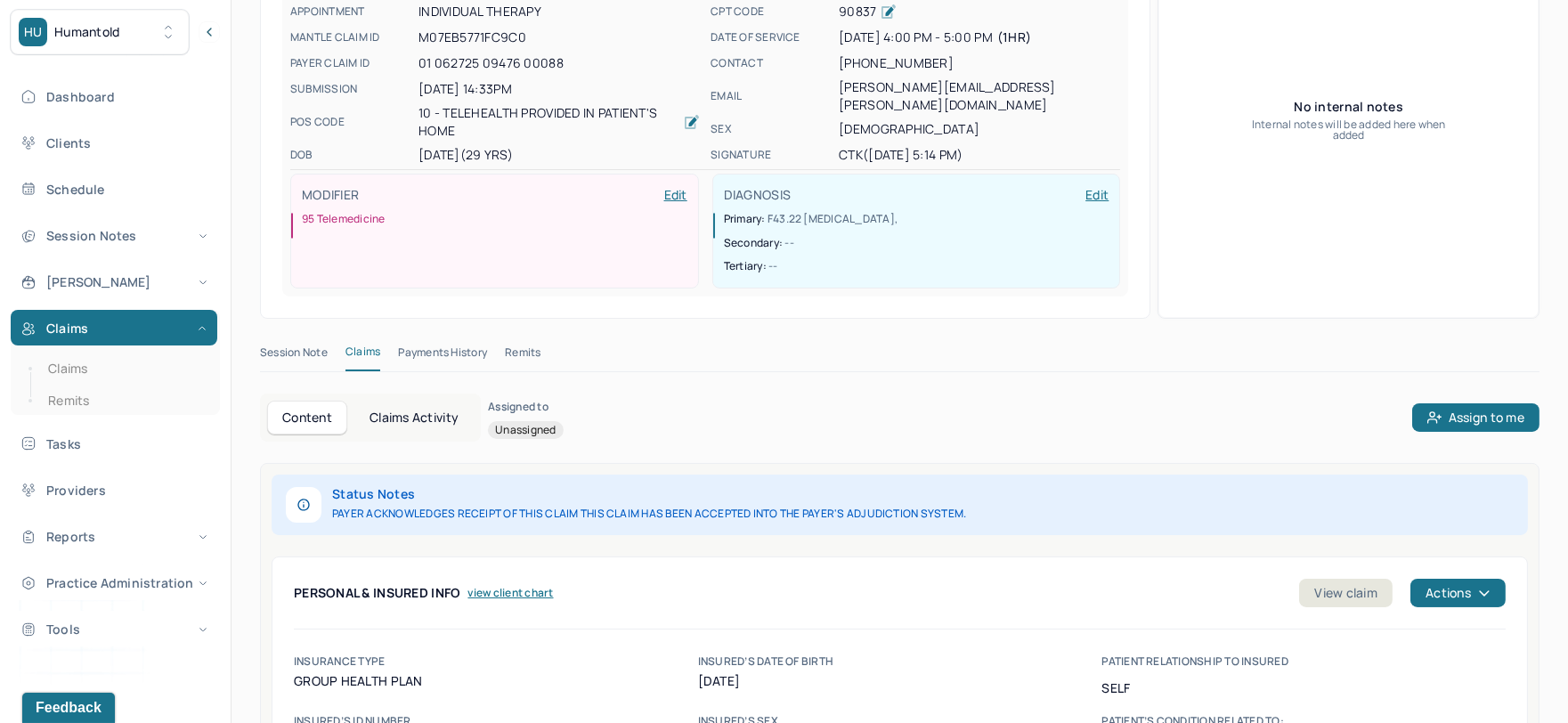 scroll, scrollTop: 297, scrollLeft: 0, axis: vertical 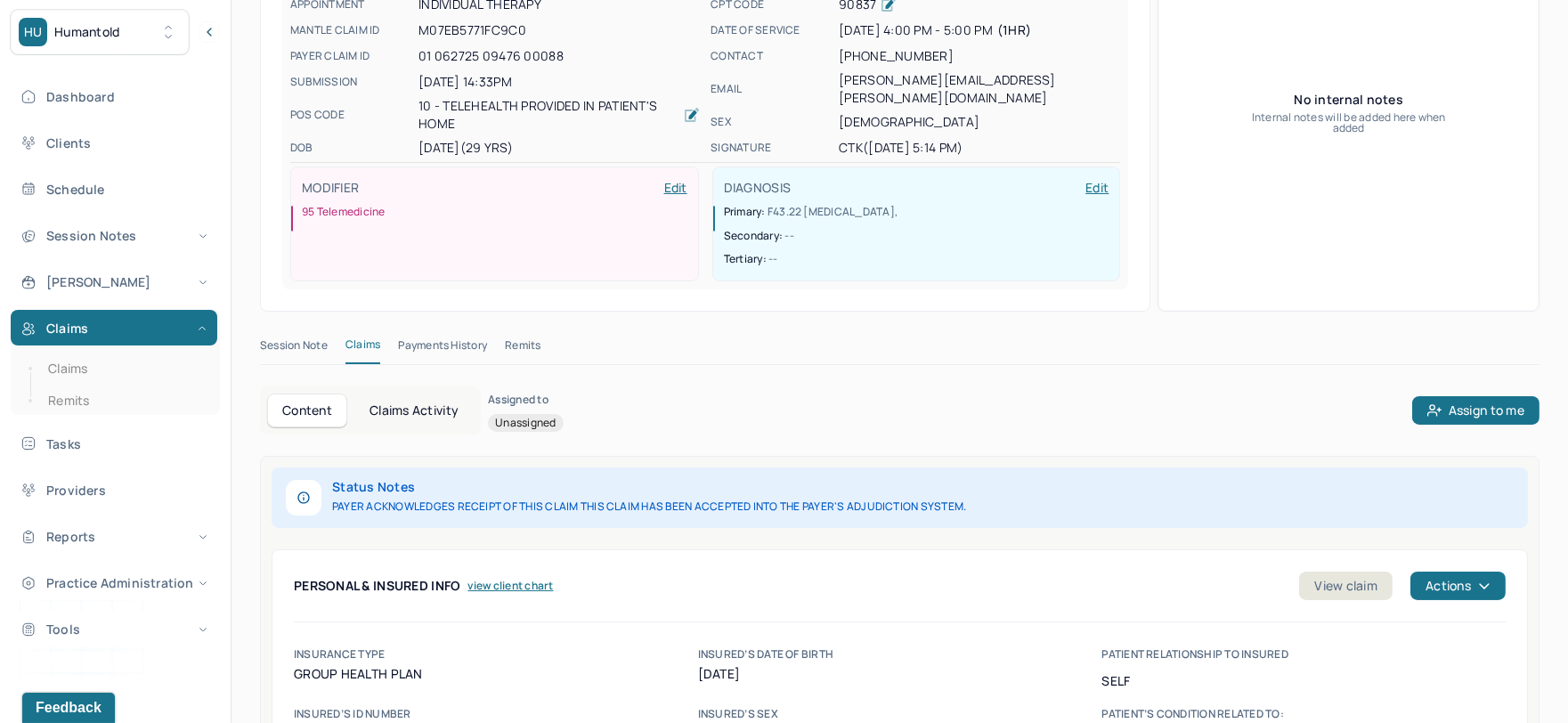 click on "Remits" at bounding box center (523, 349) 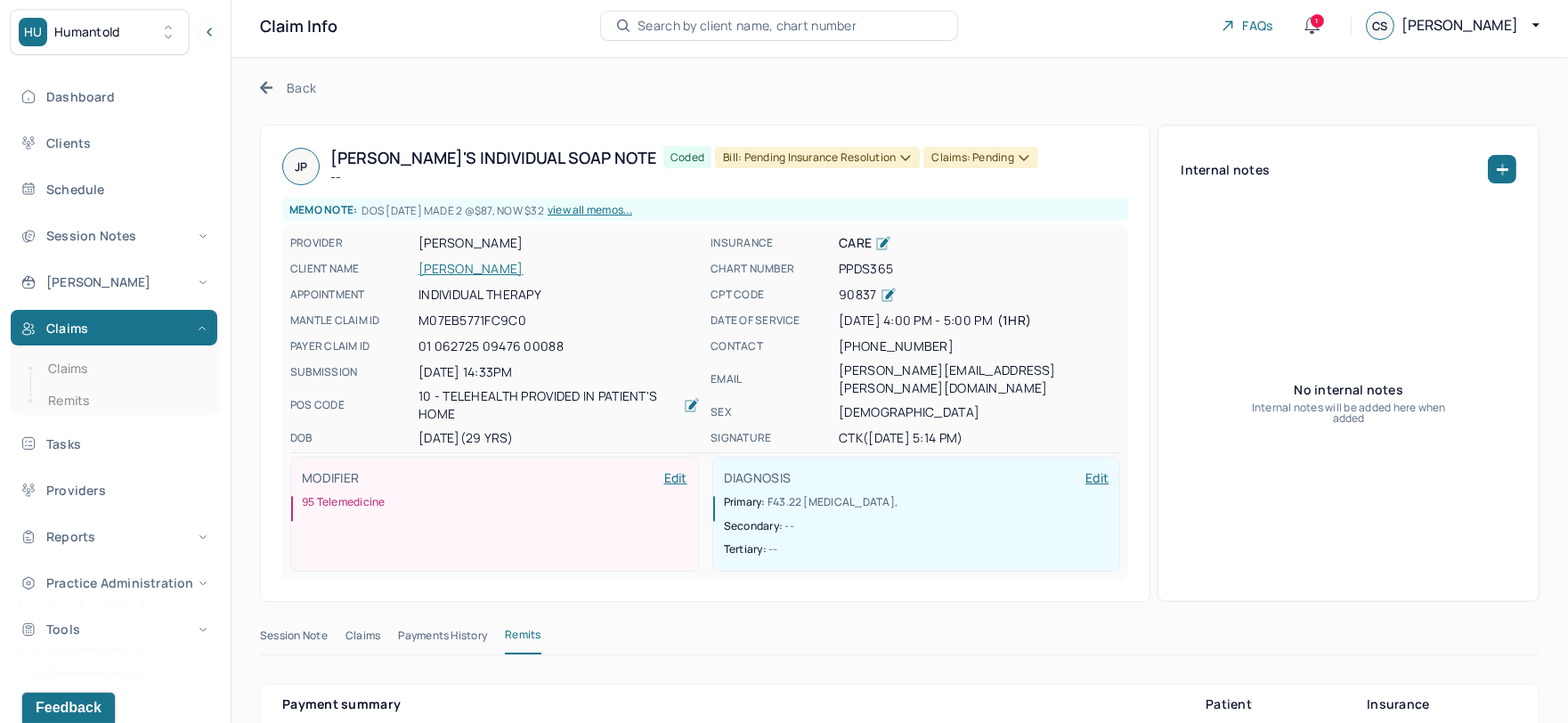 scroll, scrollTop: 0, scrollLeft: 0, axis: both 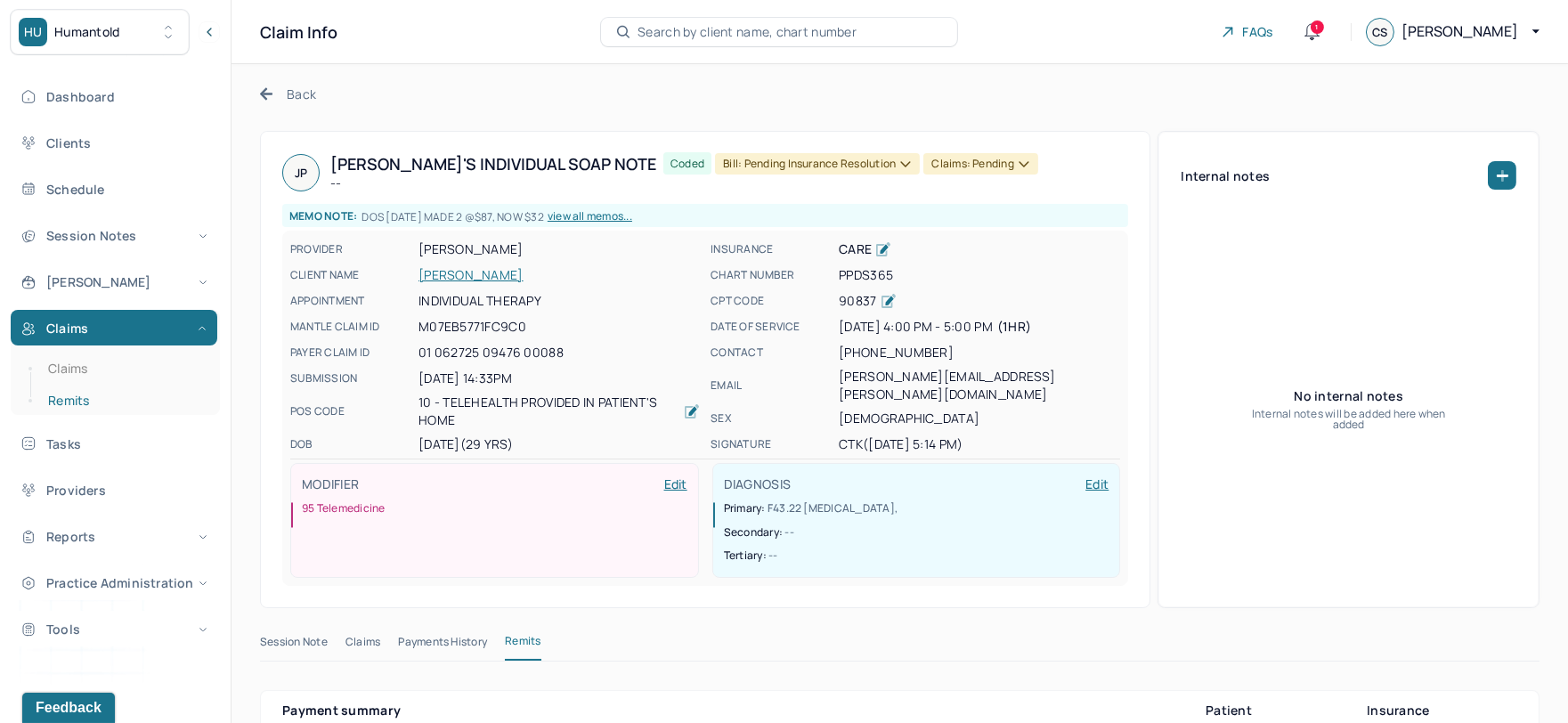 click on "Remits" at bounding box center (124, 401) 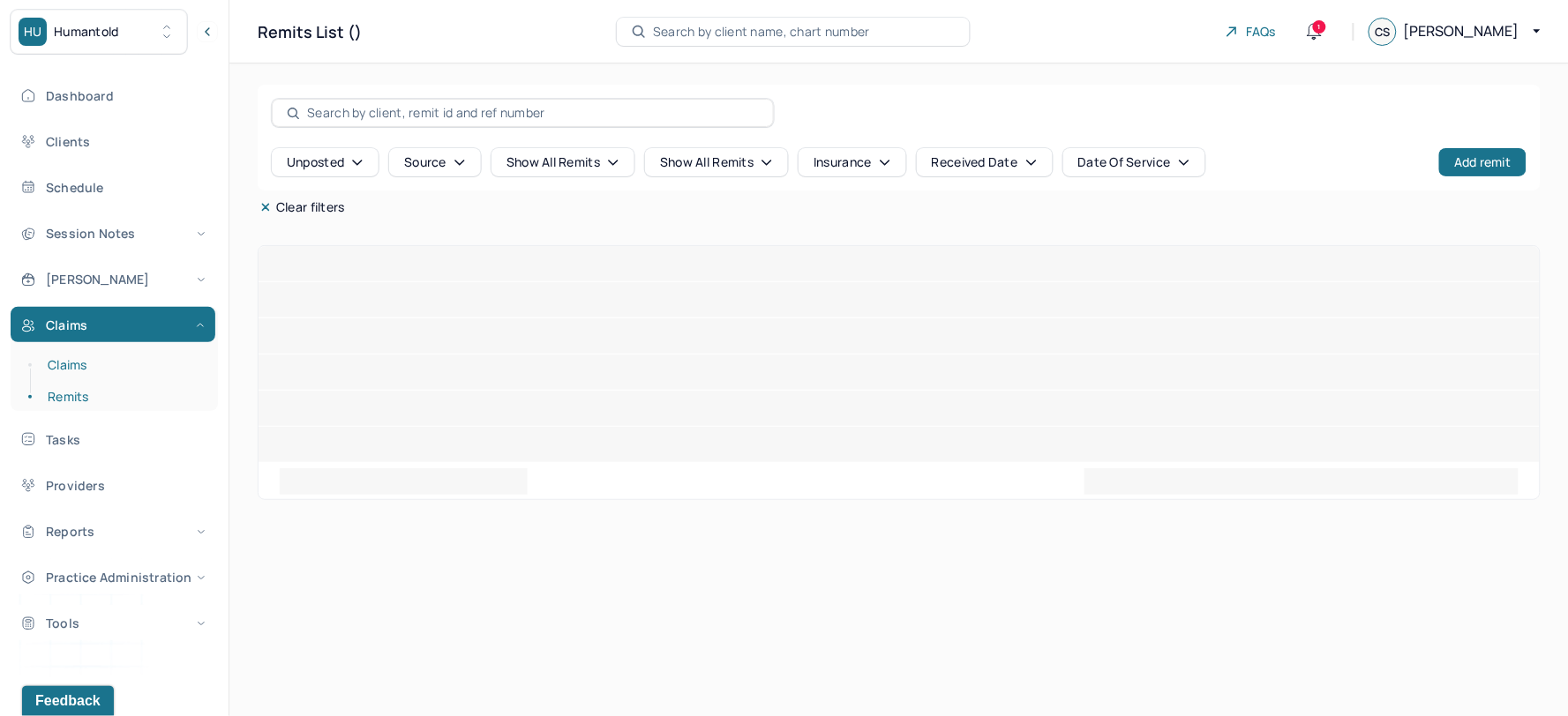 click on "Claims" at bounding box center [123, 365] 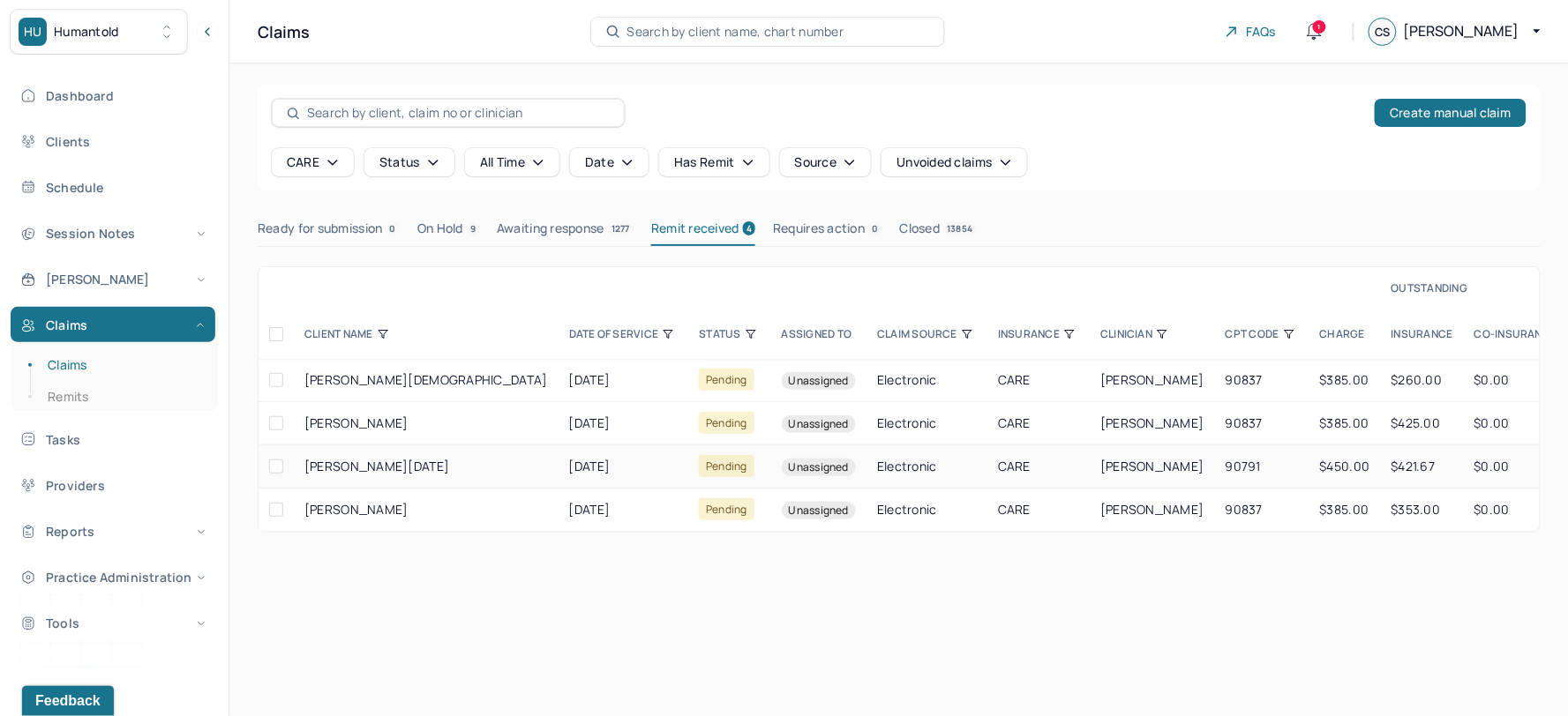 click on "pending" at bounding box center [726, 466] 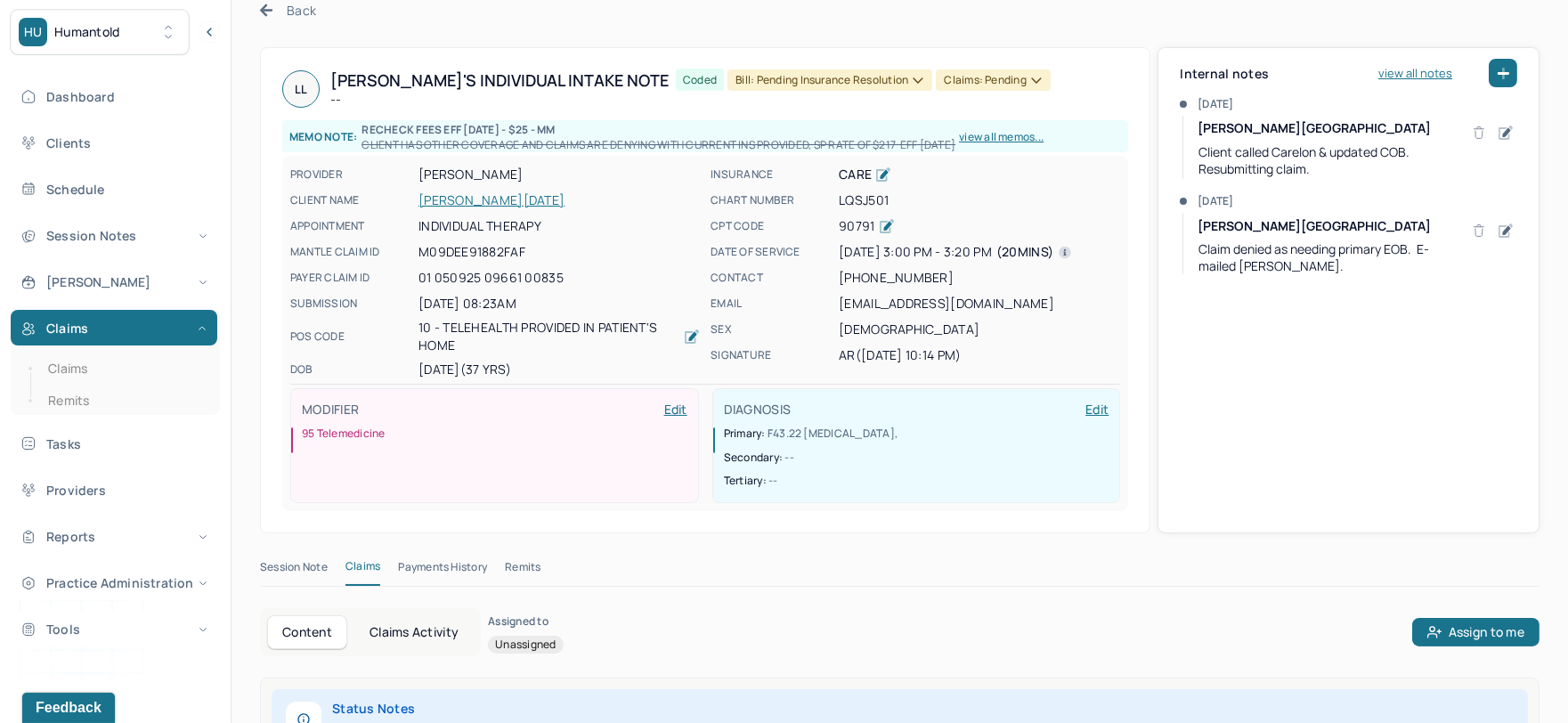 scroll, scrollTop: 0, scrollLeft: 0, axis: both 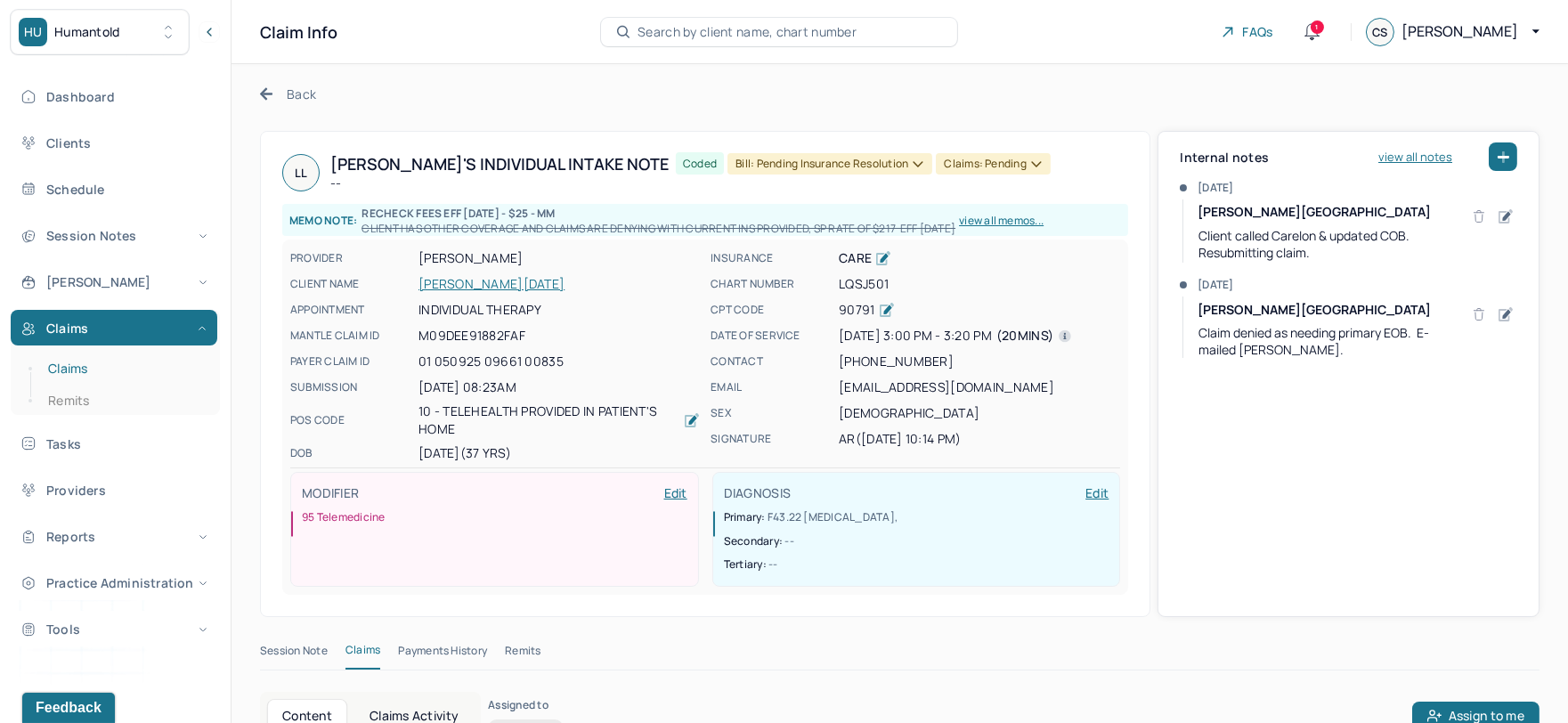 click on "Claims" at bounding box center [124, 369] 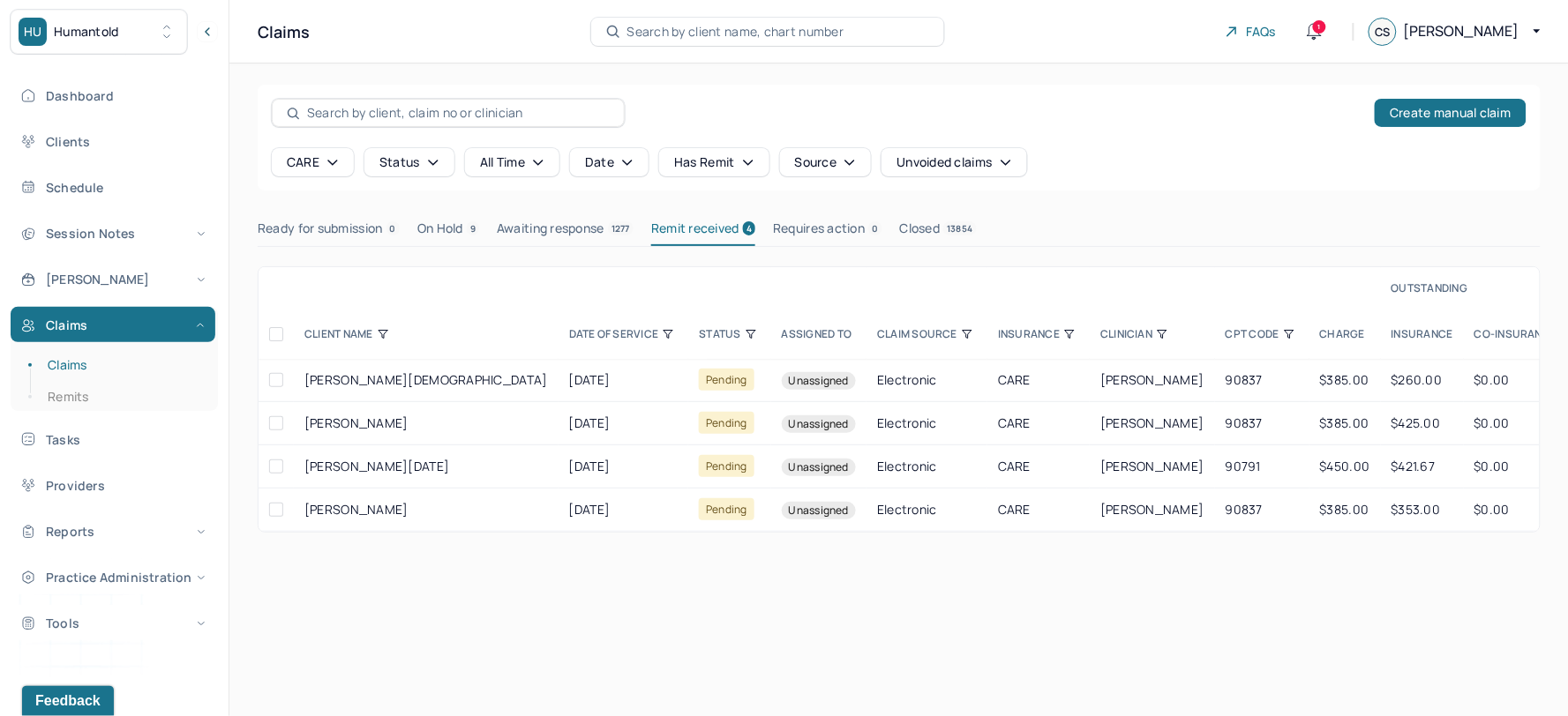 click on "On Hold 9" at bounding box center [448, 232] 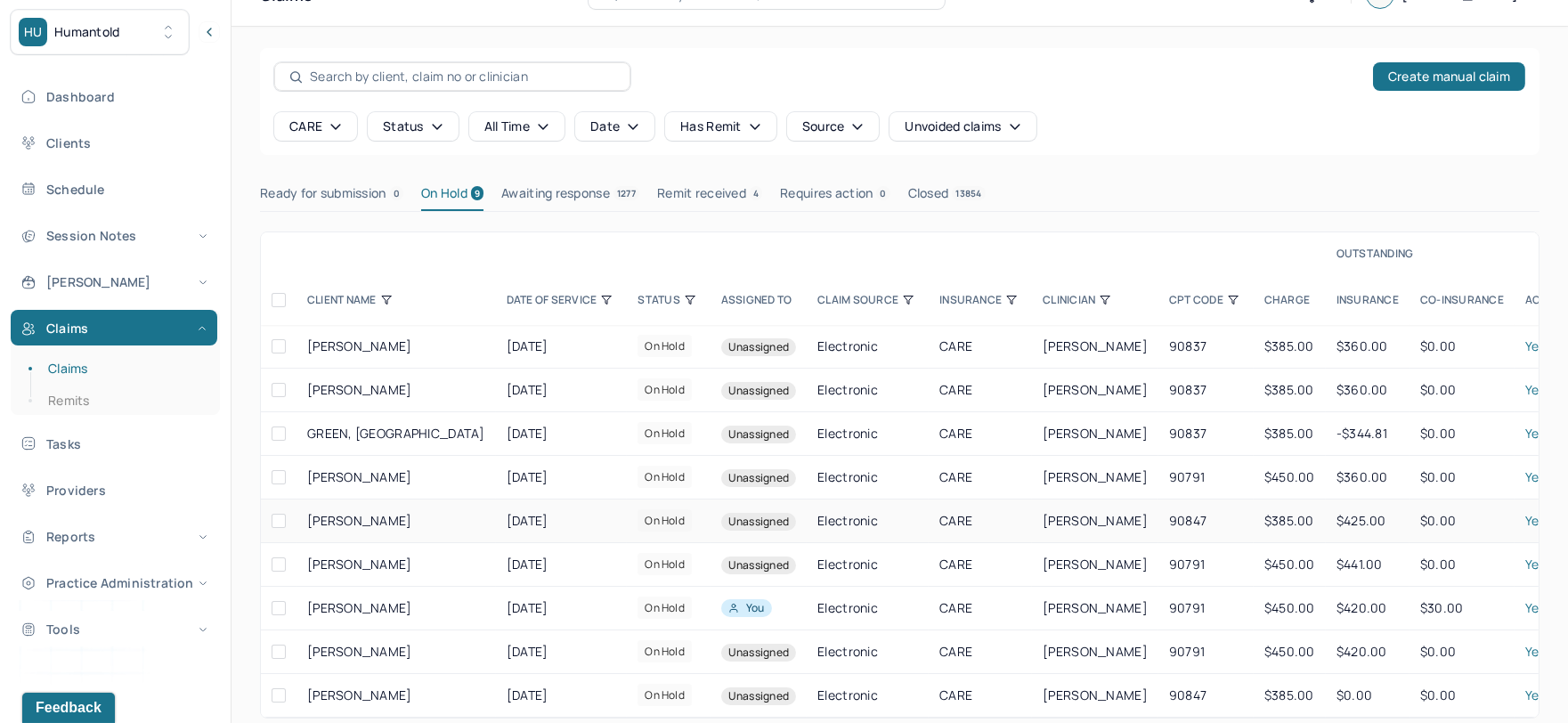 scroll, scrollTop: 69, scrollLeft: 0, axis: vertical 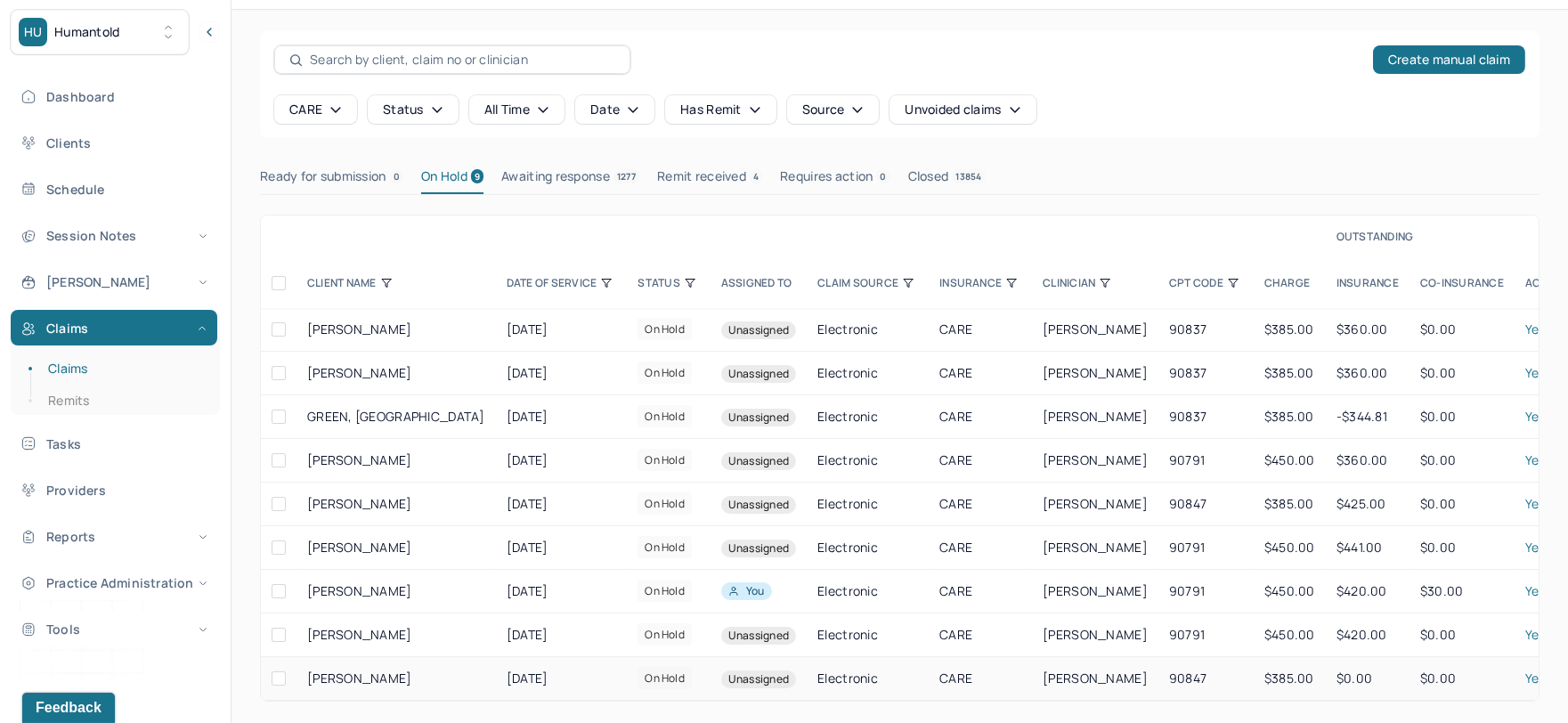click on "CARE" at bounding box center (980, 678) 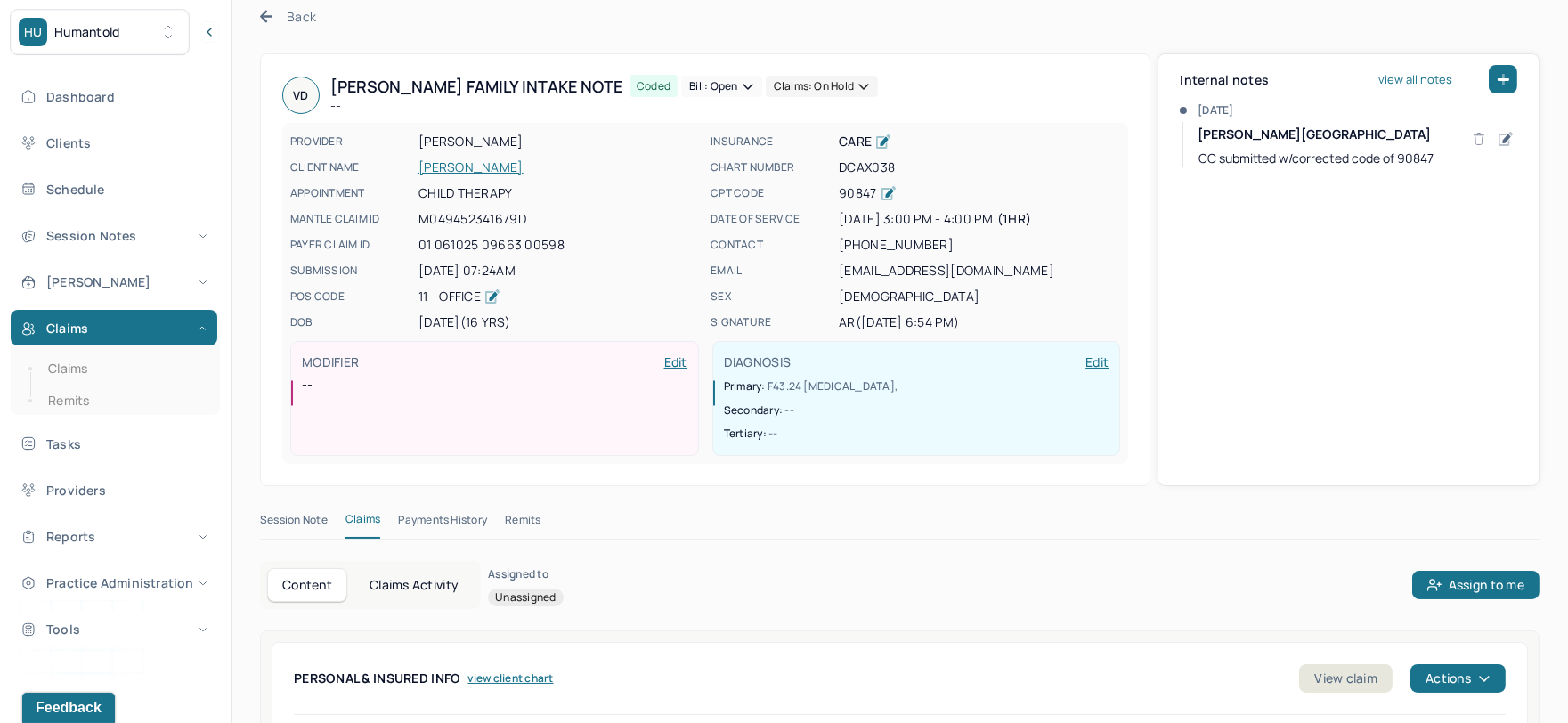 scroll, scrollTop: 0, scrollLeft: 0, axis: both 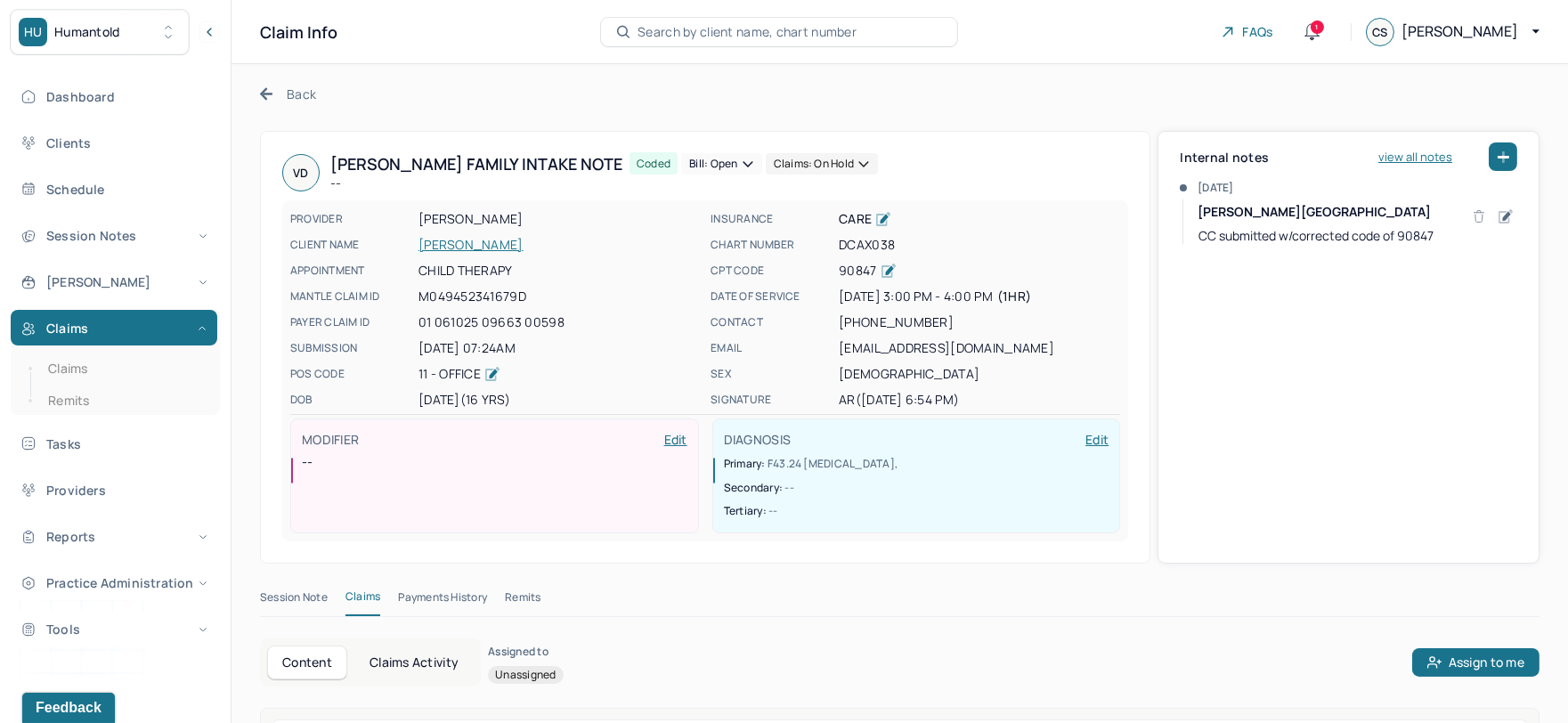 click 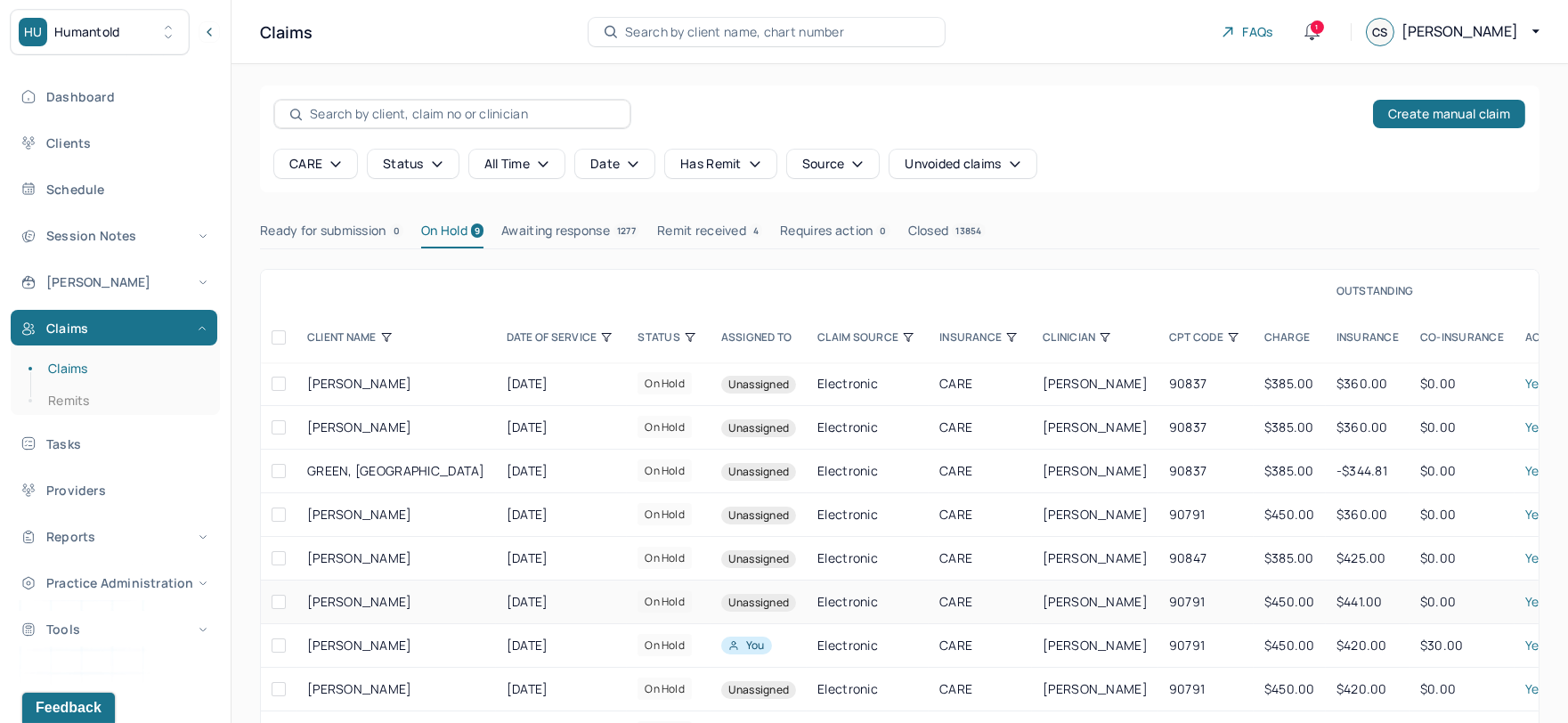 scroll, scrollTop: 69, scrollLeft: 0, axis: vertical 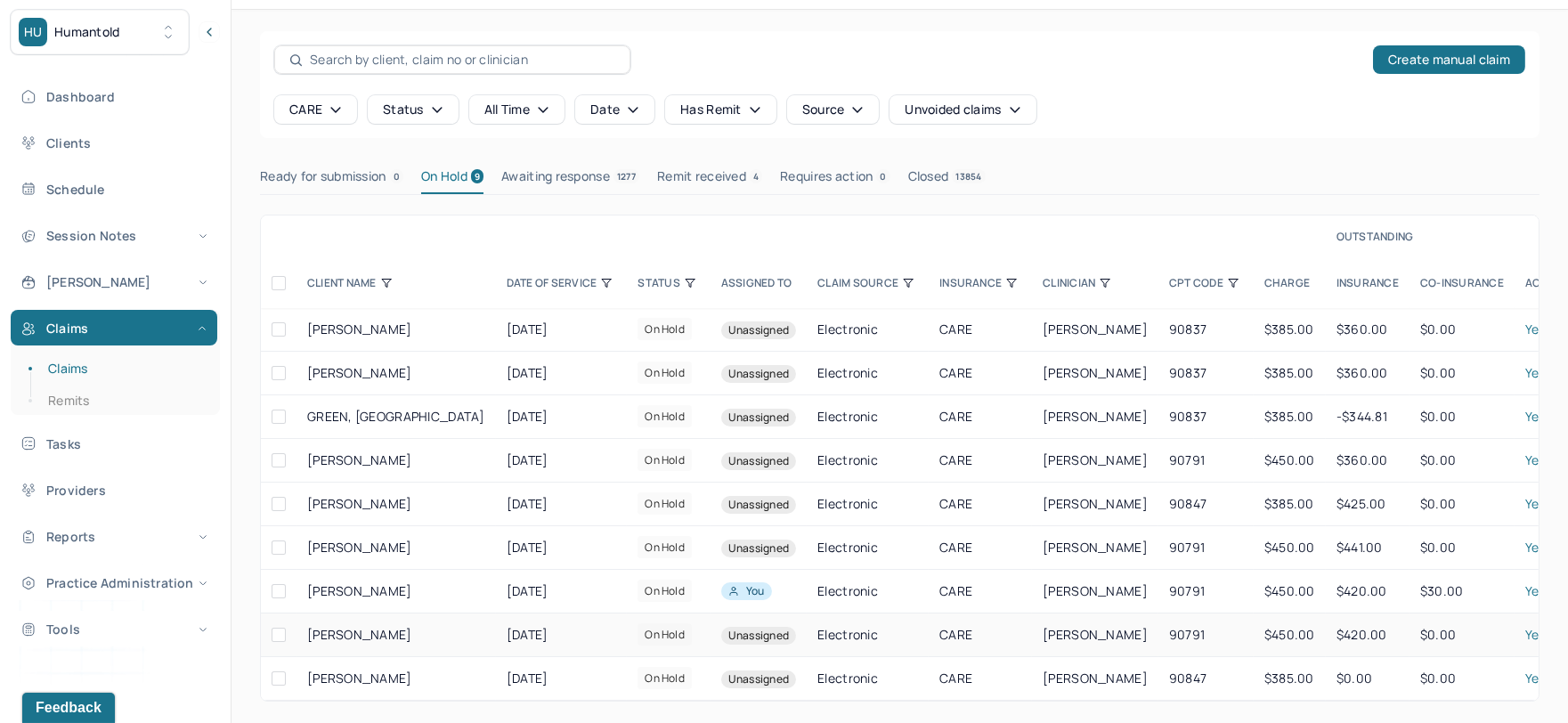 click on "on hold" at bounding box center (664, 634) 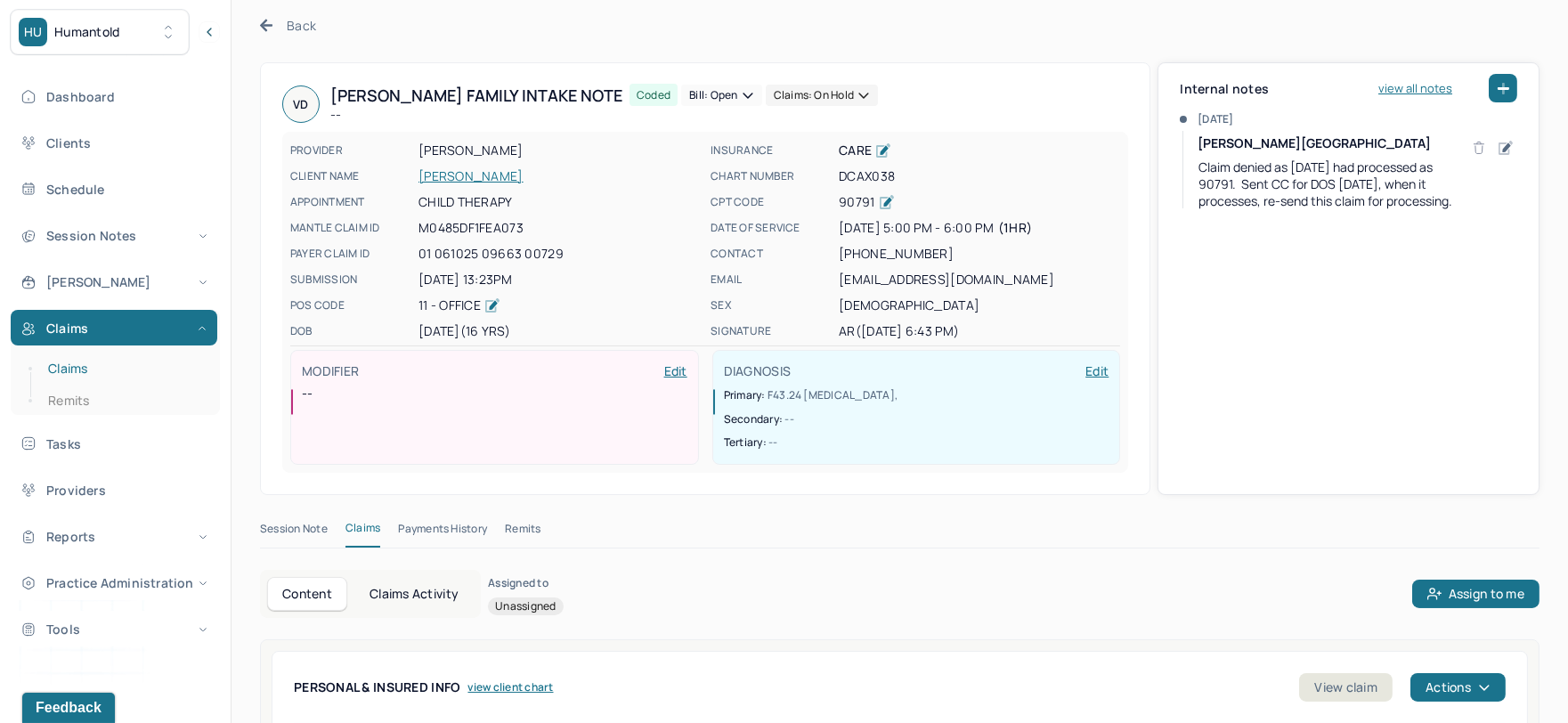 click on "Claims" at bounding box center (124, 369) 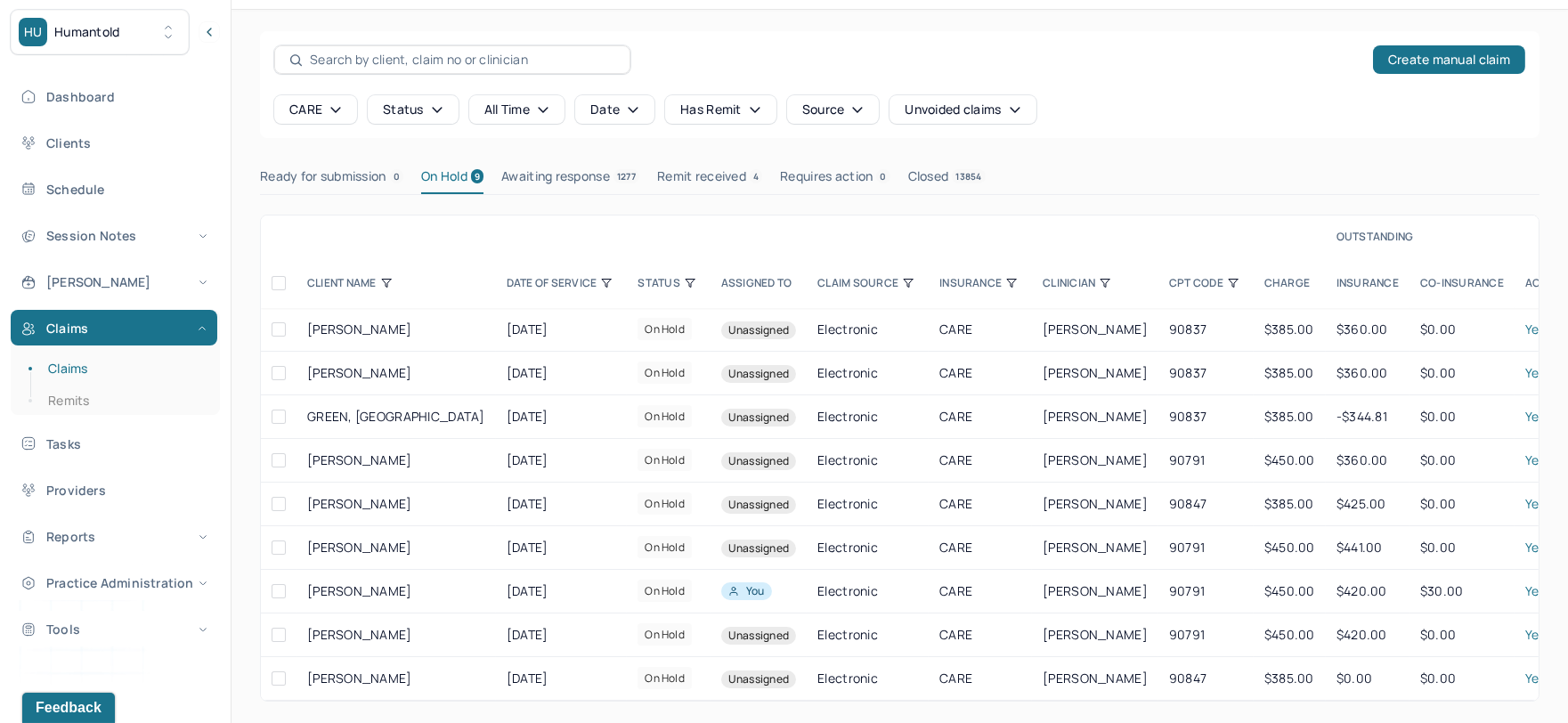 click on "Ready for submission 0" at bounding box center (331, 180) 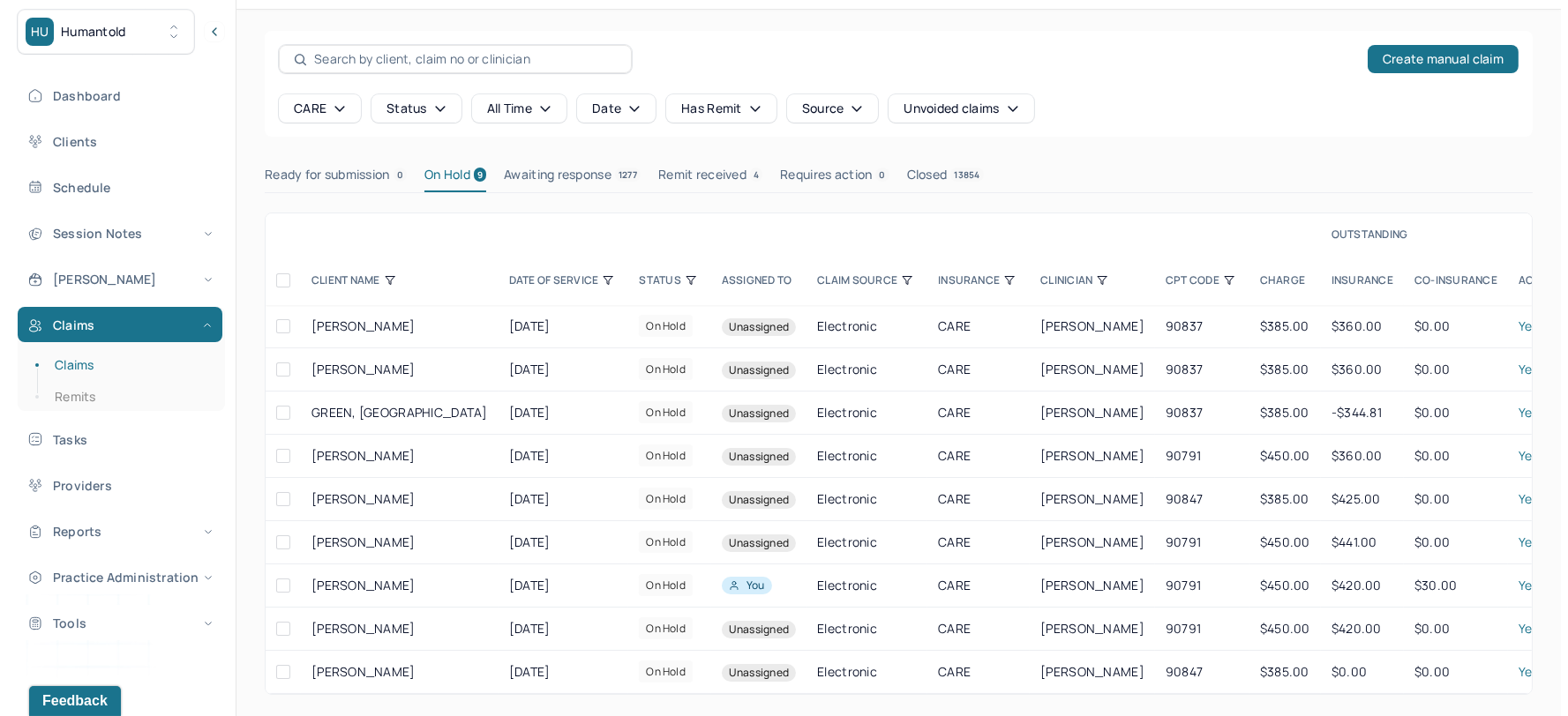 scroll, scrollTop: 0, scrollLeft: 0, axis: both 